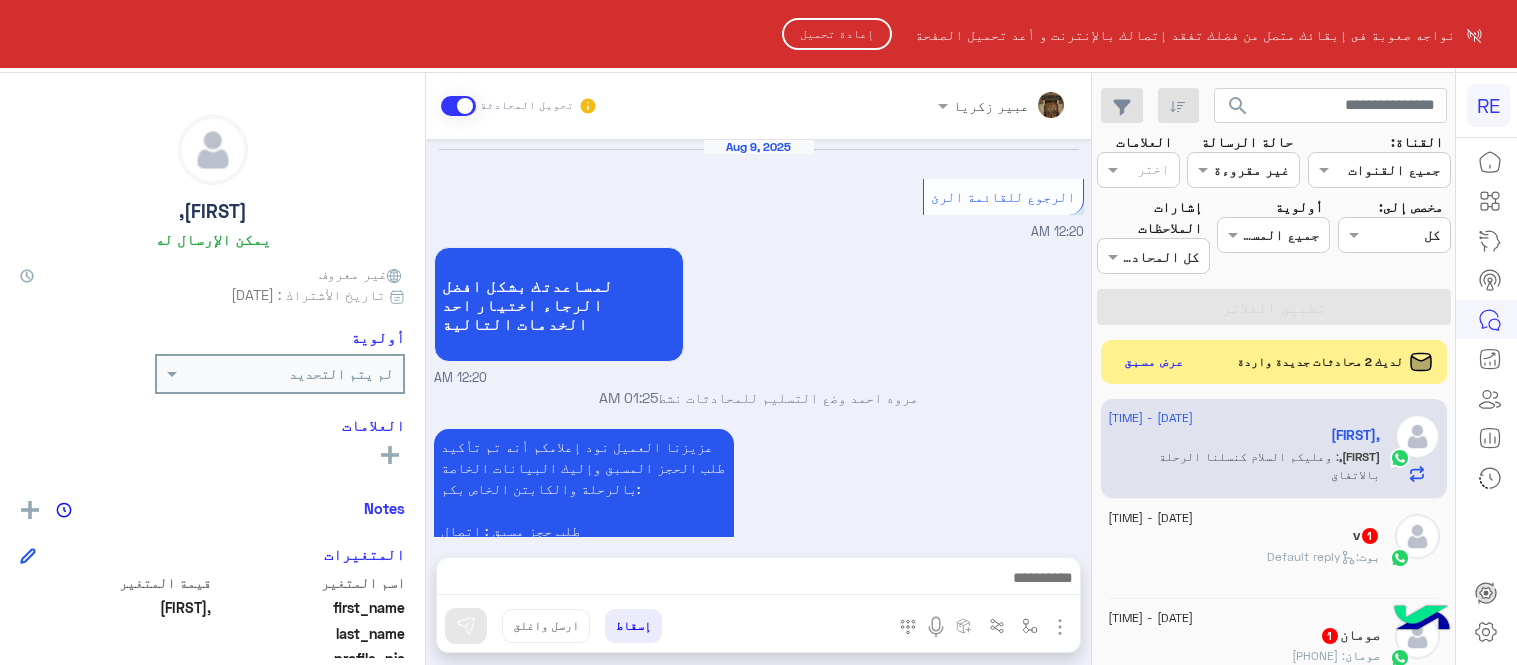 scroll, scrollTop: 0, scrollLeft: 0, axis: both 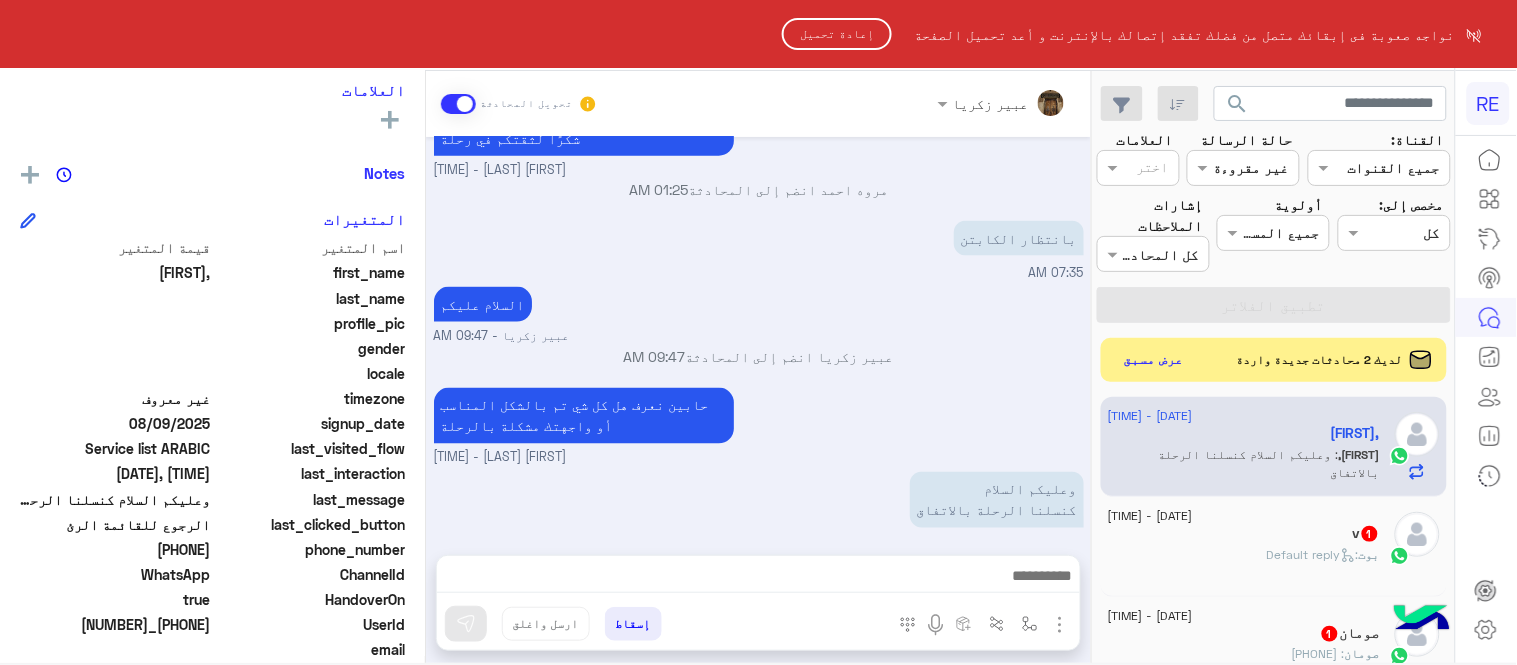 click on "إعادة تحميل" 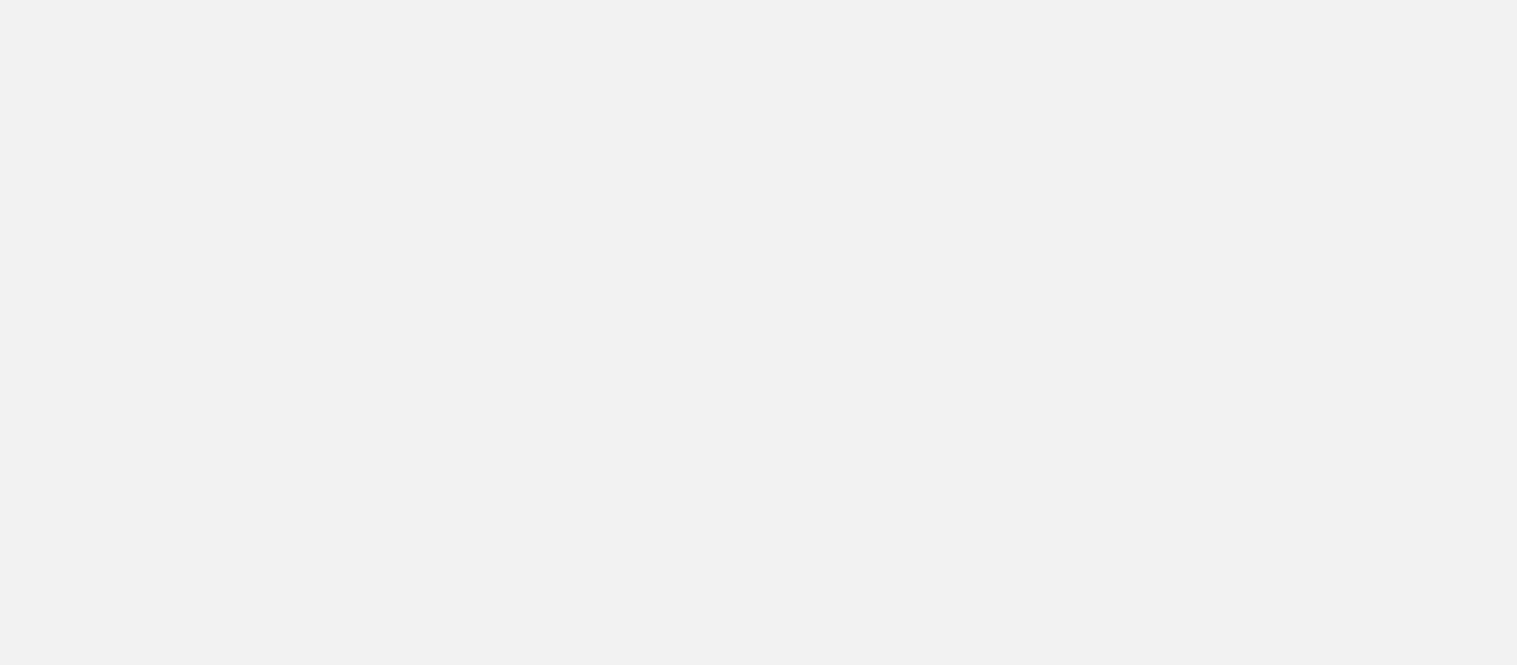 scroll, scrollTop: 0, scrollLeft: 0, axis: both 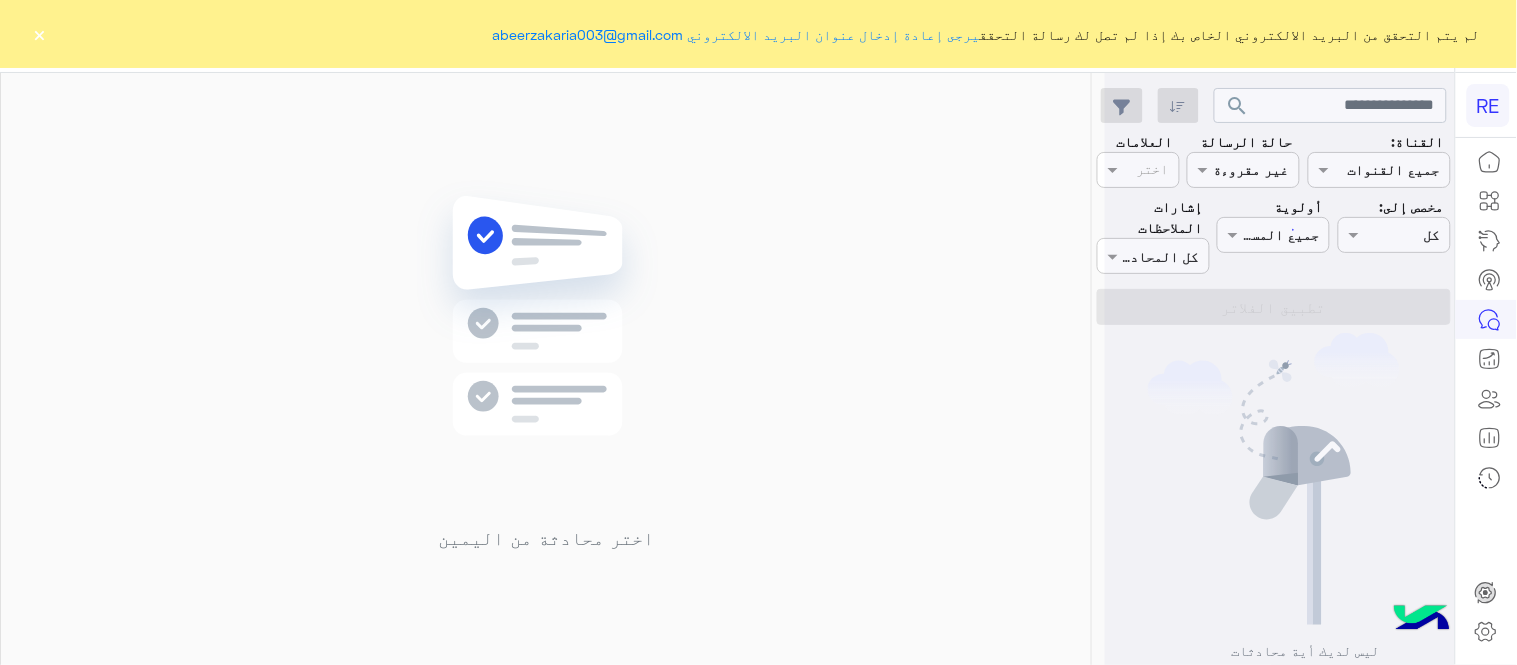 click on "×" 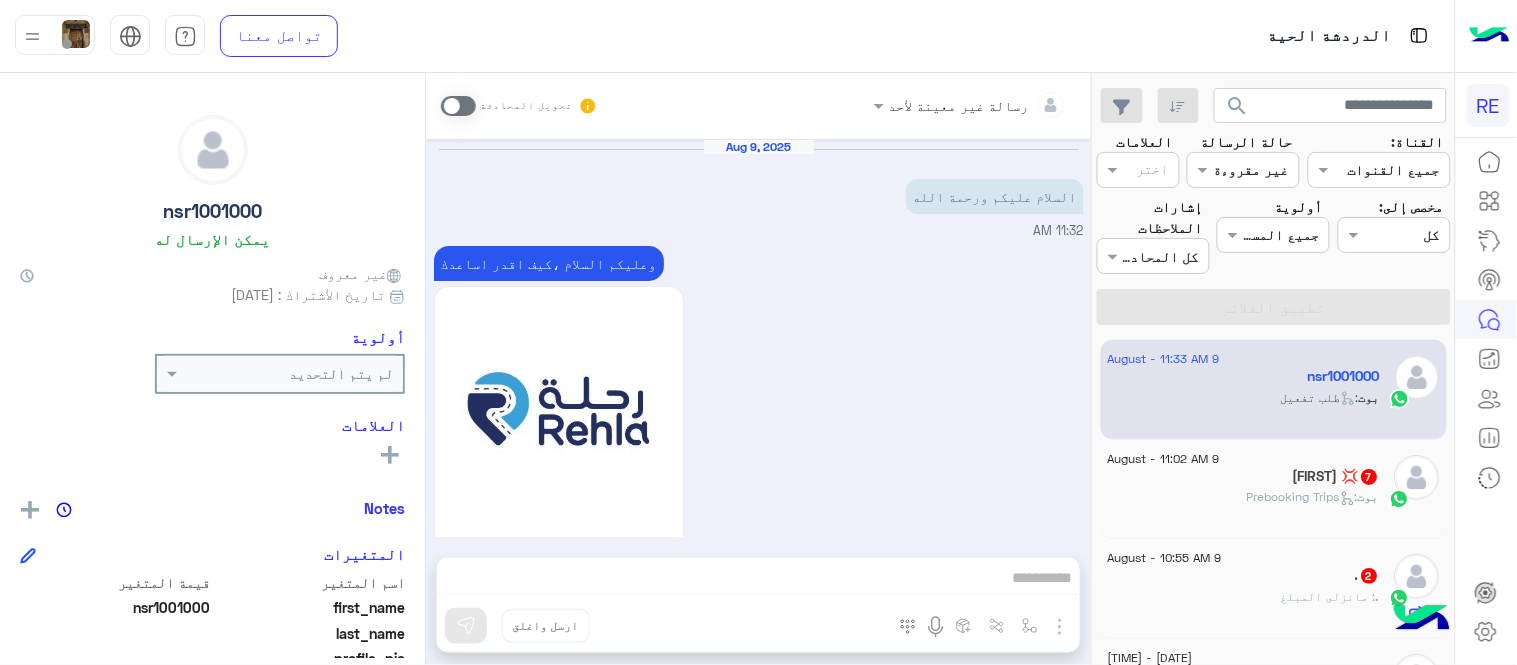 scroll, scrollTop: 1860, scrollLeft: 0, axis: vertical 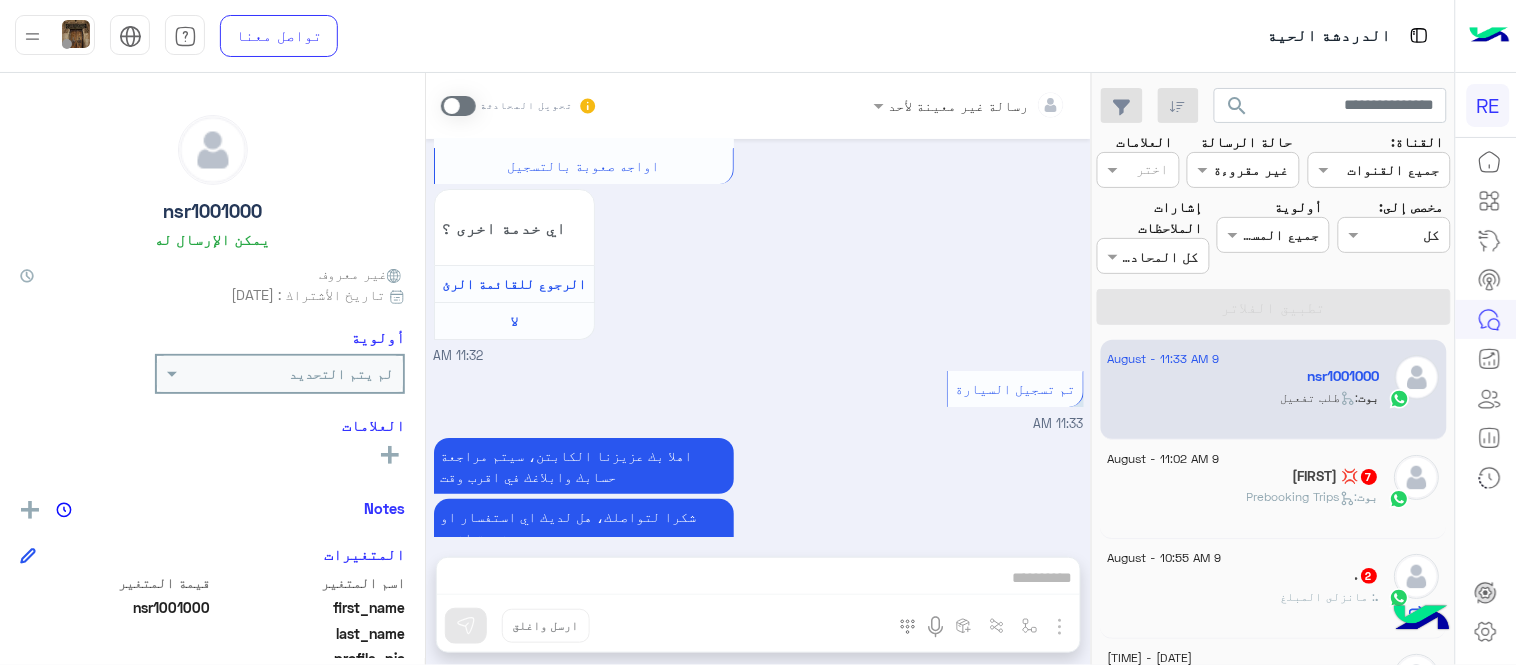 click at bounding box center (458, 106) 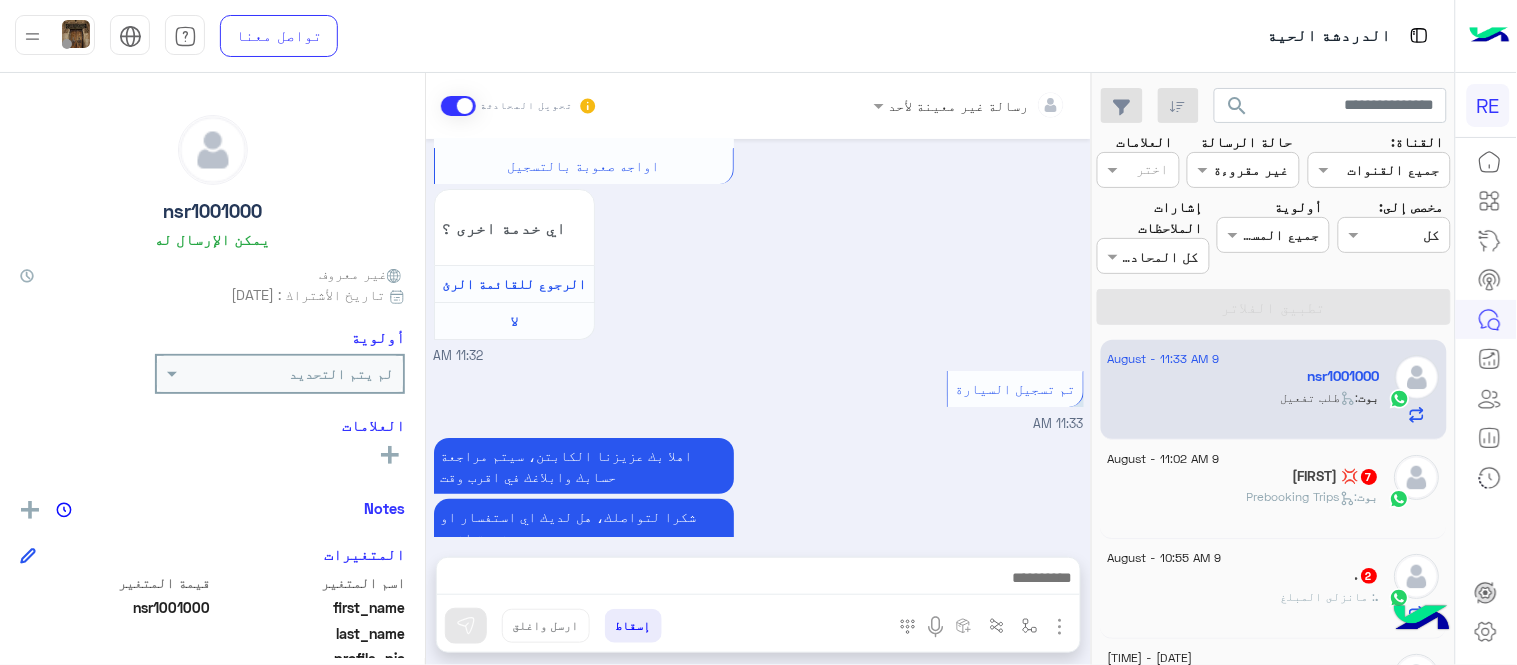 scroll, scrollTop: 1896, scrollLeft: 0, axis: vertical 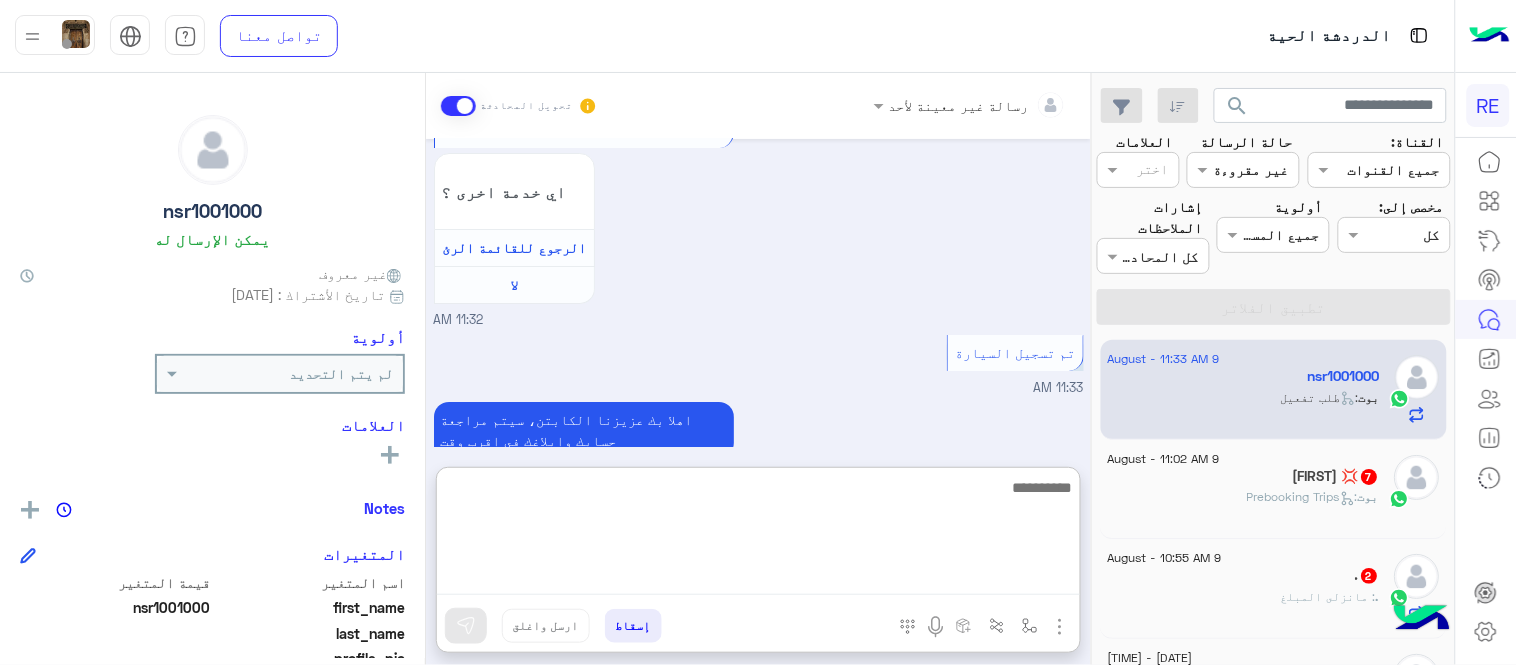 click at bounding box center [758, 535] 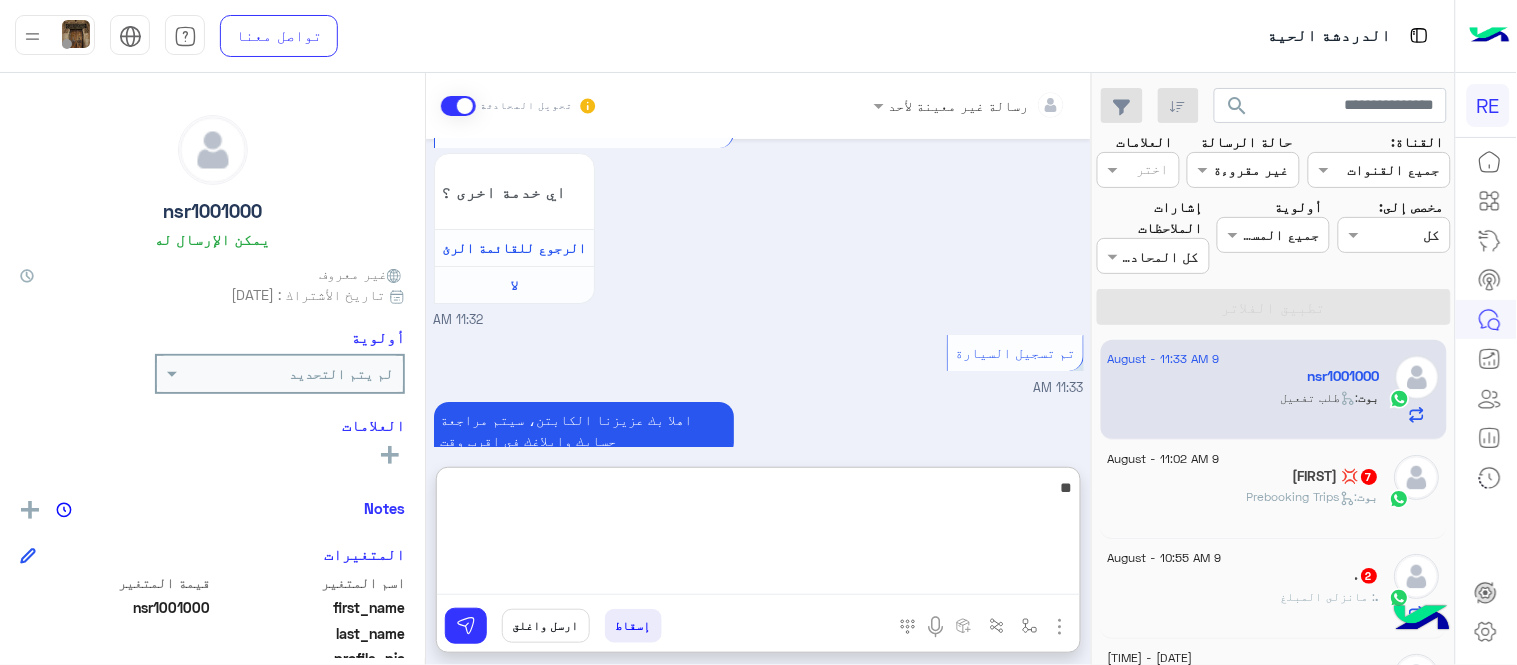 type on "*" 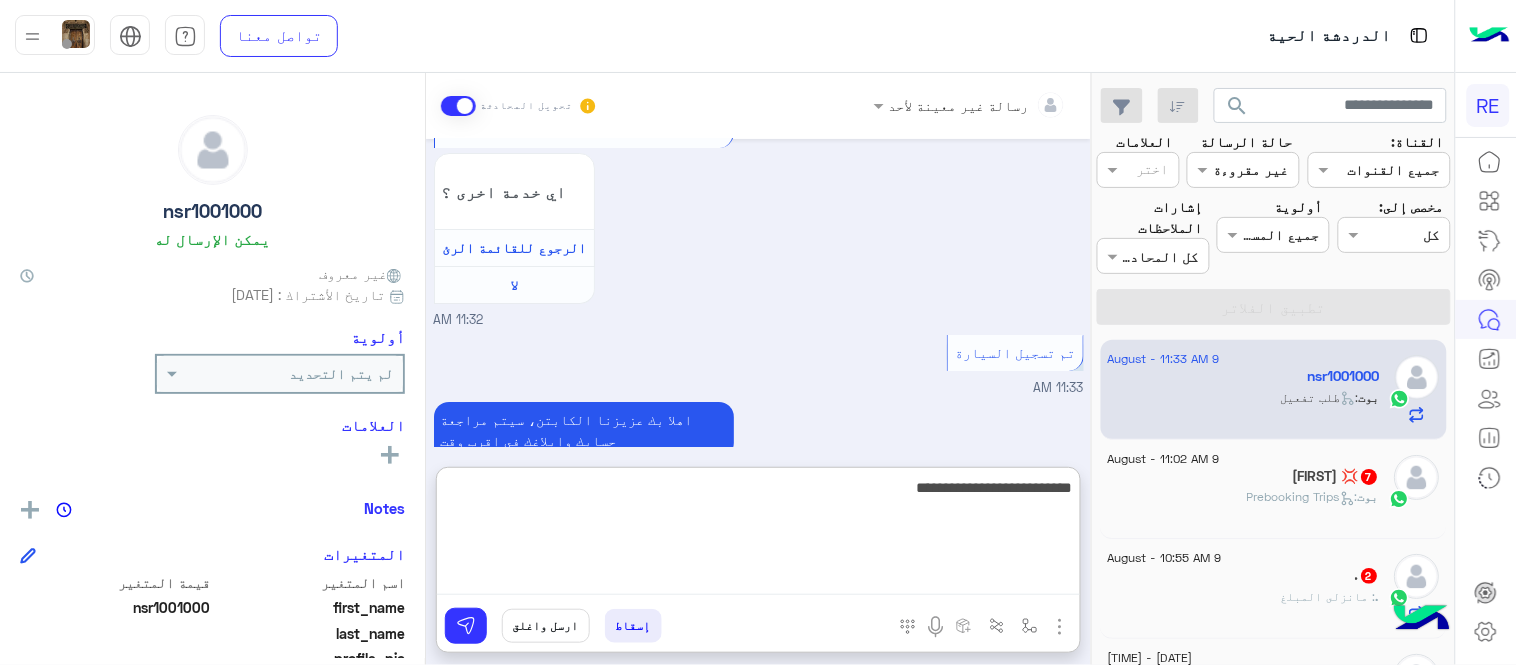 type on "**********" 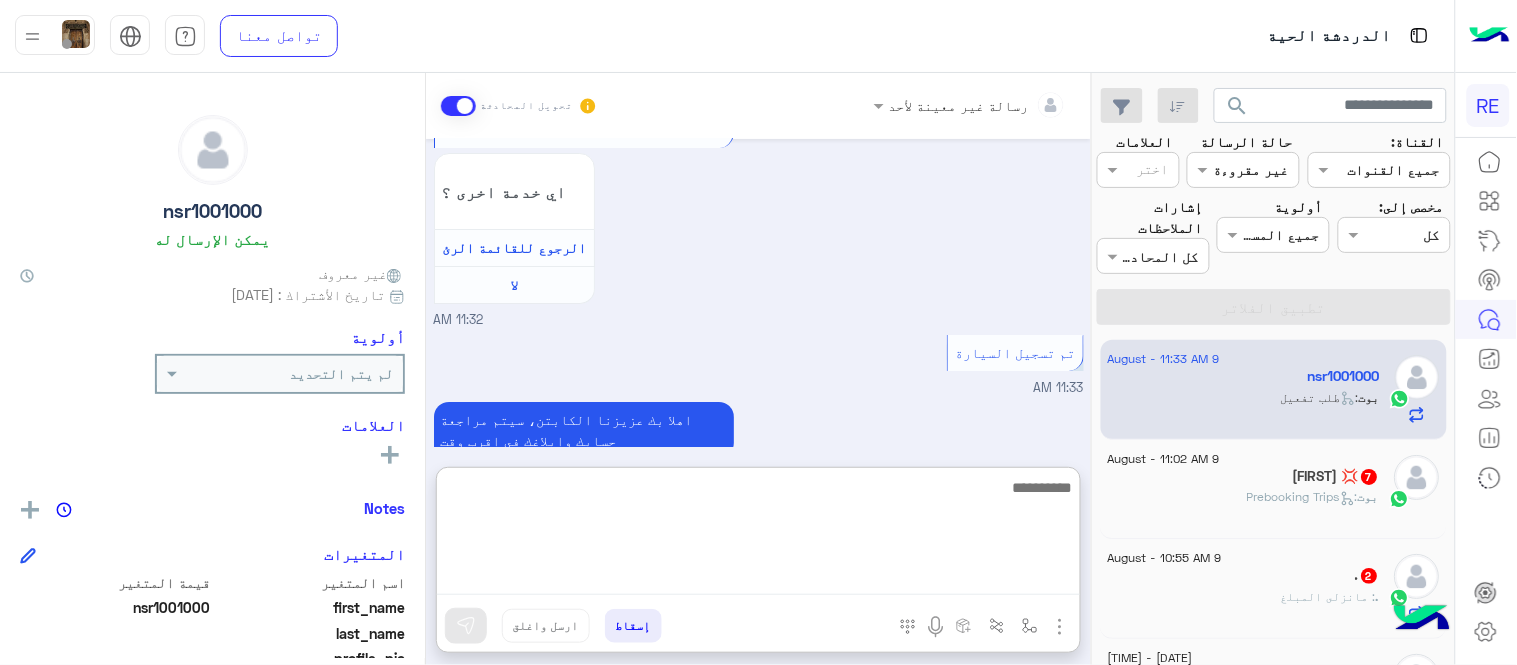scroll, scrollTop: 2050, scrollLeft: 0, axis: vertical 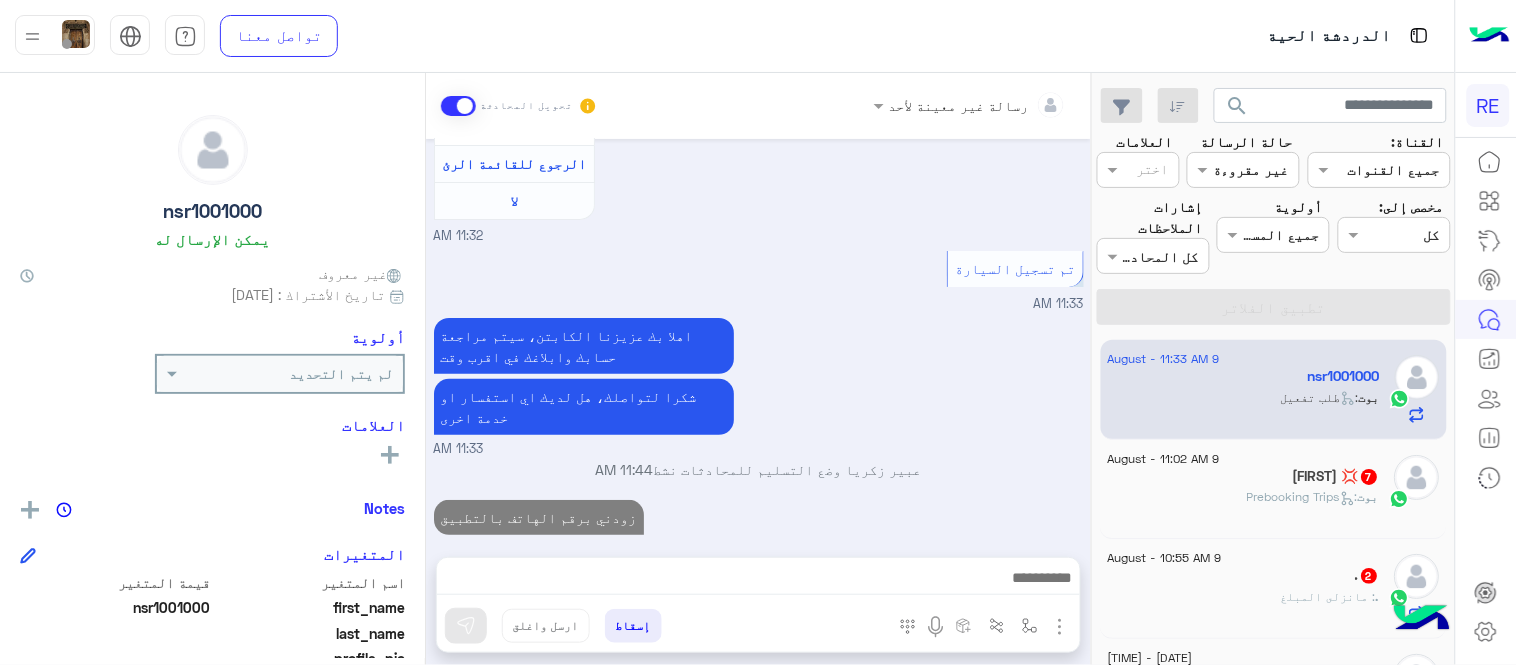 click on "Aug 9, 2025  السلام عليكم ورحمة الله   11:32 AM  وعليكم السلام ،كيف اقدر اساعدك
اهلًا بك في تطبيق رحلة 👋
Welcome to Rehla  👋
من فضلك أختر لغة التواصل
Please choose your preferred Language
English   عربي     11:32 AM   عربي    11:32 AM  هل أنت ؟   كابتن 👨🏻‍✈️   عميل 🧳   رحال (مرشد مرخص) 🏖️     11:32 AM   كابتن     11:32 AM  اختر احد الخدمات التالية:    11:32 AM   تفعيل حساب    11:32 AM  يمكنك الاطلاع على شروط الانضمام لرحلة ك (كابتن ) الموجودة بالصورة أعلاه،
لتحميل التطبيق عبر الرابط التالي : 📲
http://onelink.to/Rehla    يسعدنا انضمامك لتطبيق رحلة يمكنك اتباع الخطوات الموضحة لتسجيل بيانات سيارتك بالفيديو التالي  :  تم تسجيل السيارة   لا" at bounding box center [758, 338] 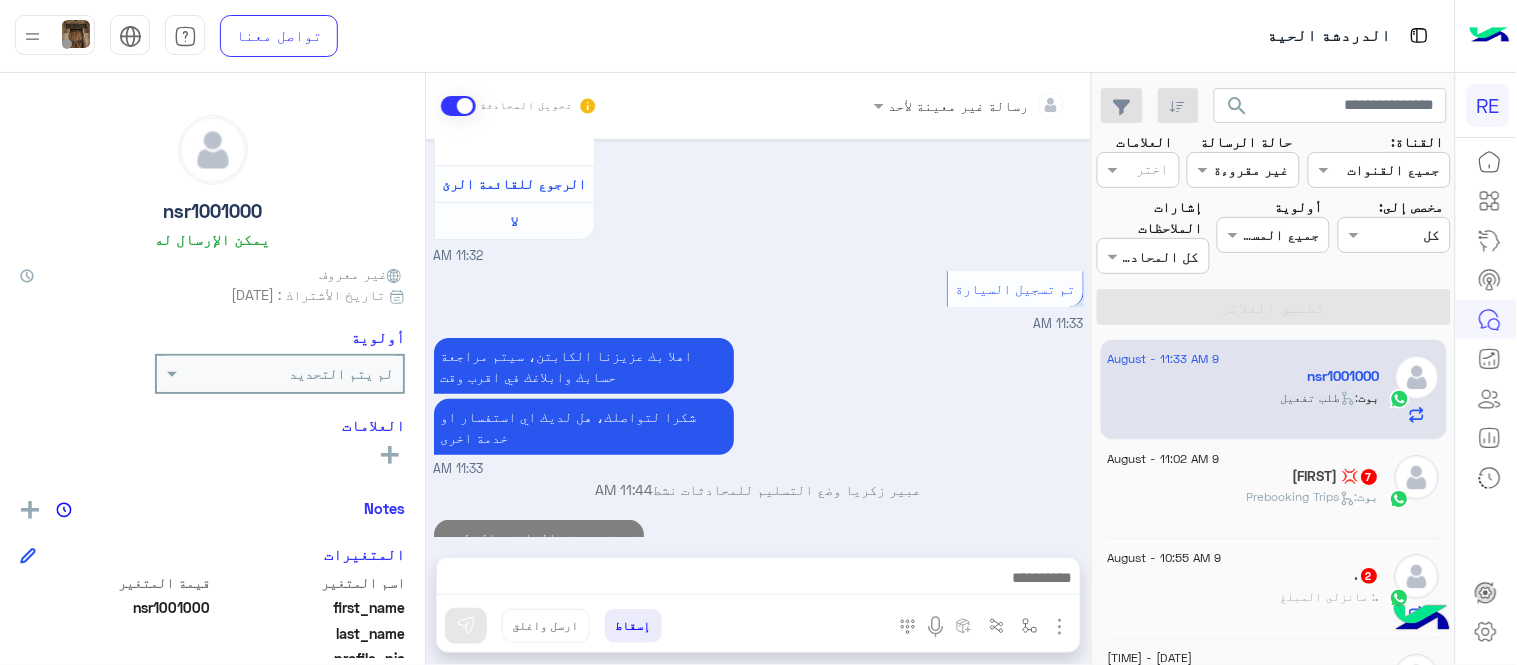 click on "بوت :   Prebooking Trips" 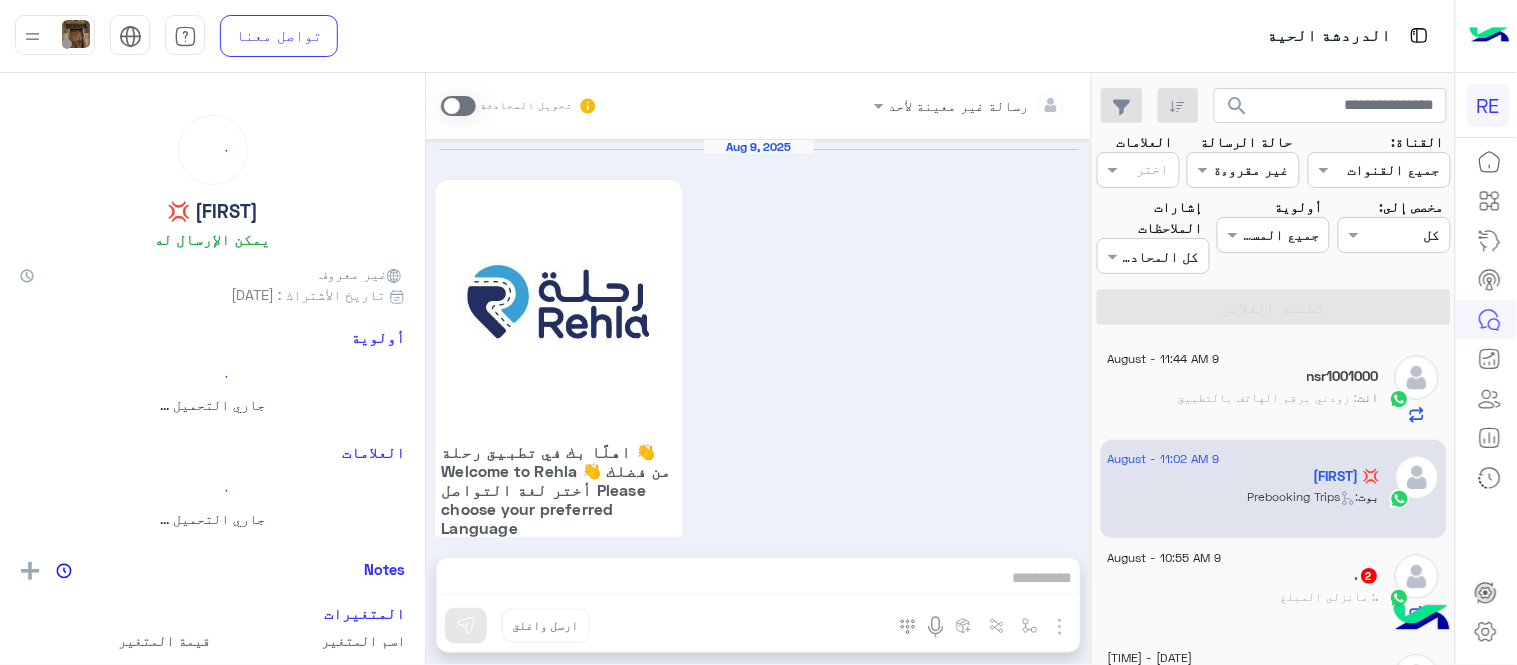 scroll, scrollTop: 1755, scrollLeft: 0, axis: vertical 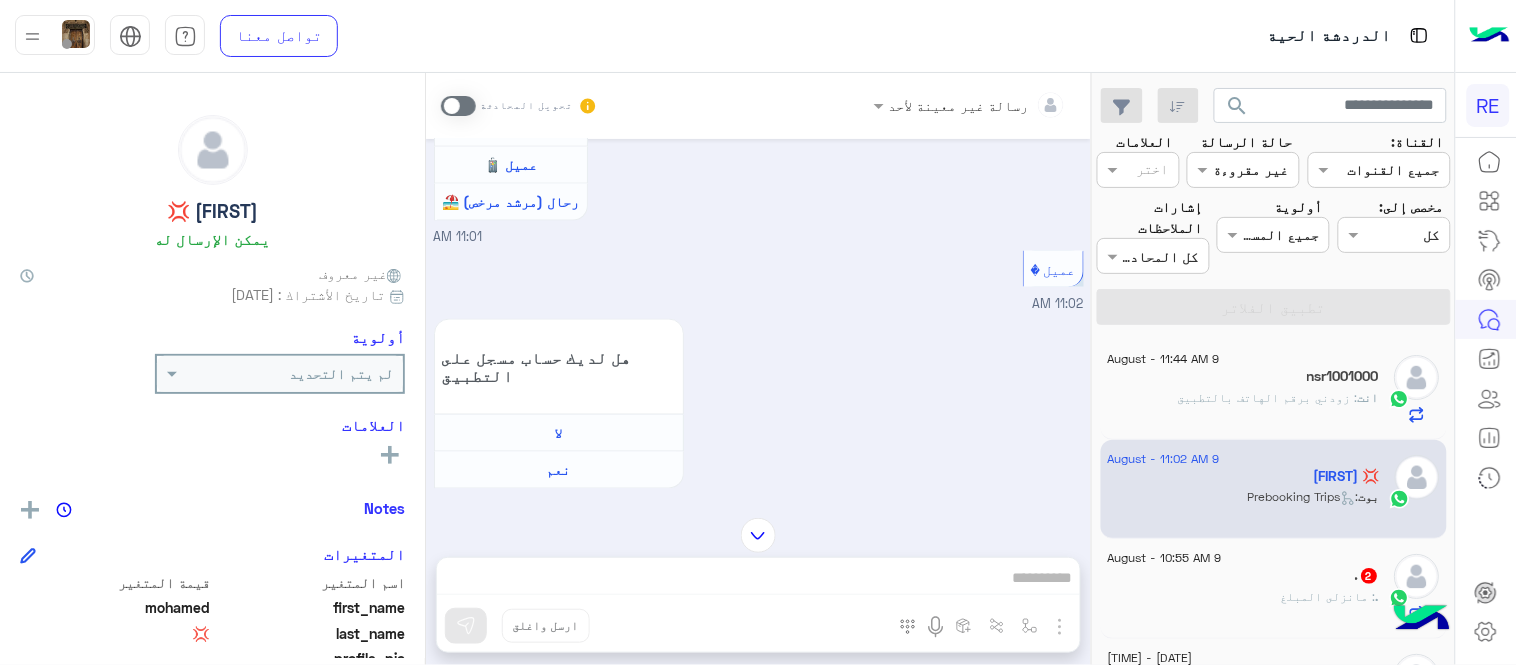 click at bounding box center [458, 106] 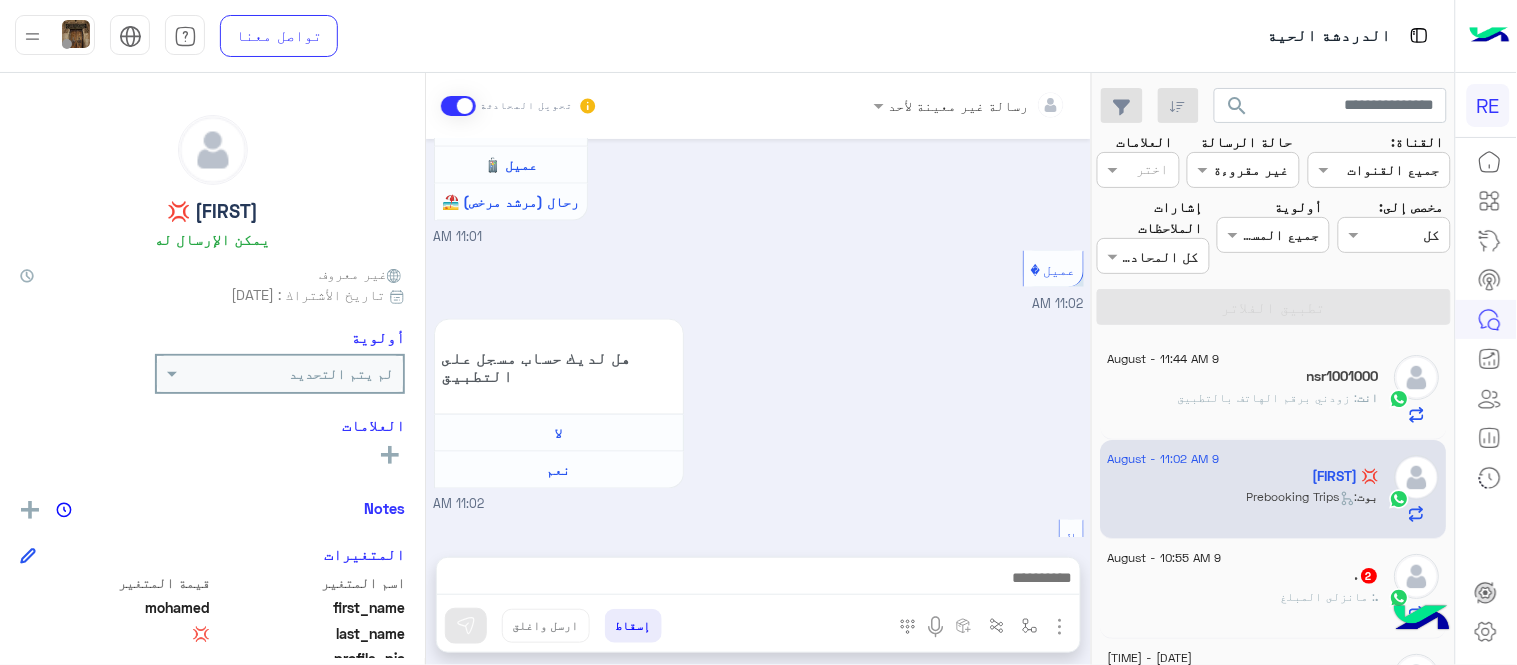 scroll, scrollTop: 1792, scrollLeft: 0, axis: vertical 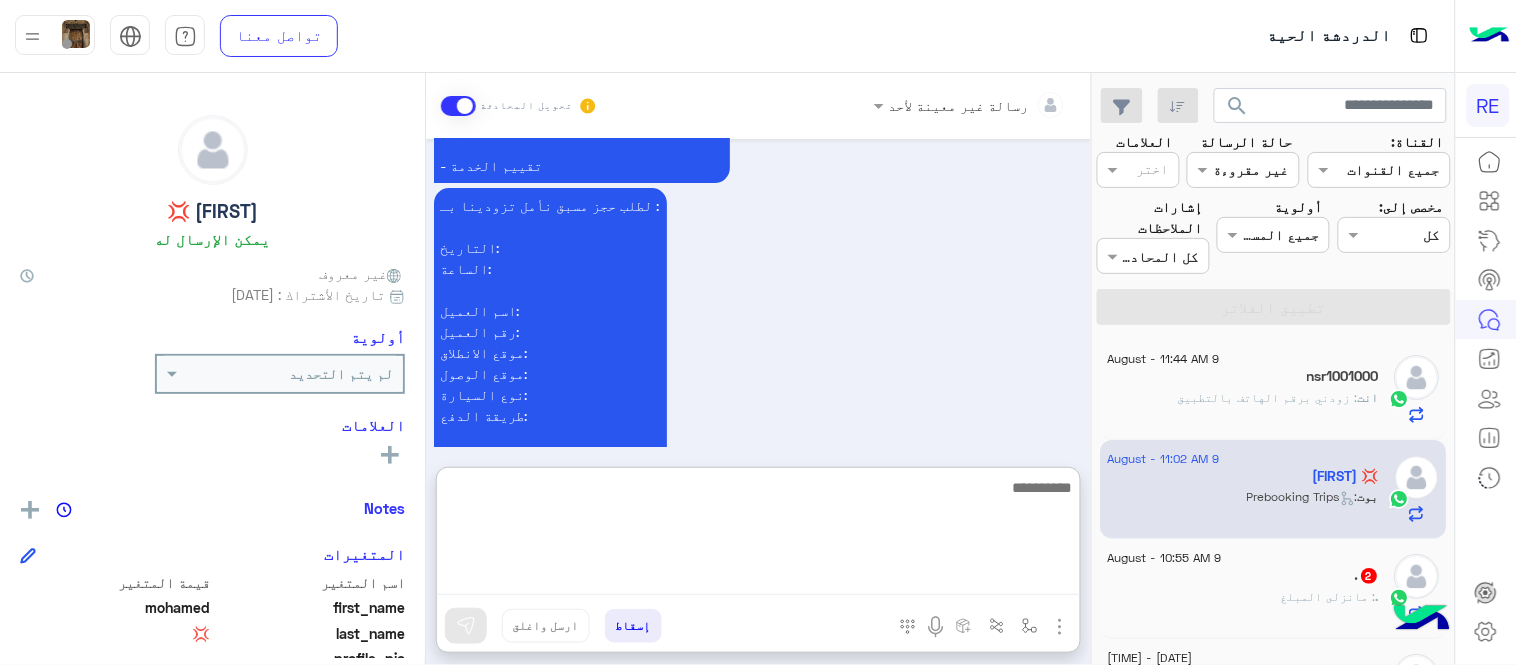 click at bounding box center (758, 535) 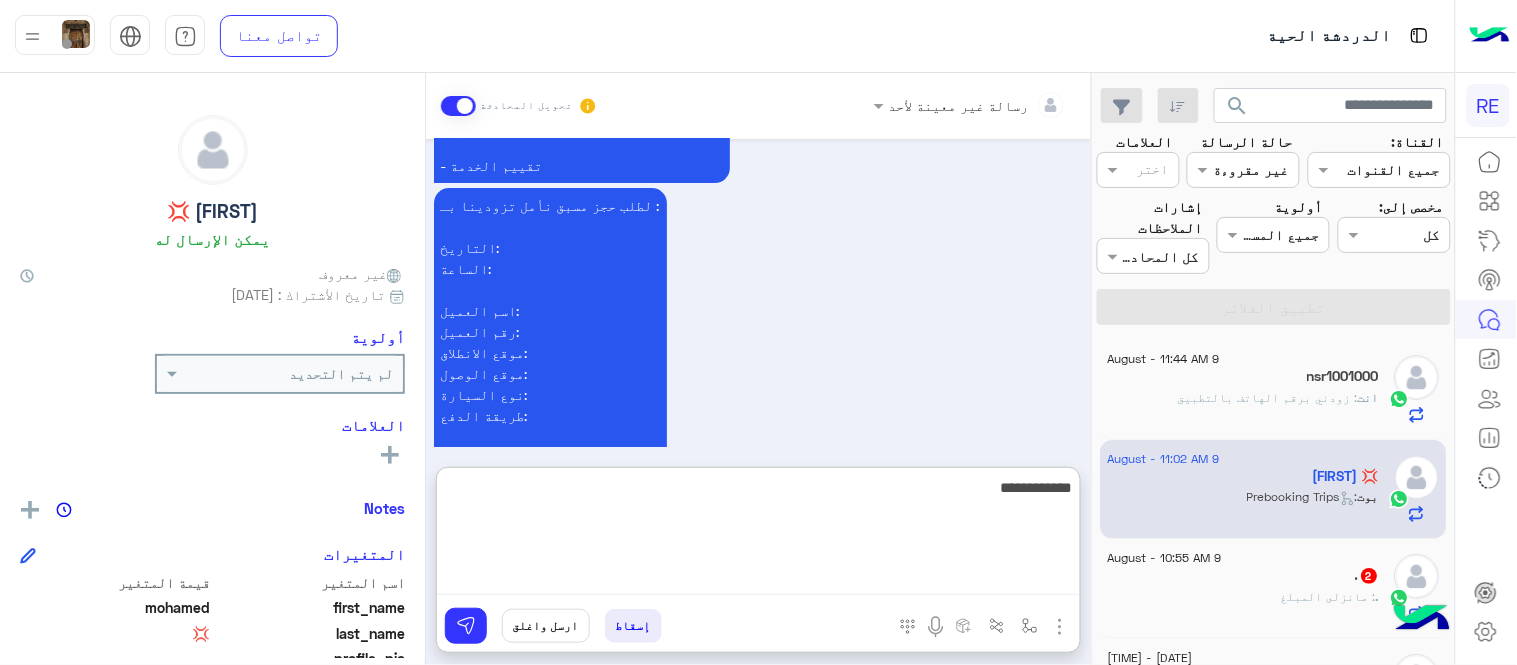 type on "**********" 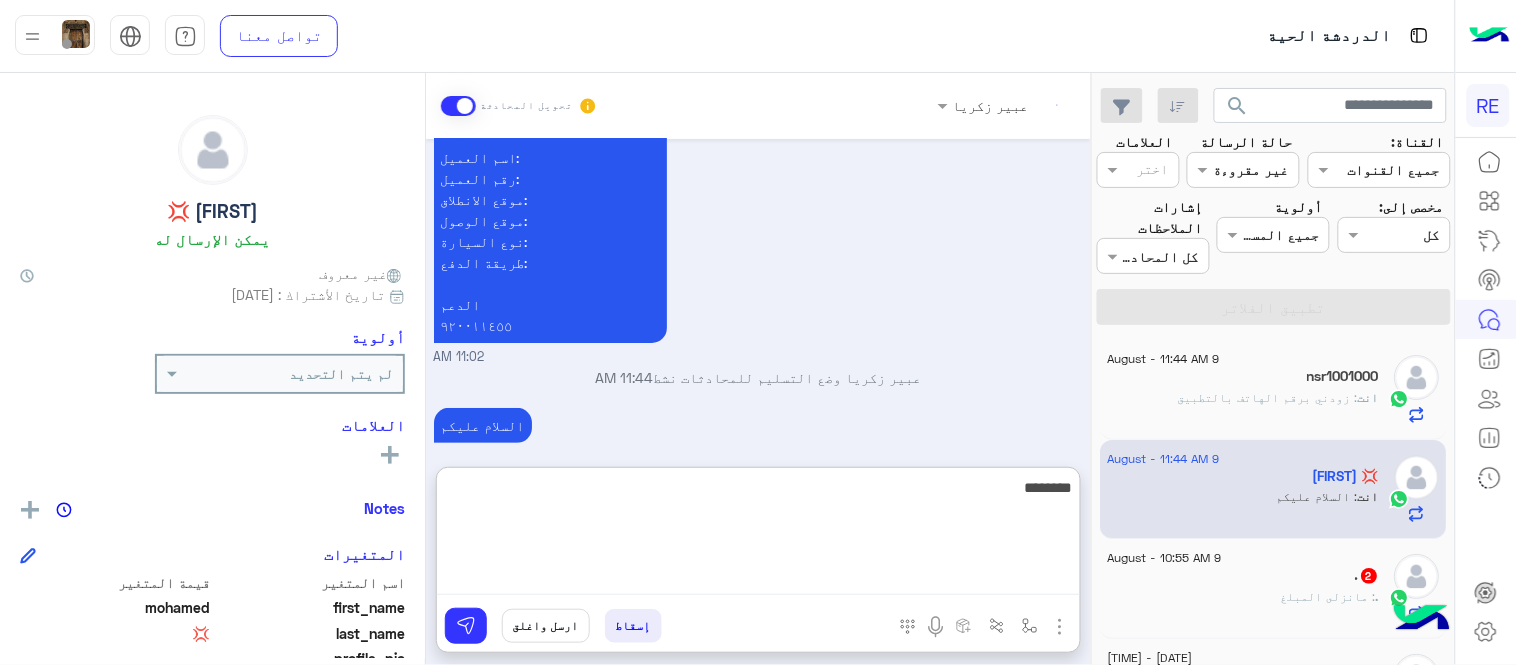 scroll, scrollTop: 1982, scrollLeft: 0, axis: vertical 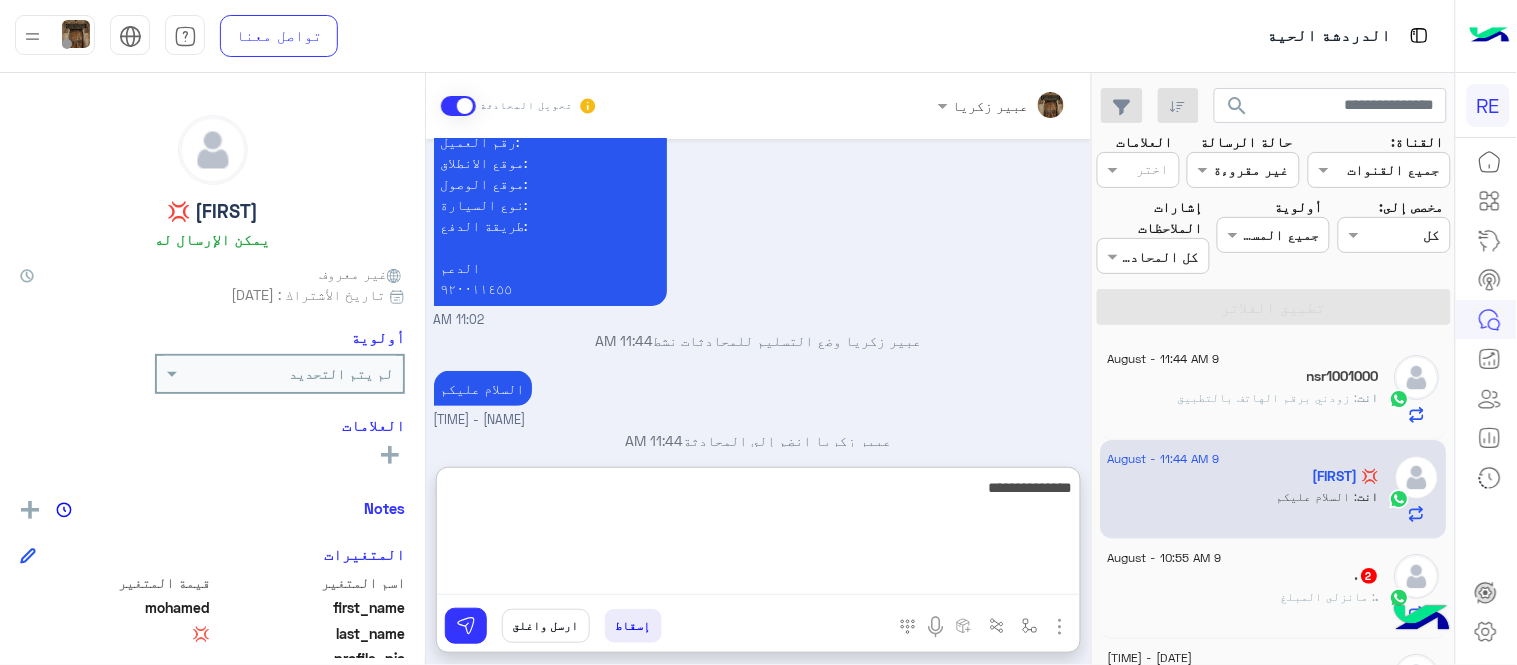 type on "**********" 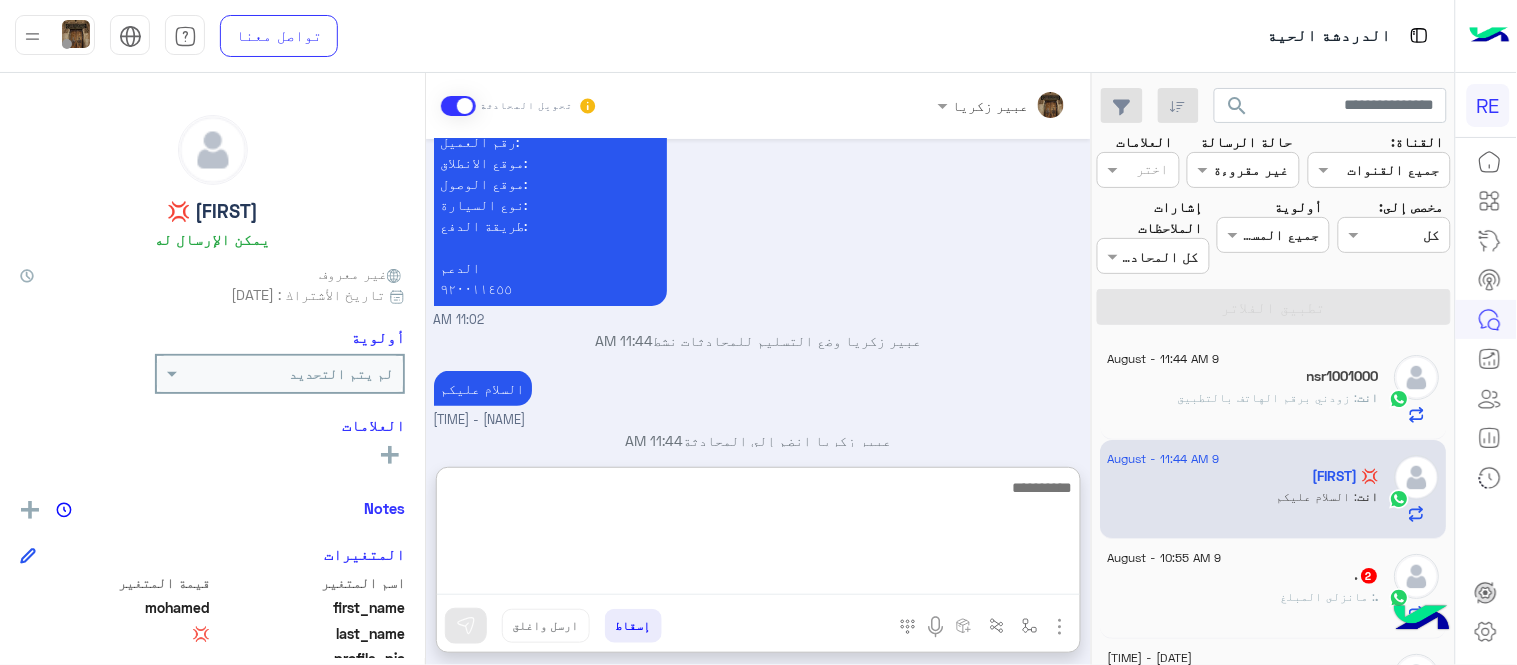 scroll, scrollTop: 2045, scrollLeft: 0, axis: vertical 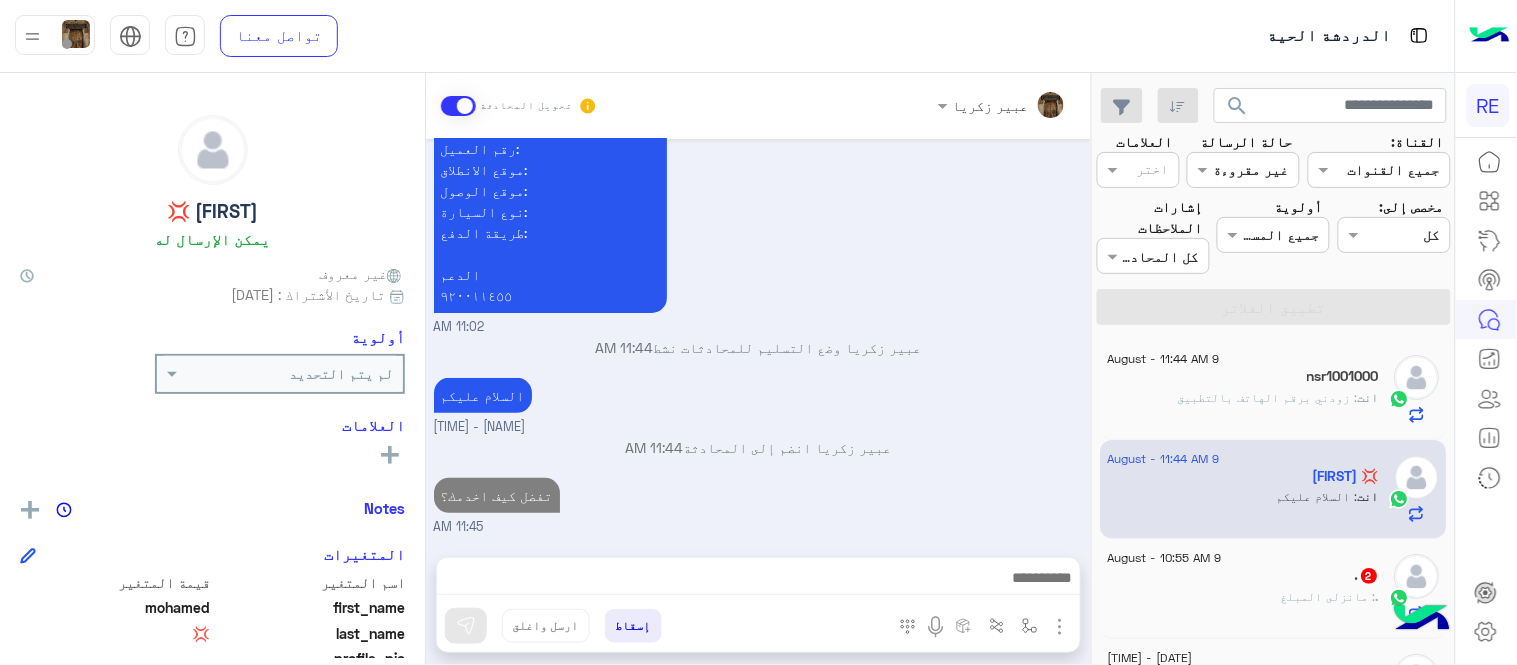 click on "Aug 9, 2025
اهلًا بك في تطبيق رحلة 👋
Welcome to Rehla  👋
من فضلك أختر لغة التواصل
Please choose your preferred Language
English   عربي     11:01 AM   mohamed 💢 غادر المحادثة   11:01 AM       عربي    11:01 AM  هل أنت ؟   كابتن 👨🏻‍✈️   عميل 🧳   رحال (مرشد مرخص) 🏖️     11:01 AM   عميل     11:02 AM  هل لديك حساب مسجل على التطبيق   لا   نعم     11:02 AM   لا    11:02 AM  يمكنك تحميل التطبيق والتسجيل عبر الرابط 📲
http://onelink.to/Rehla
ونسعد بزيارتك حسابات التواصل الاجتماعي :
https://compiled.social/rehlacar    لمساعدتك بشكل افضل
الرجاء اختيار احد الخدمات التالية     11:02 AM   الحجز المسبق    11:02 AM  تمتع بمزايا تنزيل تطبيق رحلة بجوالك : -الاطلاع على الخدمات الجديدة" at bounding box center (758, 338) 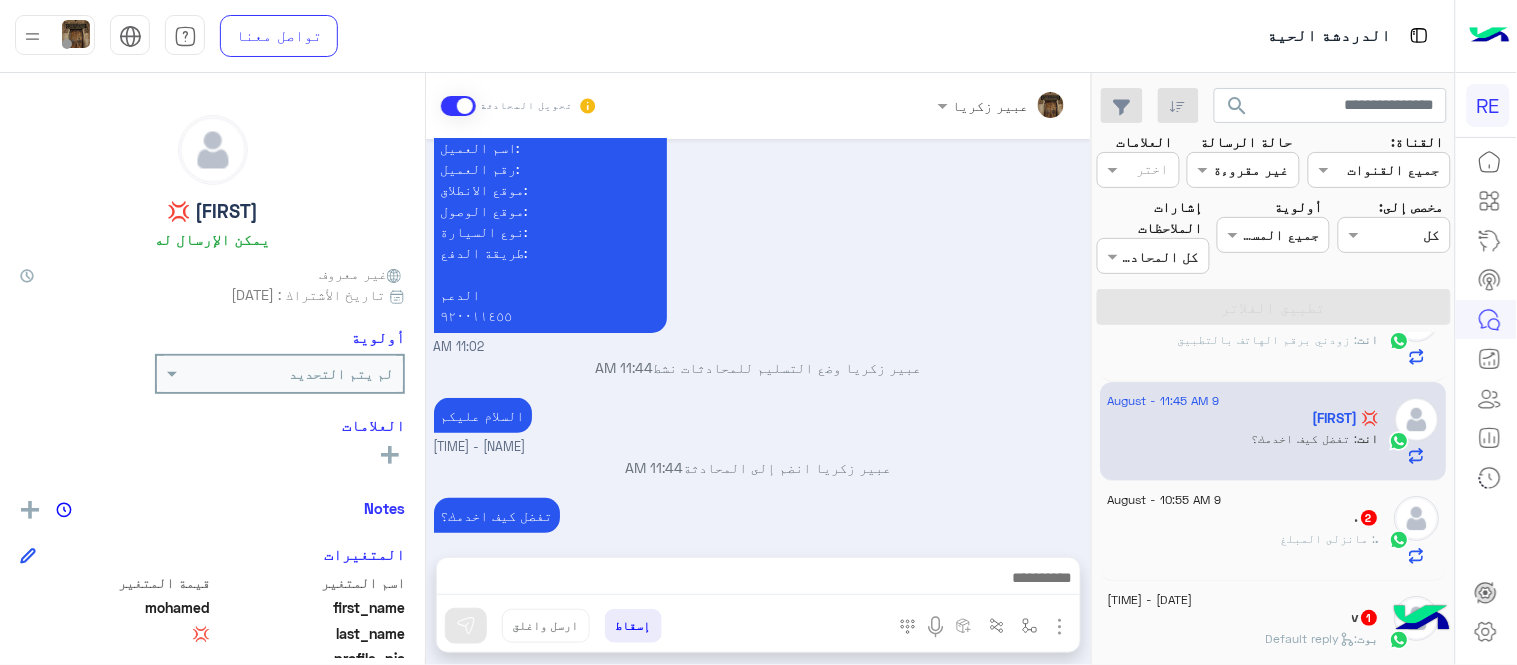 scroll, scrollTop: 125, scrollLeft: 0, axis: vertical 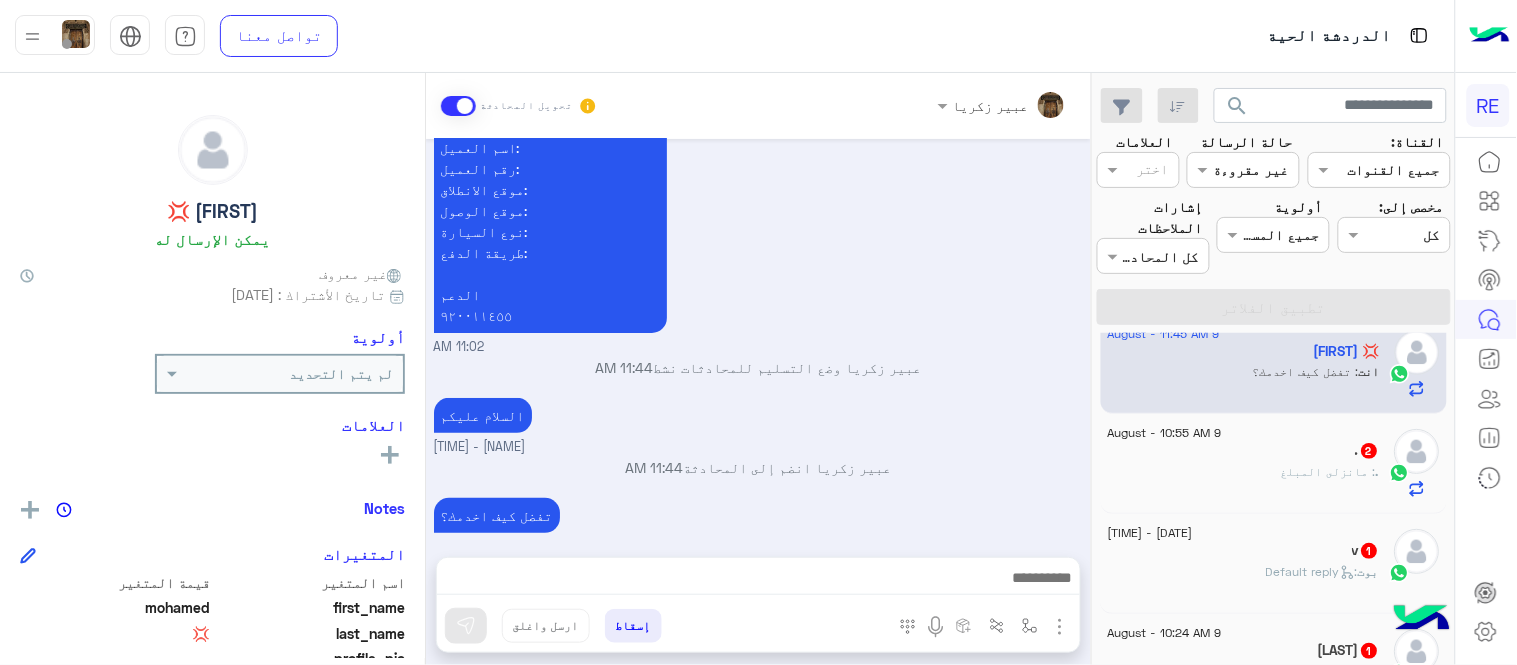 click on "9 August - 10:55 AM" 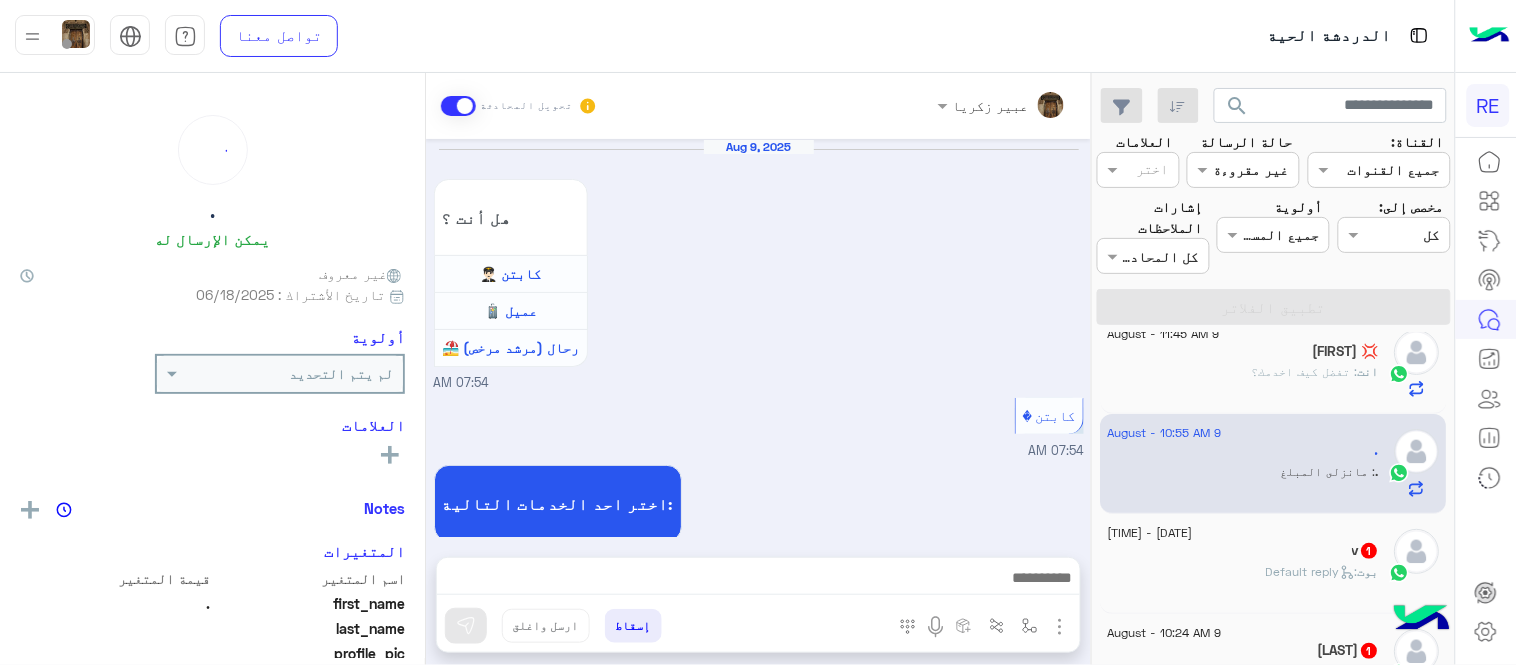scroll, scrollTop: 1102, scrollLeft: 0, axis: vertical 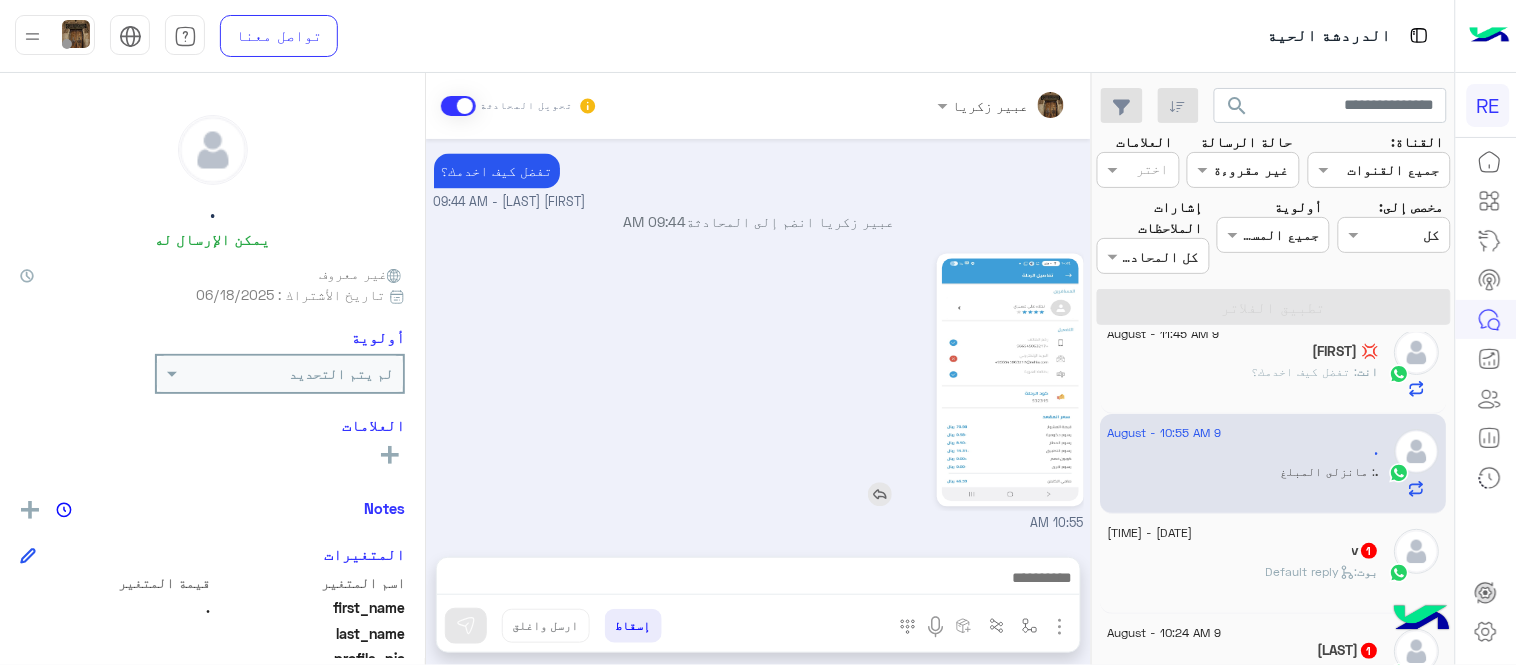 click 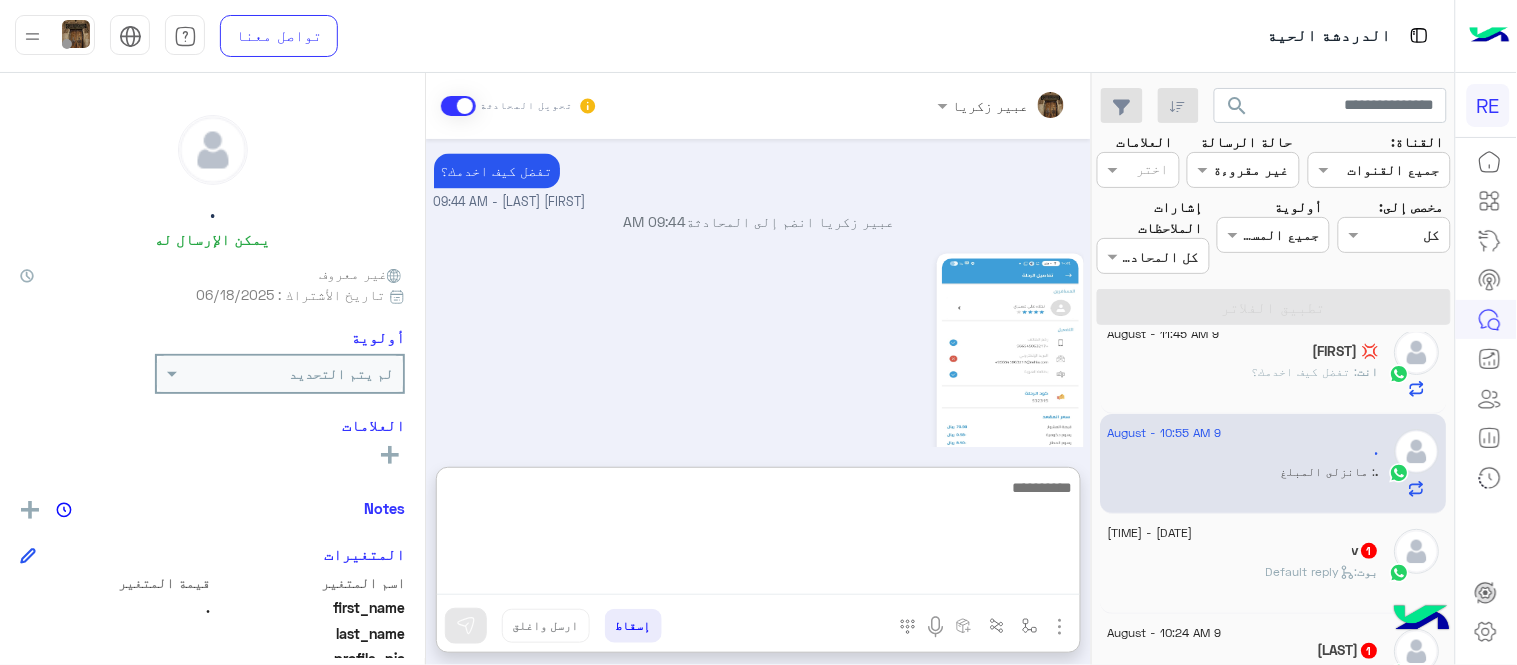 click at bounding box center [758, 535] 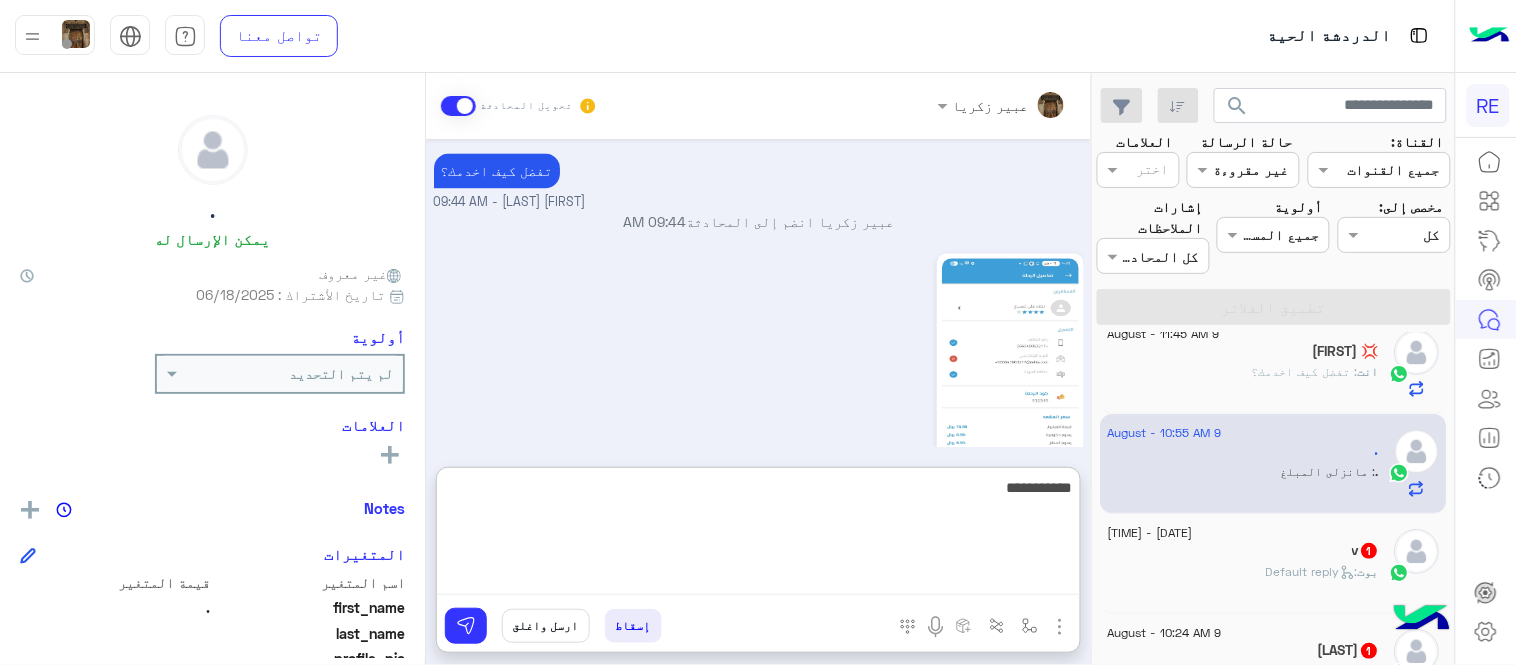 type on "**********" 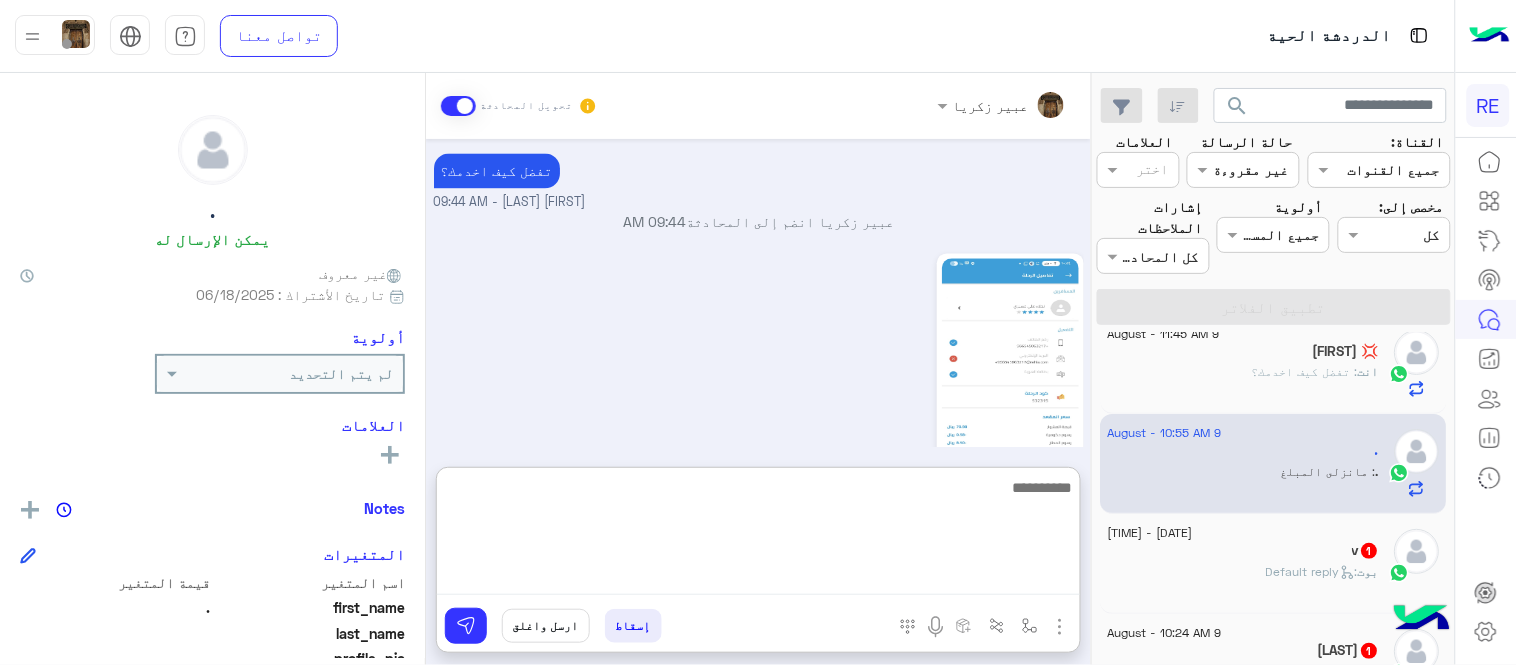 scroll, scrollTop: 1256, scrollLeft: 0, axis: vertical 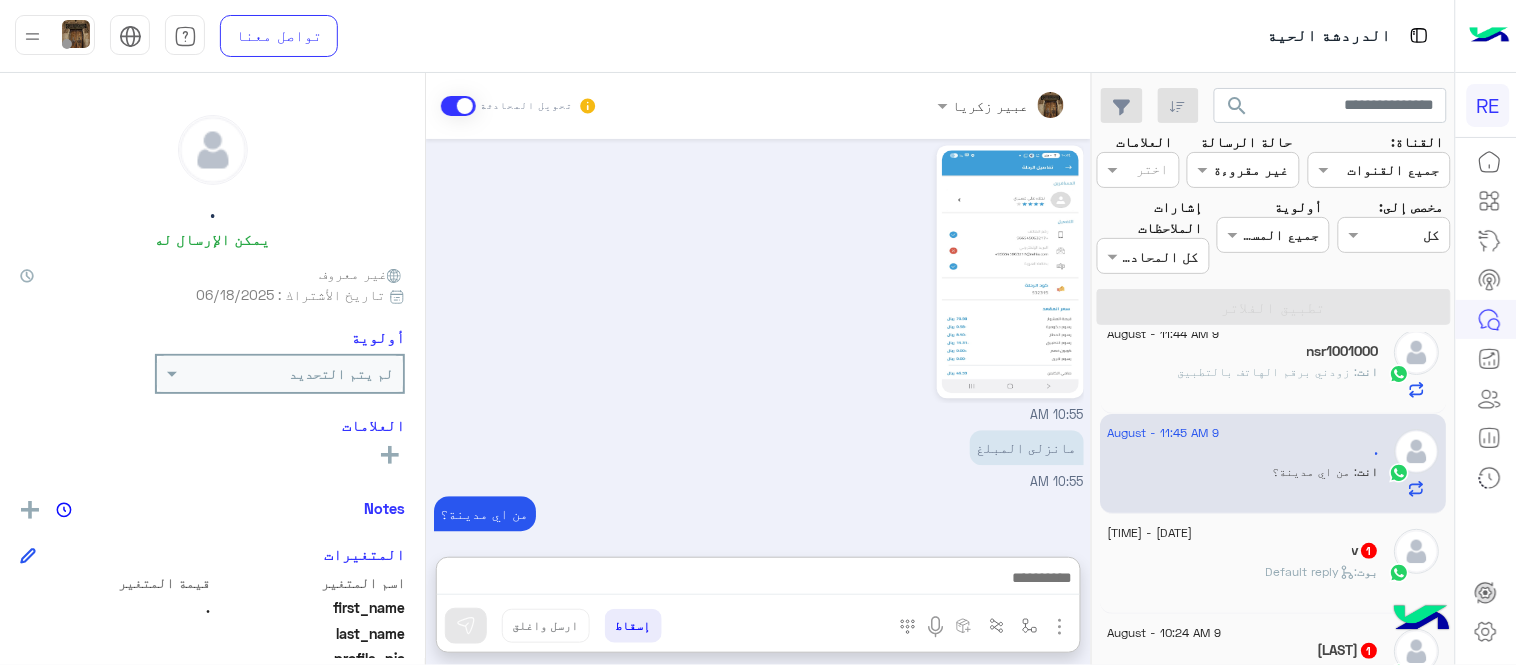 click on "Aug [DATE], [YEAR]  هل أنت ؟   كابتن 👨🏻‍✈️   عميل 🧳   رحال (مرشد مرخص) 🏖️     [TIME]   كابتن     [TIME]  اختر احد الخدمات التالية:    [TIME]   سحب الرصيد    [TIME]  عزيزي الكابتن  بخصوص طلبات سحب الرصيد من المحفظة  حيث نبذل قصارى جهدنا لإجراء التحويل البنكي في نفس اليوم أو اليوم التالي ونظراً لأن عمليات التحويل تتم من حساب الشركة فإن عمليات التحويل مرتبطة مع فترة دوام البنوك من 9 إلى 3 عصراً من يوم الأحد إلى نهاية دوام الخميس. نأمل منك الاطلاع على التعليمات التالية :  - التأكد من صحة رقم الايبان  - ادخال الارقام 22 خانه بدون كتابه الرمز SA - توفر رصيد كافي بالمحفظة اي خدمة اخرى ؟  لا     [TIME]" at bounding box center (758, 338) 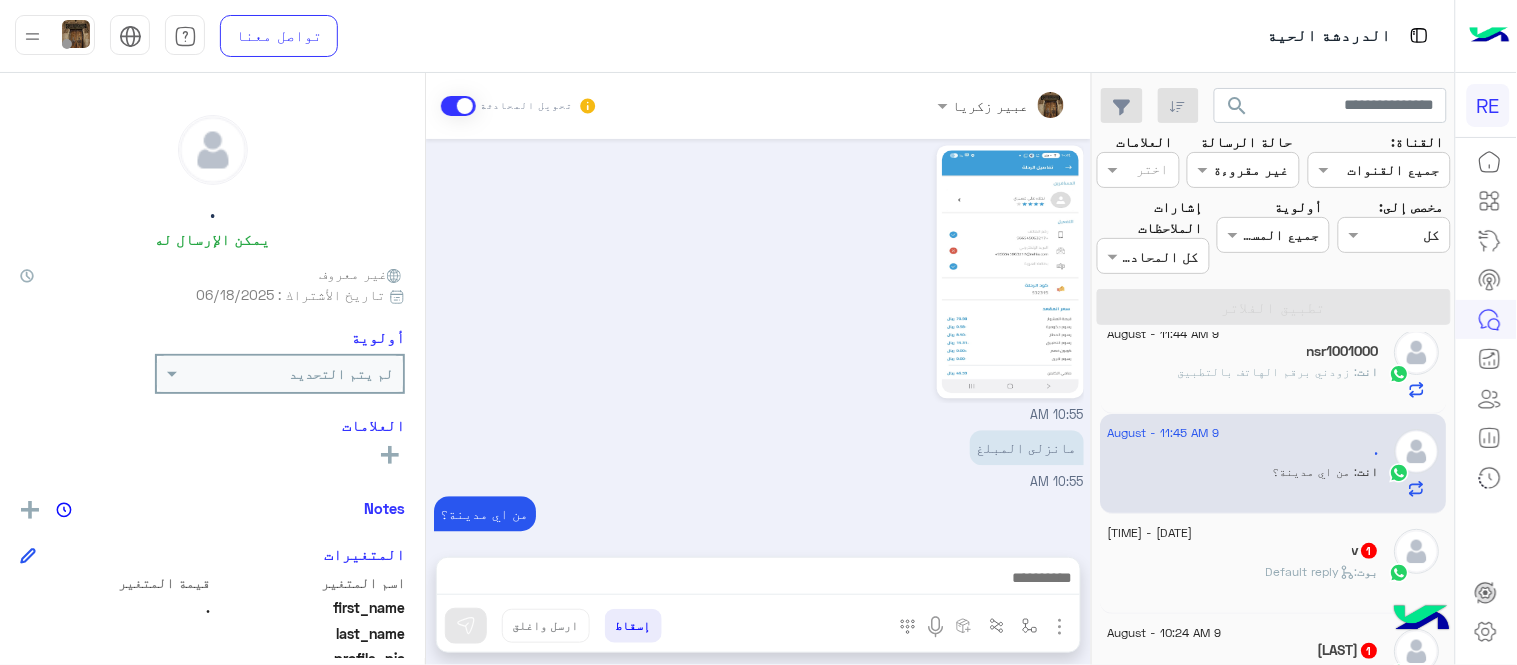 scroll, scrollTop: 1166, scrollLeft: 0, axis: vertical 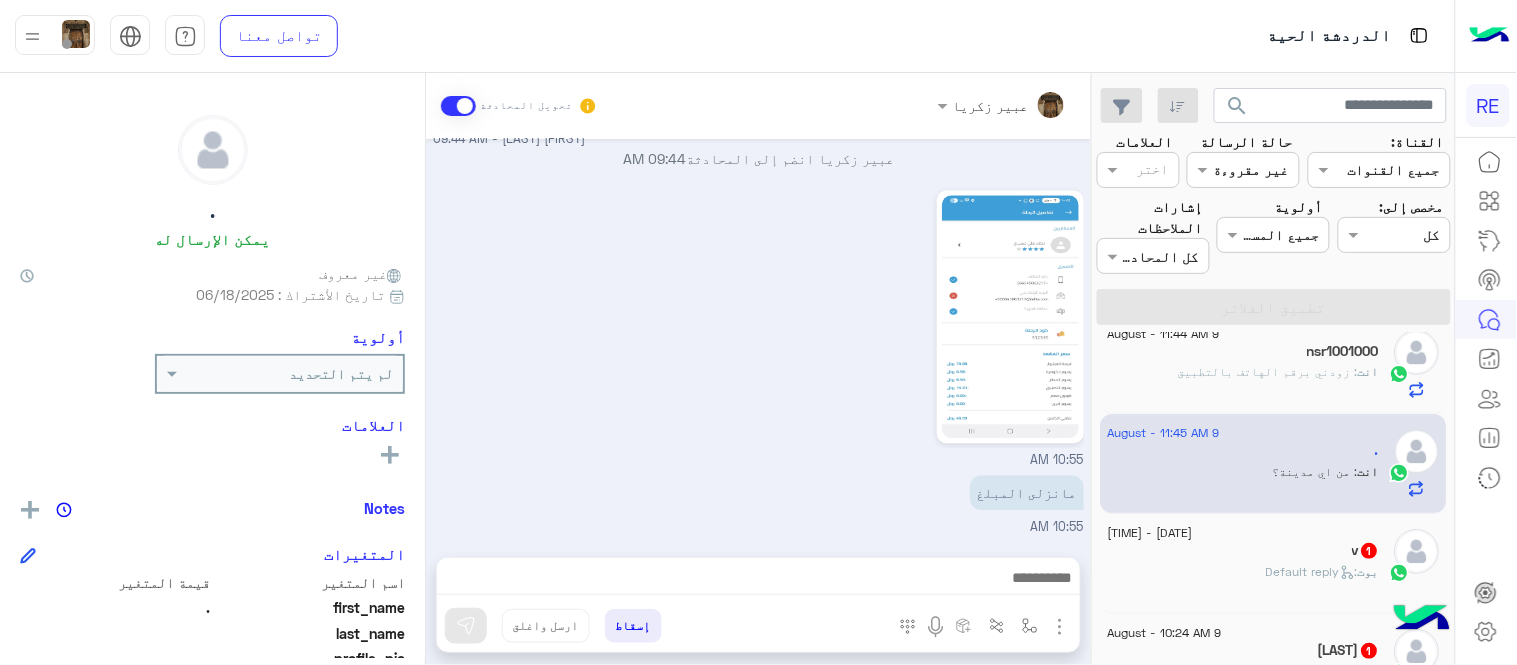 click on "بوت :   Default reply" 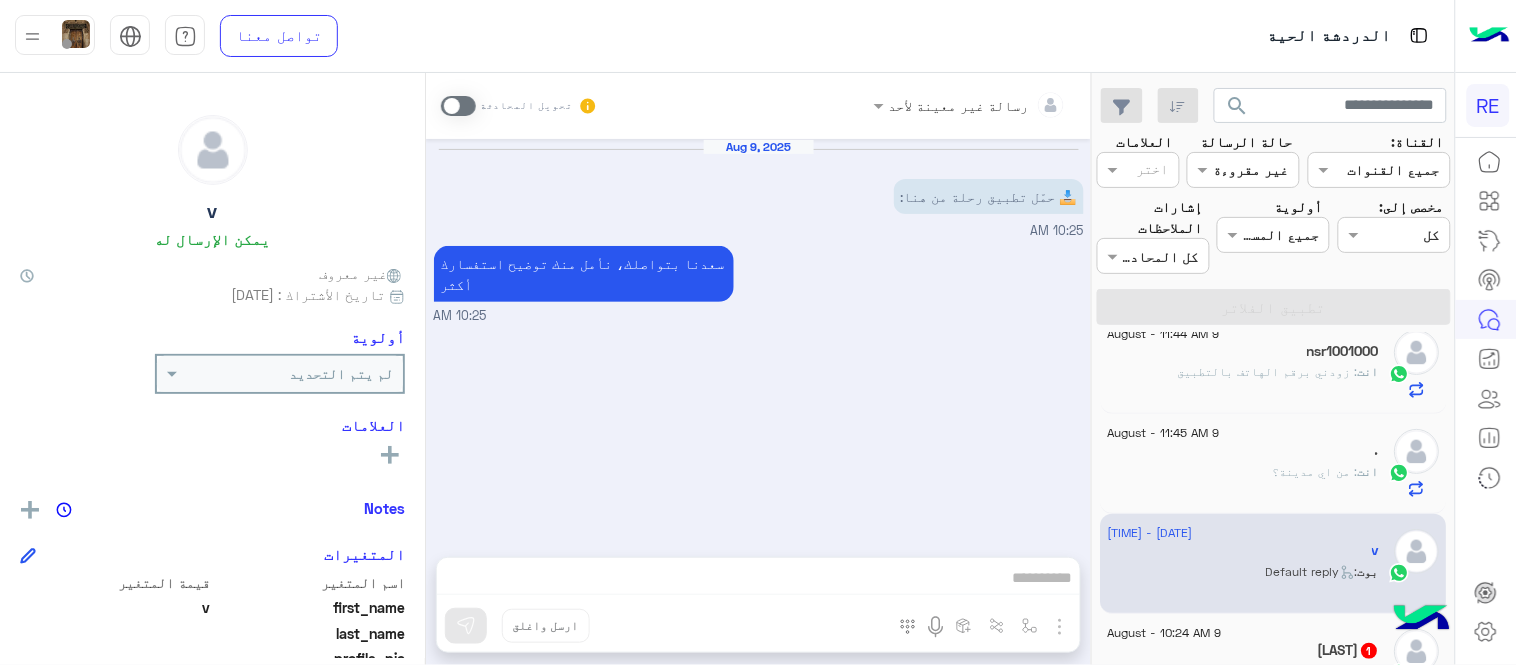 click at bounding box center [458, 106] 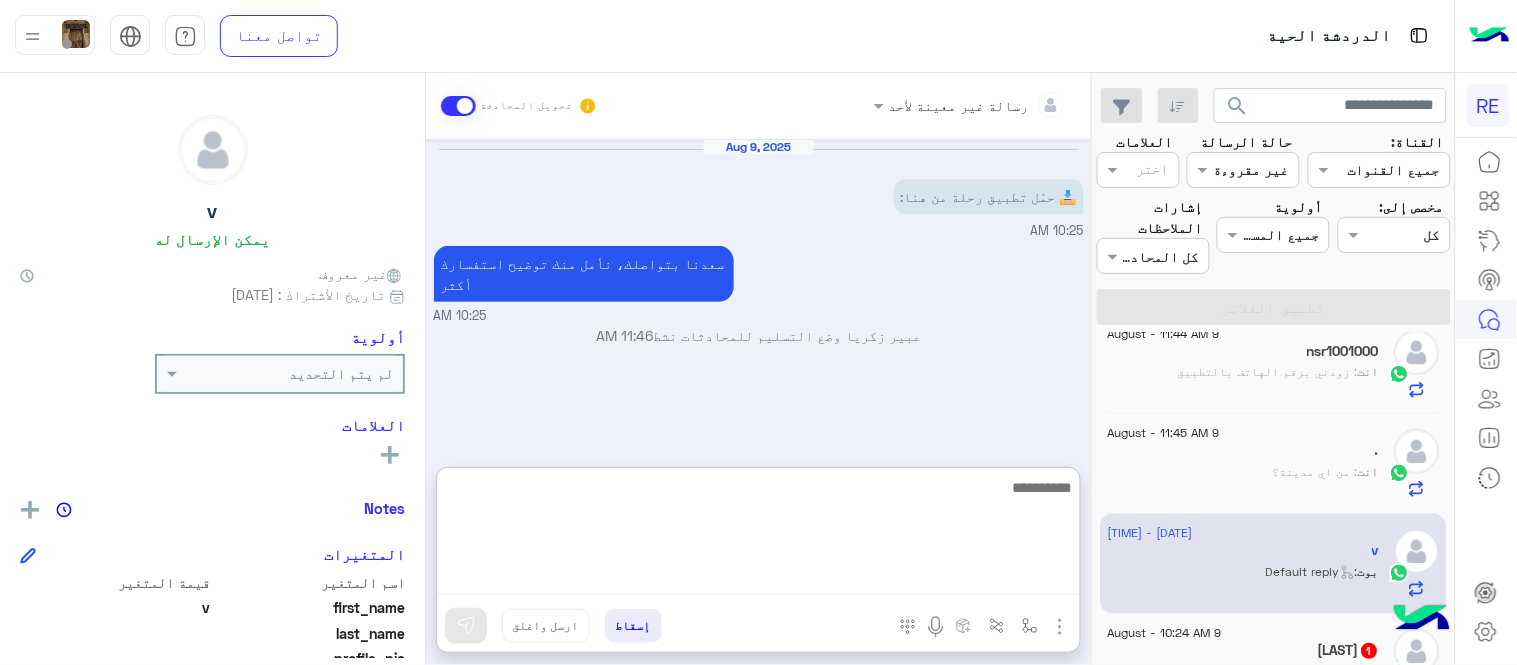 click at bounding box center [758, 535] 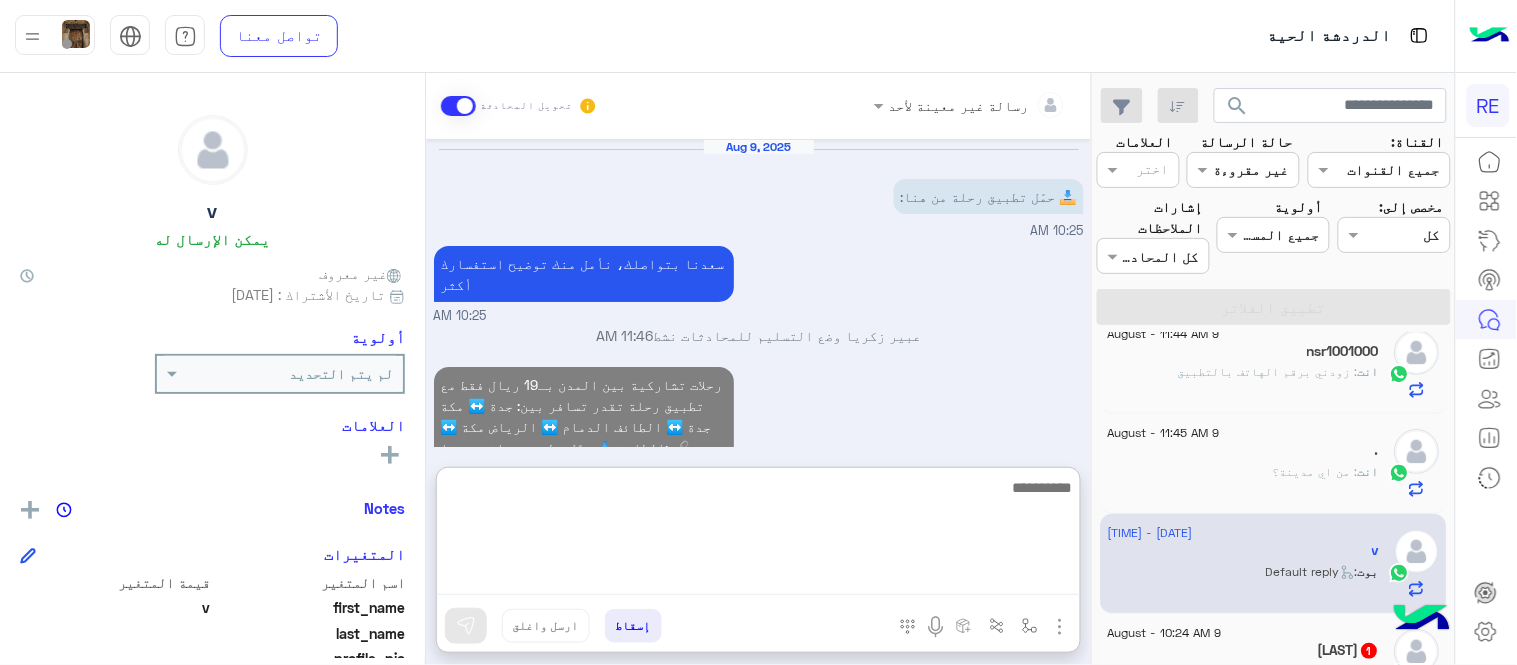 scroll, scrollTop: 0, scrollLeft: 0, axis: both 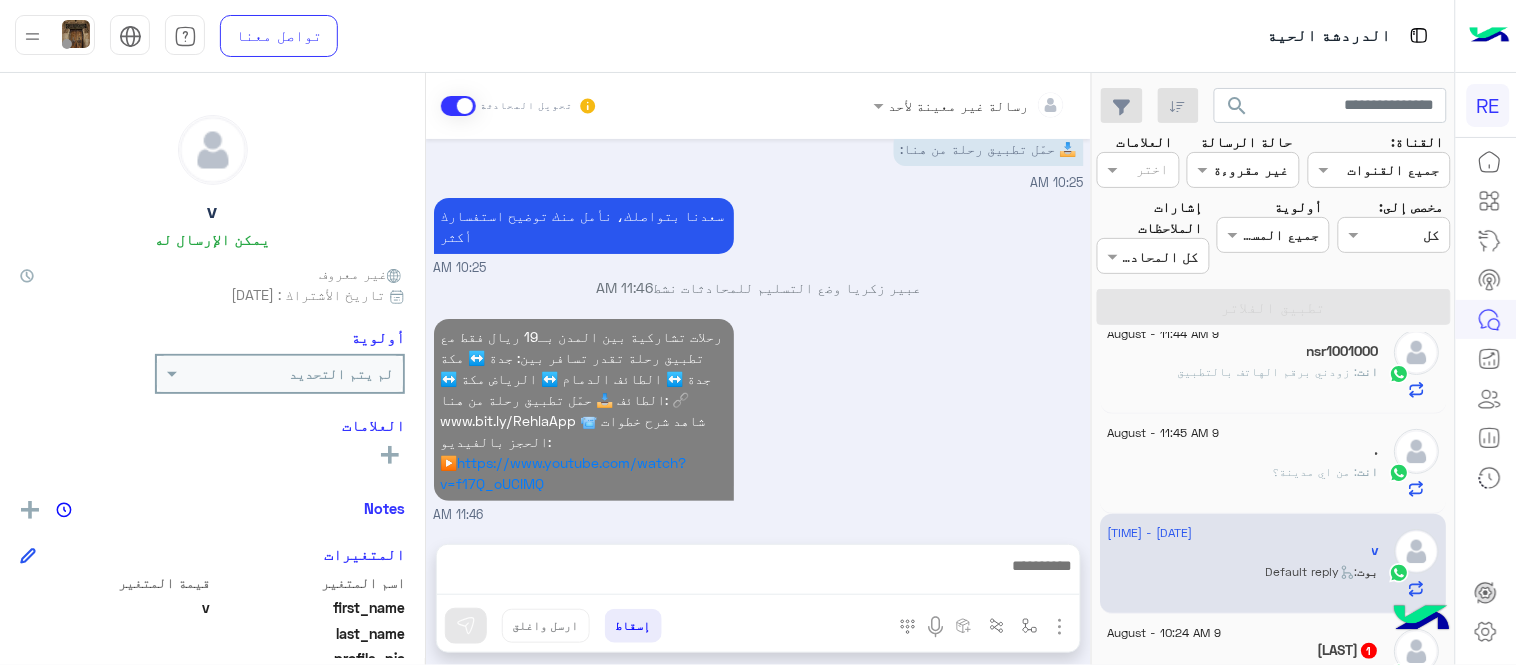 click on "رحلات تشاركية بين المدن بـ19 ريال فقط
مع تطبيق رحلة تقدر تسافر بين:
جدة ↔️ مكة
جدة ↔️ الطائف
الدمام ↔️ الرياض
مكة ↔️ الطائف
📥 حمّل تطبيق رحلة من هنا:
🔗 www.bit.ly/RehlaApp
📹 شاهد شرح خطوات الحجز بالفيديو:
▶️   https://www.youtube.com/watch?v=f17Q_oUCIMQ   11:46 AM" at bounding box center [759, 419] 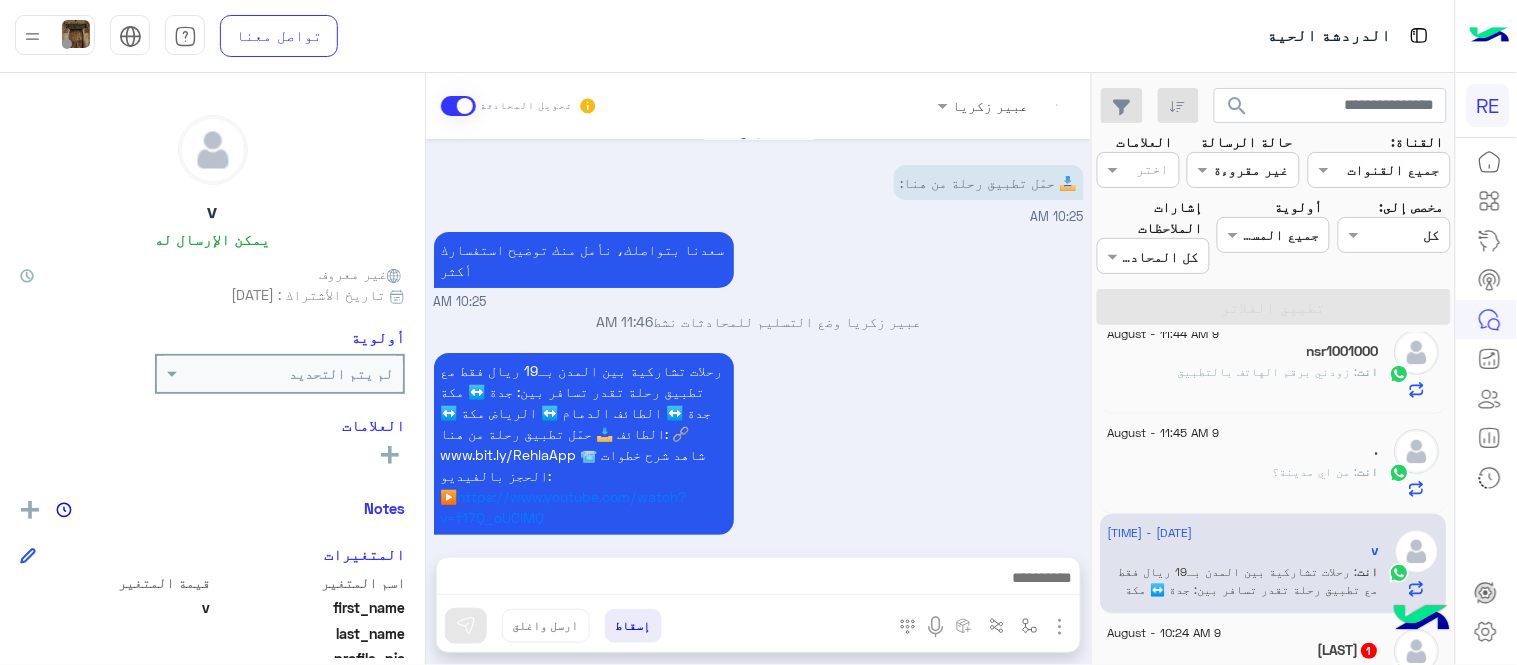 scroll, scrollTop: 51, scrollLeft: 0, axis: vertical 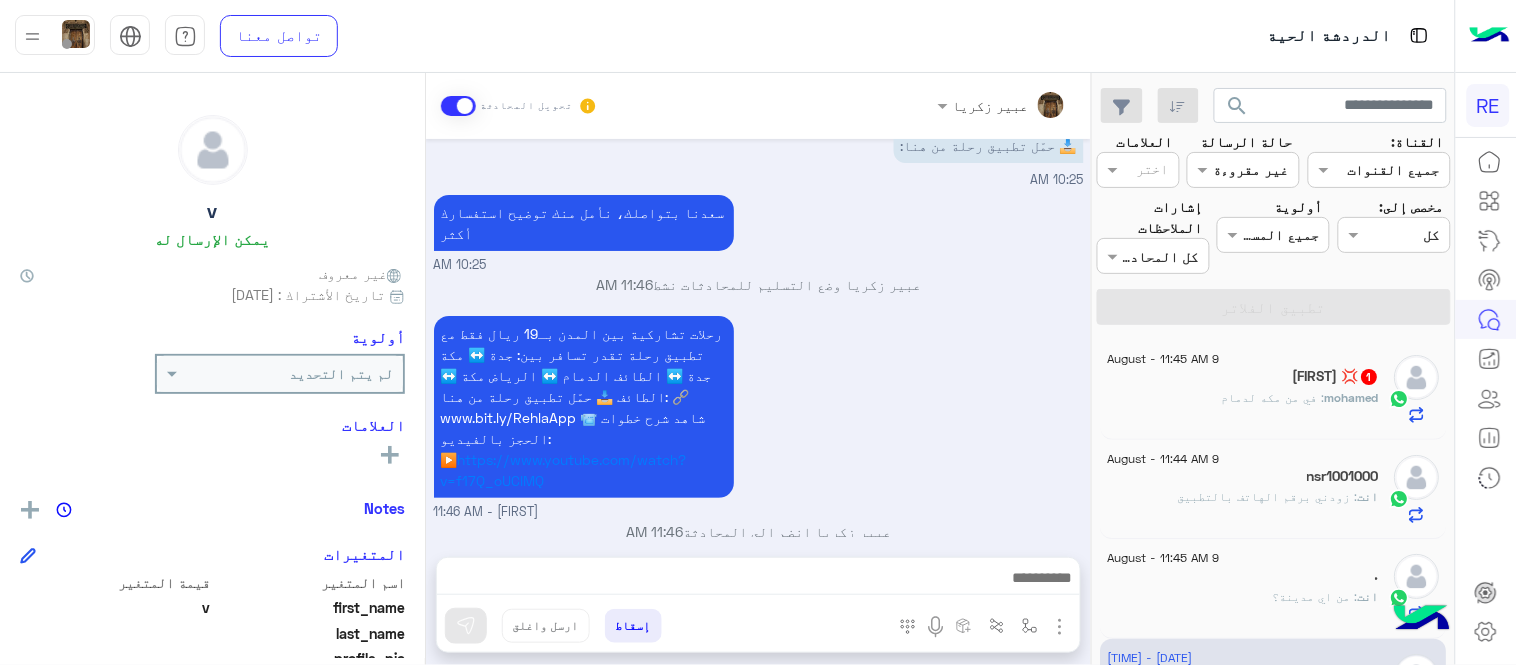 click on "mohamed : في من مكه لدمام" 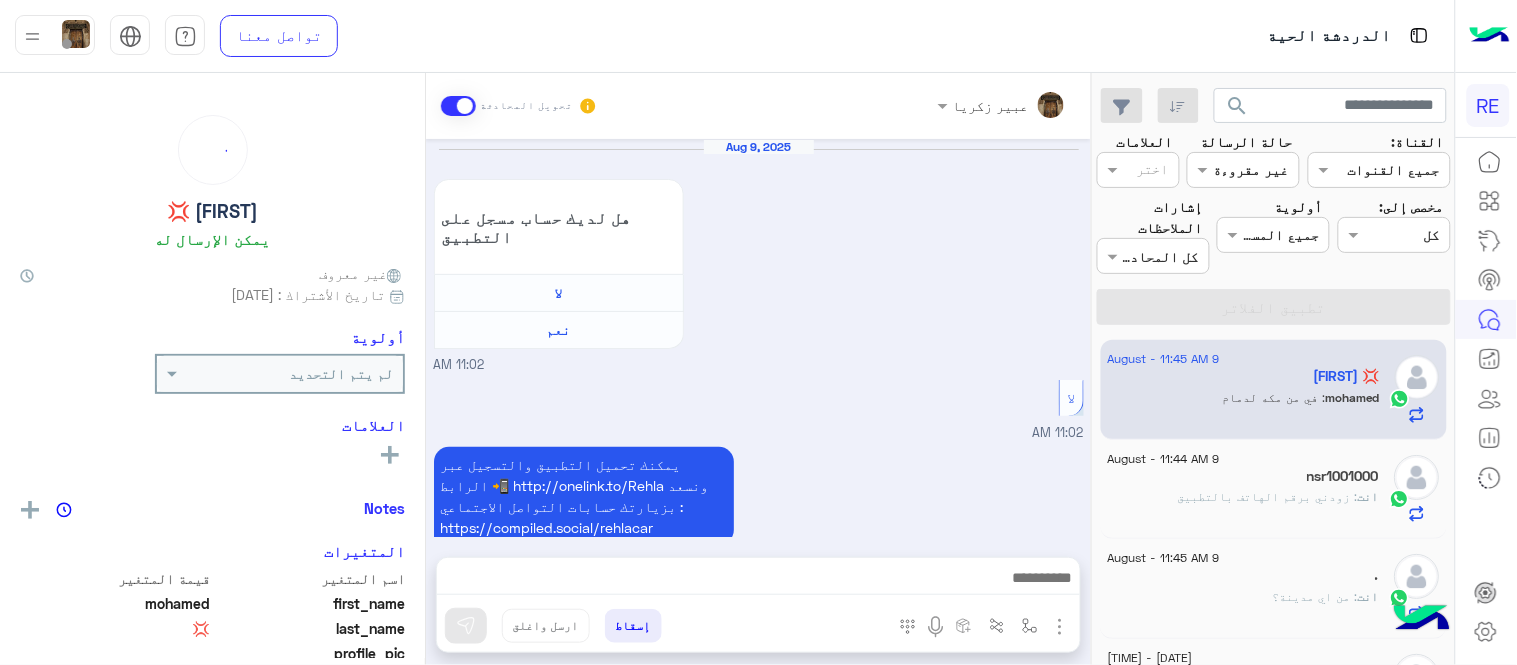 scroll, scrollTop: 1140, scrollLeft: 0, axis: vertical 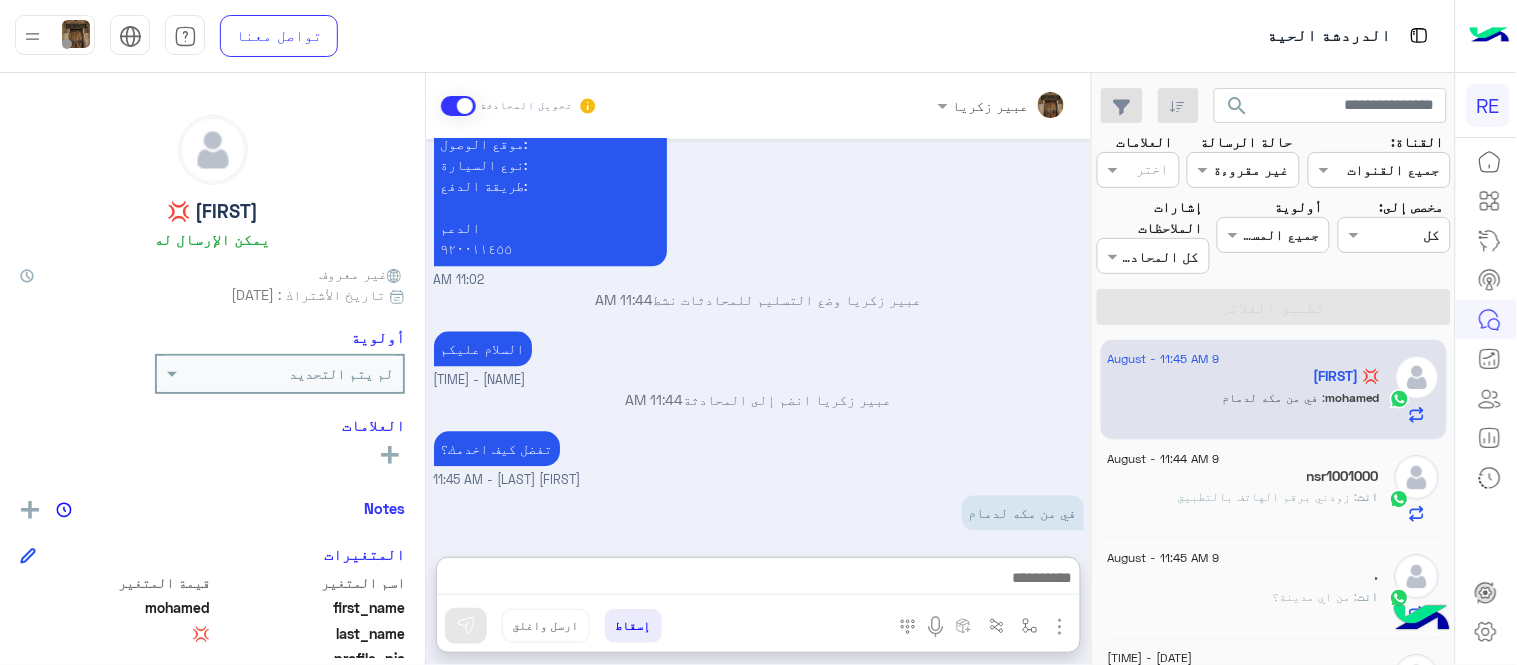 click at bounding box center (758, 580) 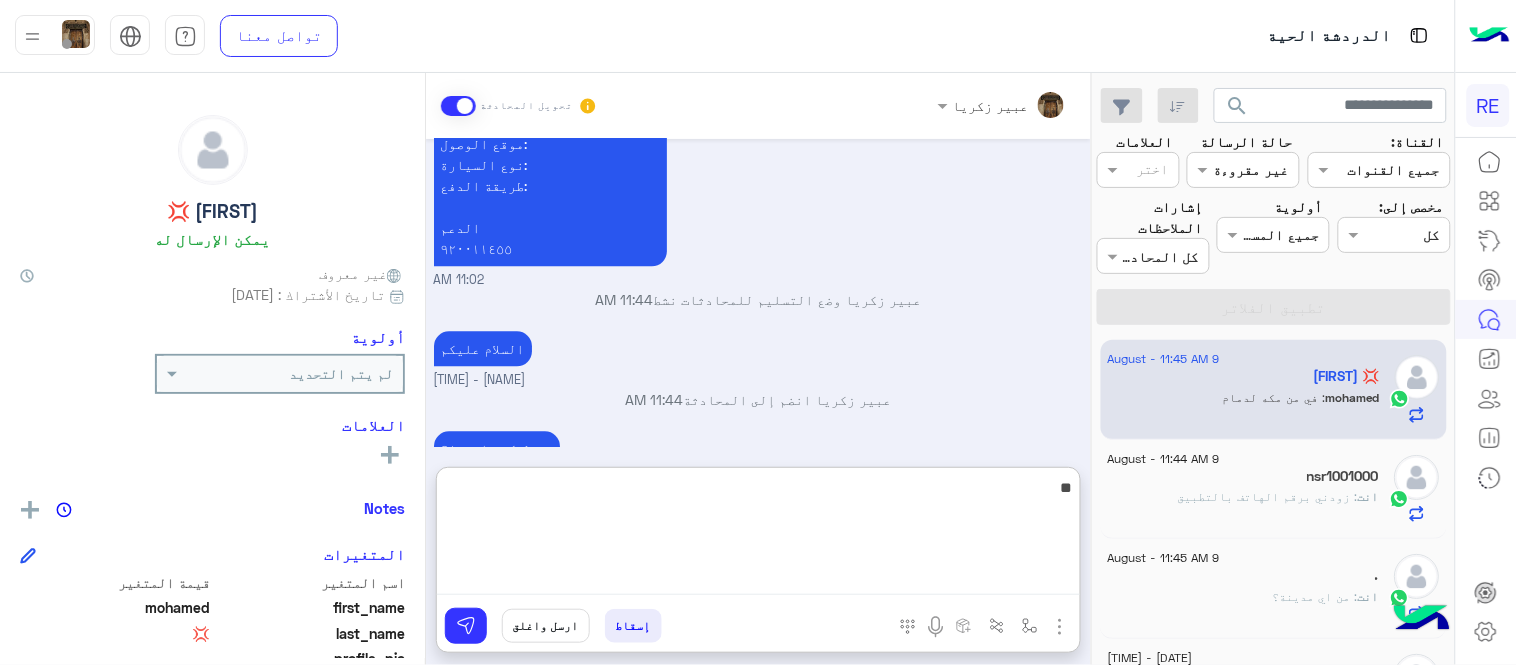 type on "*" 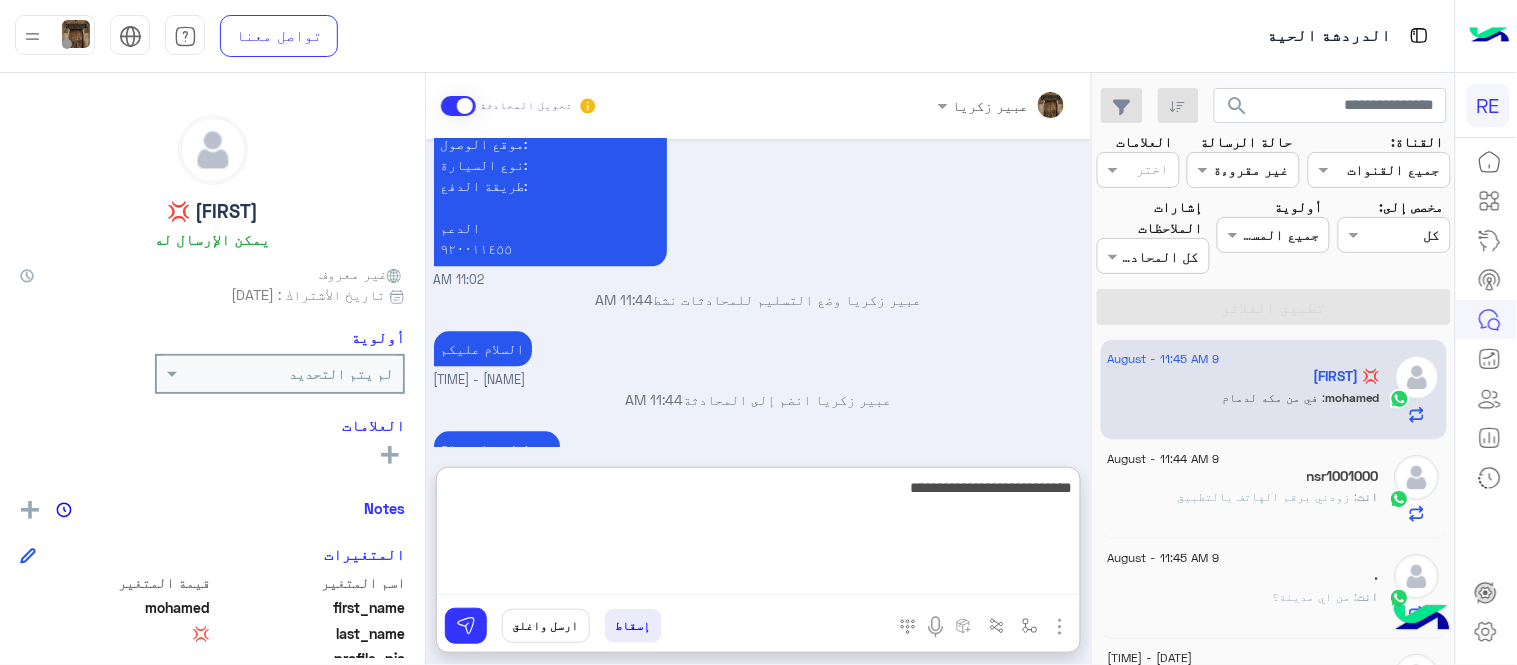 click on "**********" at bounding box center [758, 535] 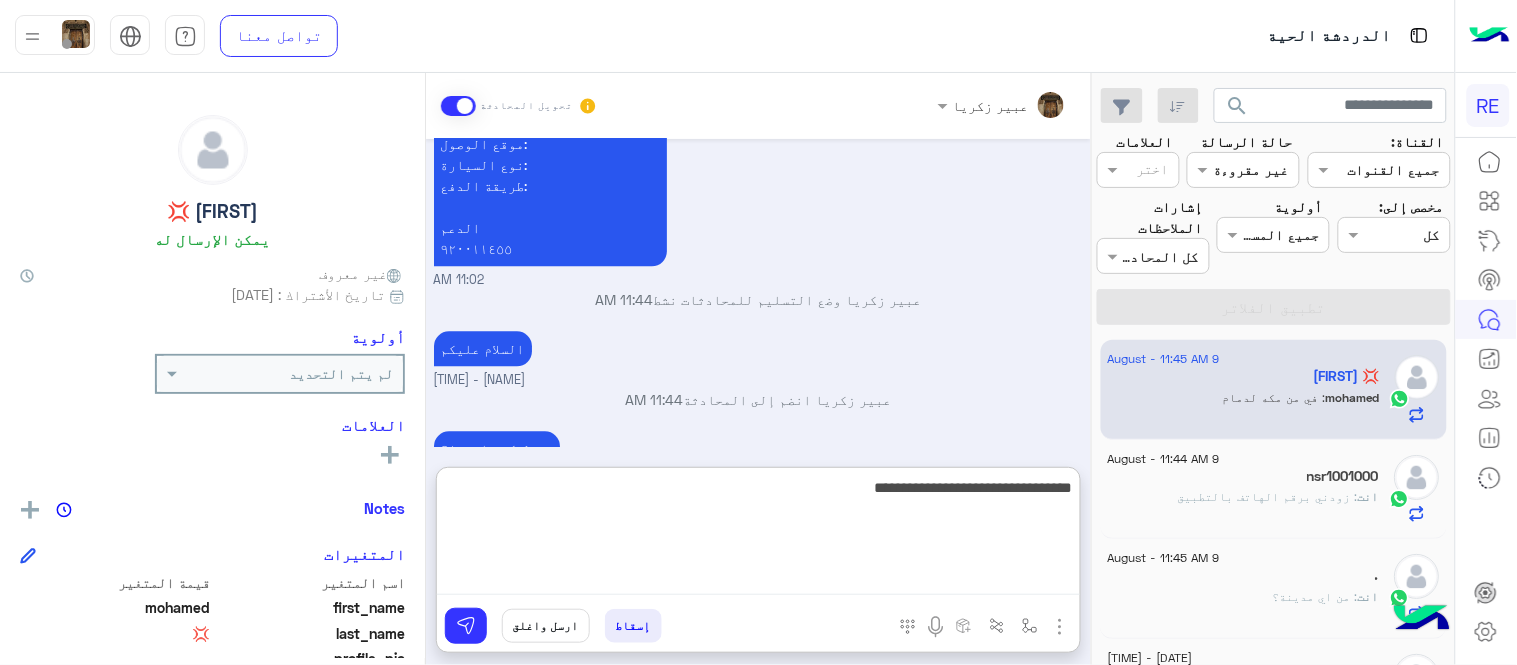 click on "**********" at bounding box center (758, 535) 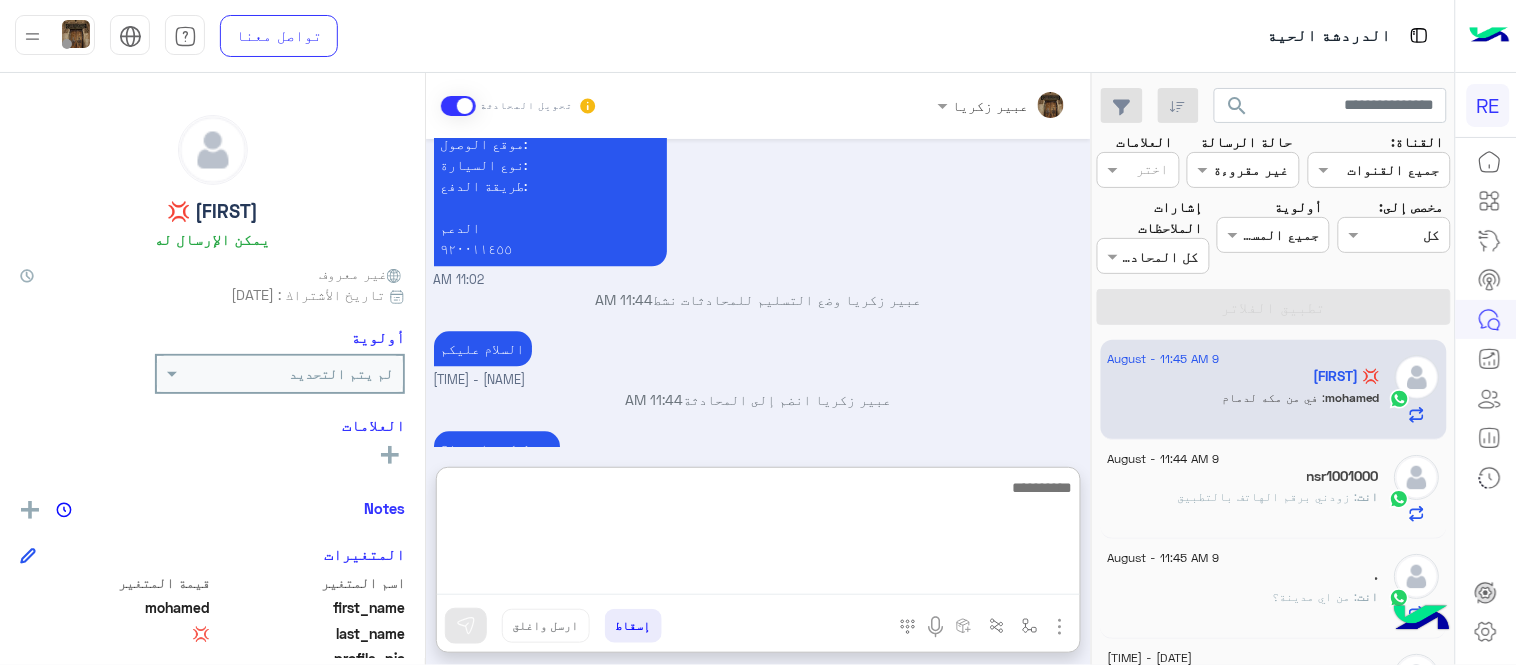 scroll, scrollTop: 1293, scrollLeft: 0, axis: vertical 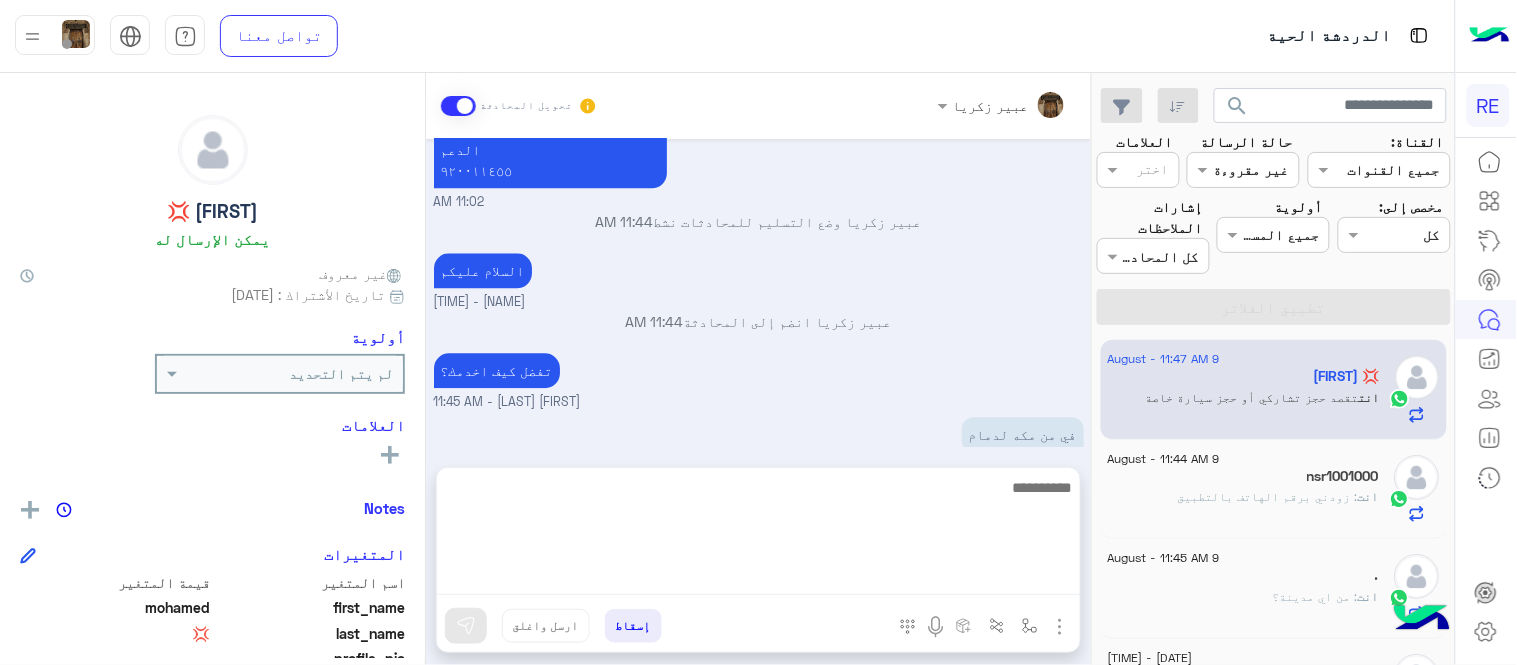 click on "Aug 9, 2025  هل لديك حساب مسجل على التطبيق   لا   نعم     11:02 AM   لا    11:02 AM  يمكنك تحميل التطبيق والتسجيل عبر الرابط 📲
http://onelink.to/Rehla
ونسعد بزيارتك حسابات التواصل الاجتماعي :
https://compiled.social/rehlacar    لمساعدتك بشكل افضل
الرجاء اختيار احد الخدمات التالية     11:02 AM   الحجز المسبق    11:02 AM  تمتع بمزايا تنزيل تطبيق رحلة بجوالك : -الحصول على احدث العروض واروع الخصومات  -الاطلاع على الخدمات الجديدة  - سهولة الوصول للدعم  - حفظ الحقوق - التواصل مع الدعم لأعادة أي مفقودات  -مراجعة تقارير الرحلة وتفاصيلها - تقييم الخدمة لطلب حجز مسبق نأمل تزودينا بـ : التاريخ:  الساعة:  اسم العميل: رقم العميل:" at bounding box center [758, 293] 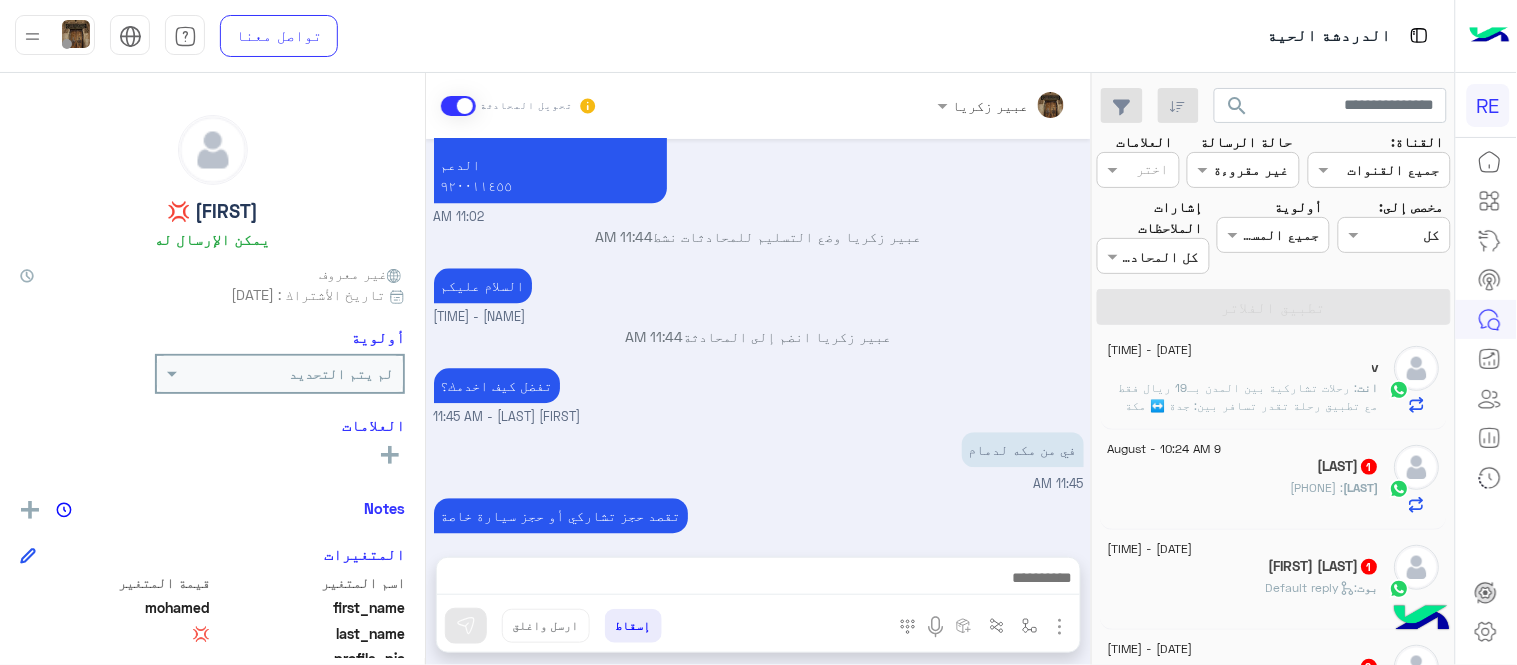 scroll, scrollTop: 355, scrollLeft: 0, axis: vertical 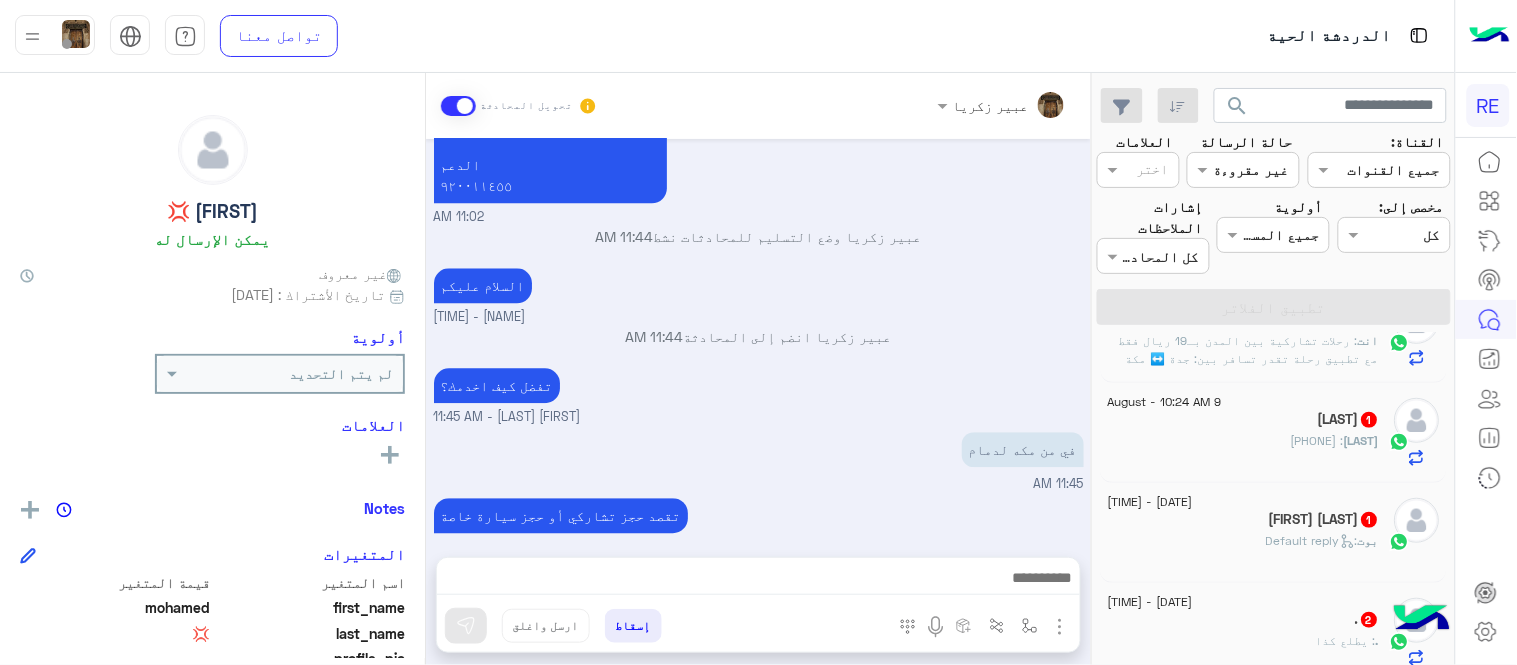 click on ": [PHONE]" 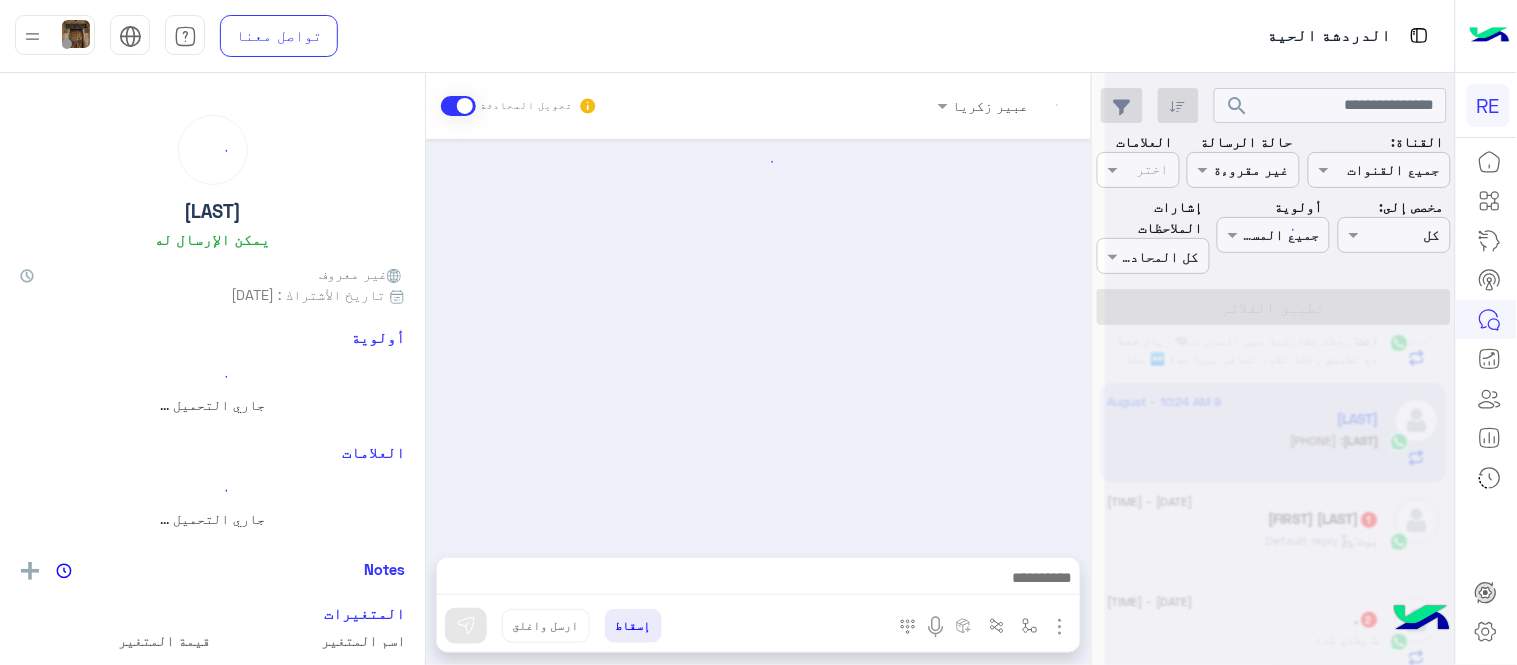 scroll, scrollTop: 1115, scrollLeft: 0, axis: vertical 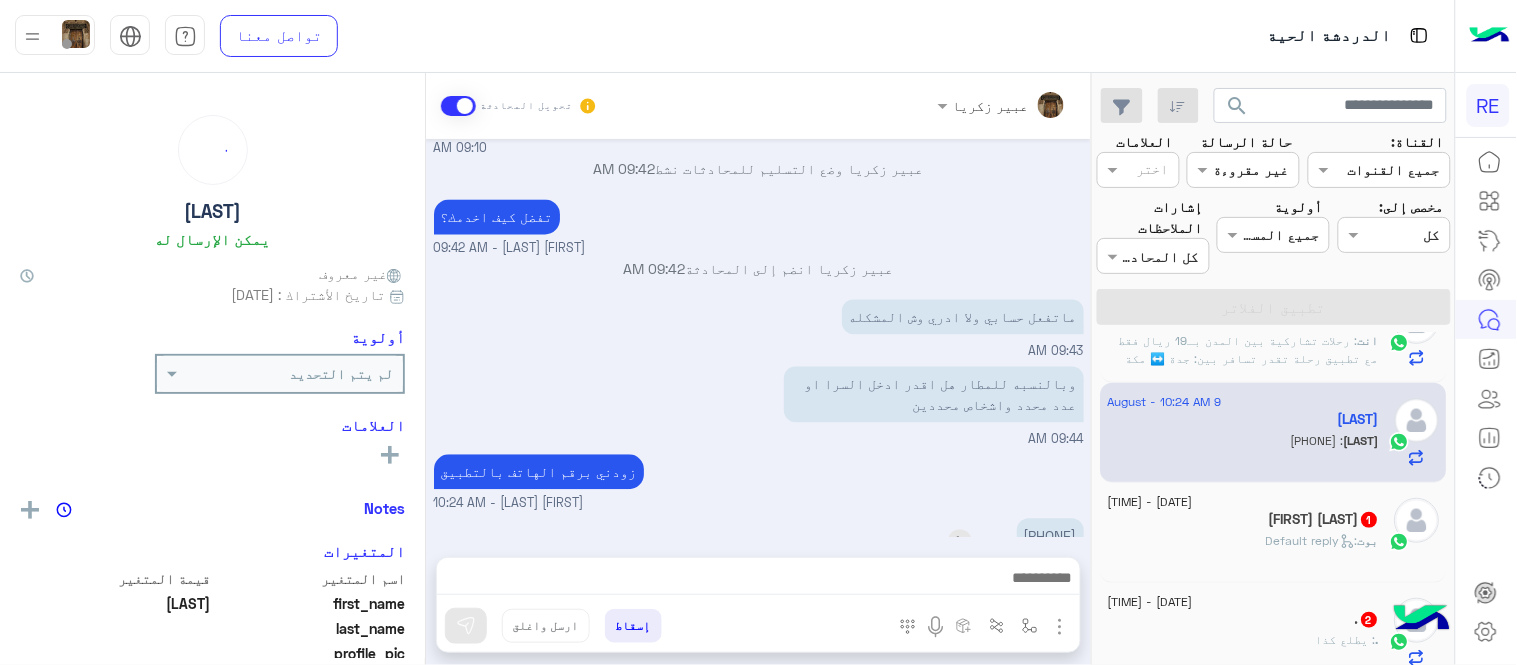 click on "[PHONE]" at bounding box center (1050, 535) 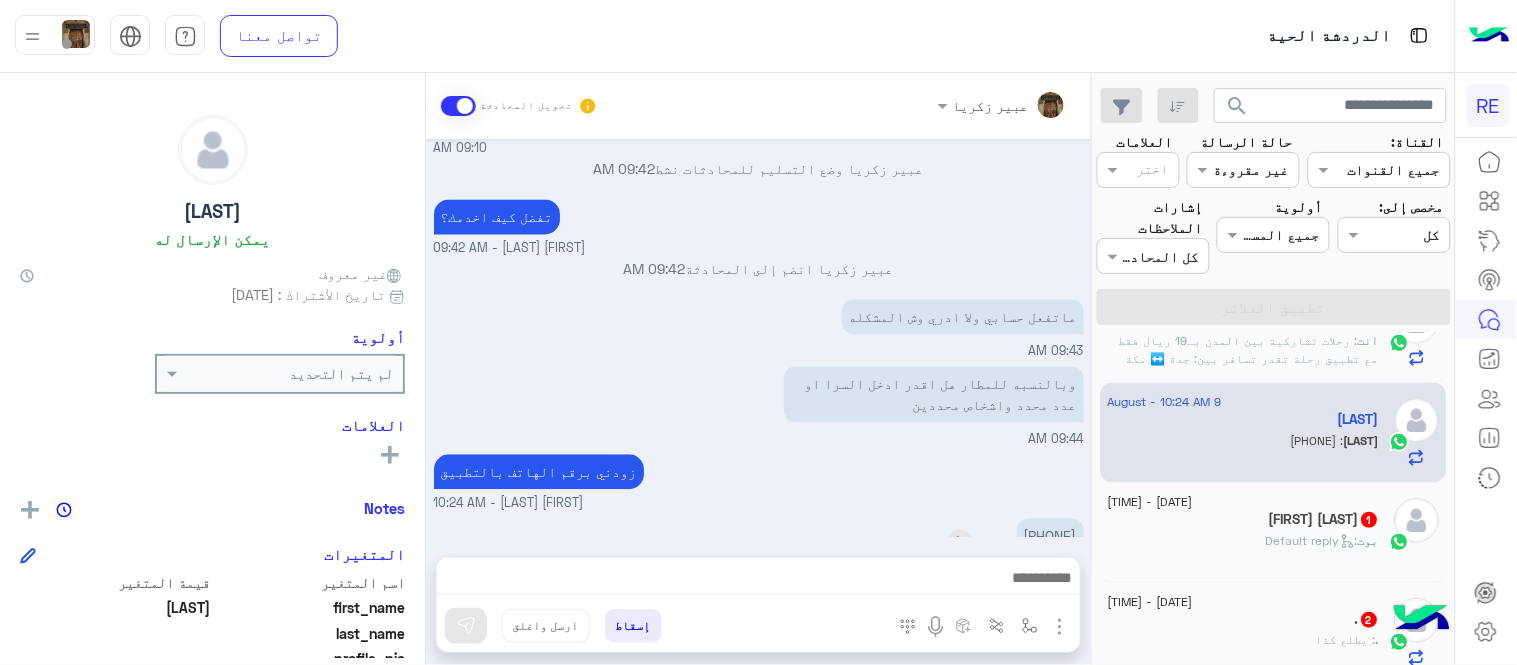 click on "[PHONE]" at bounding box center (1050, 535) 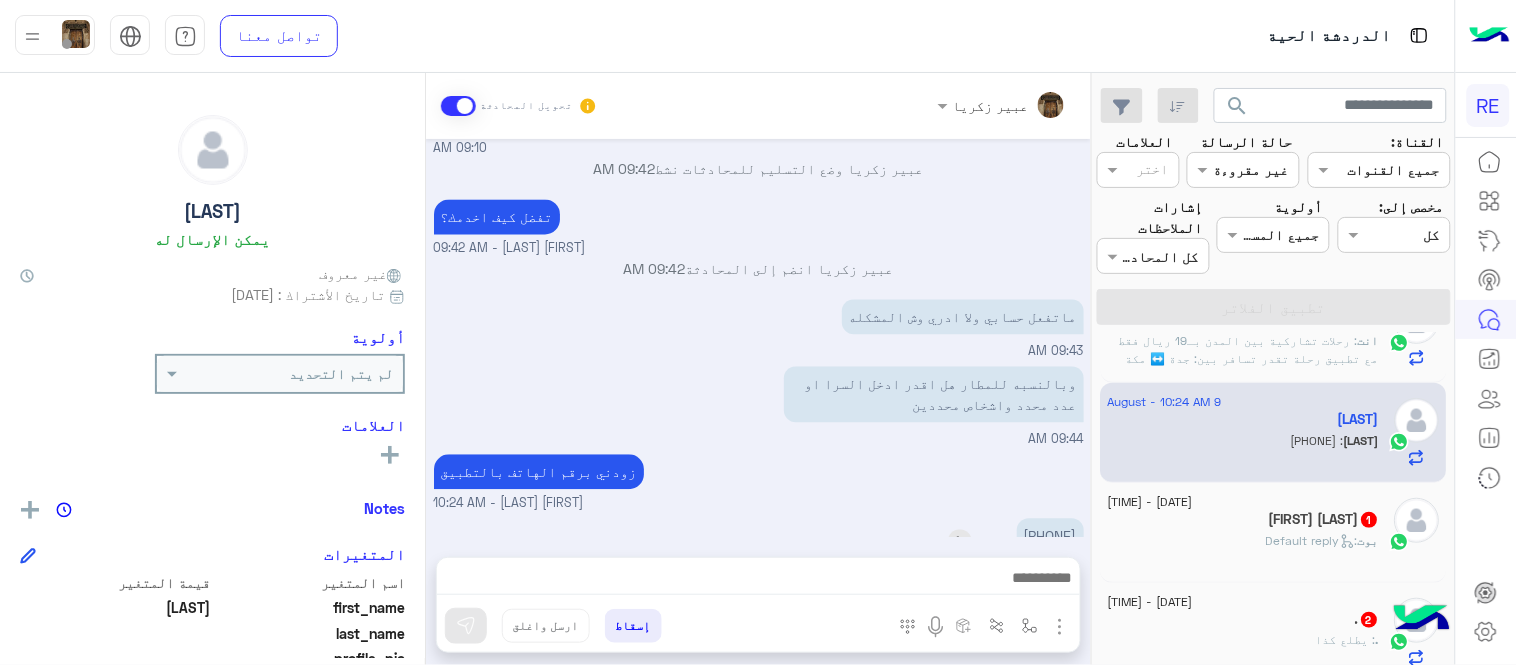 copy on "[PHONE]" 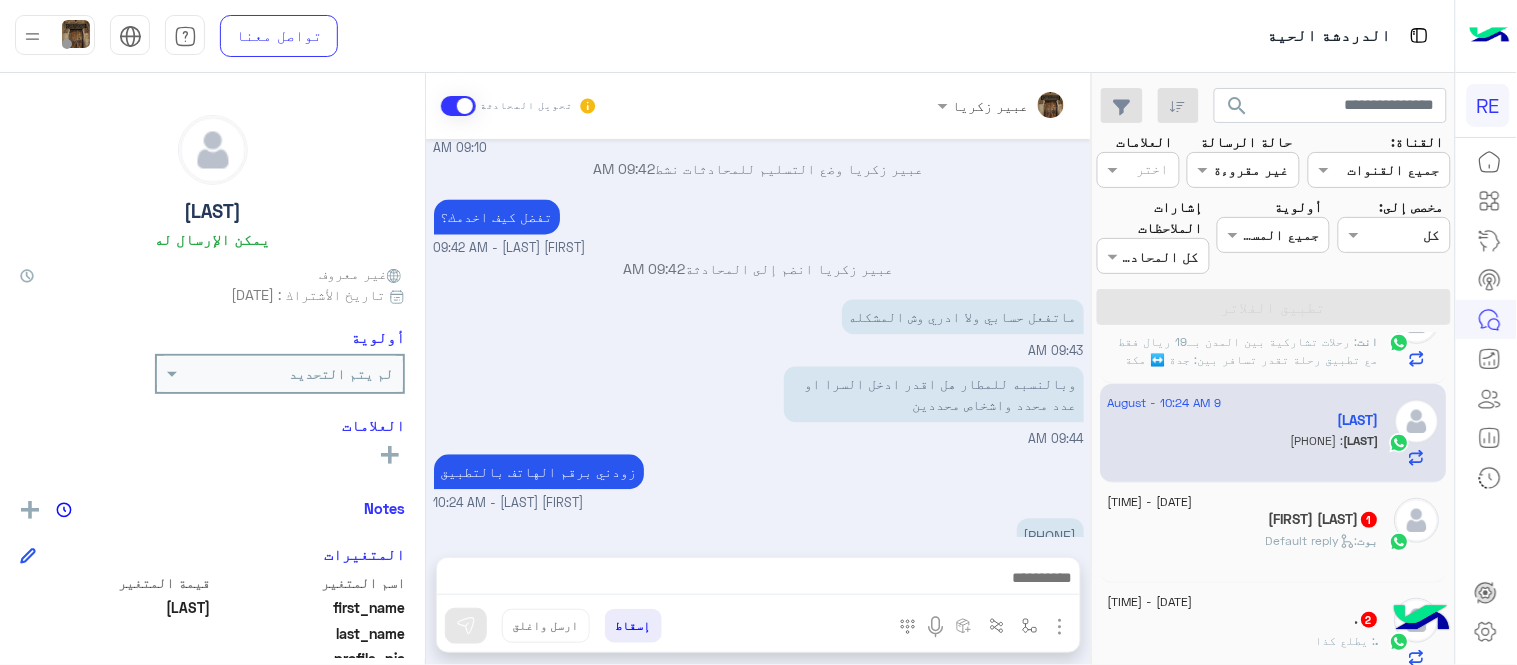 scroll, scrollTop: 356, scrollLeft: 0, axis: vertical 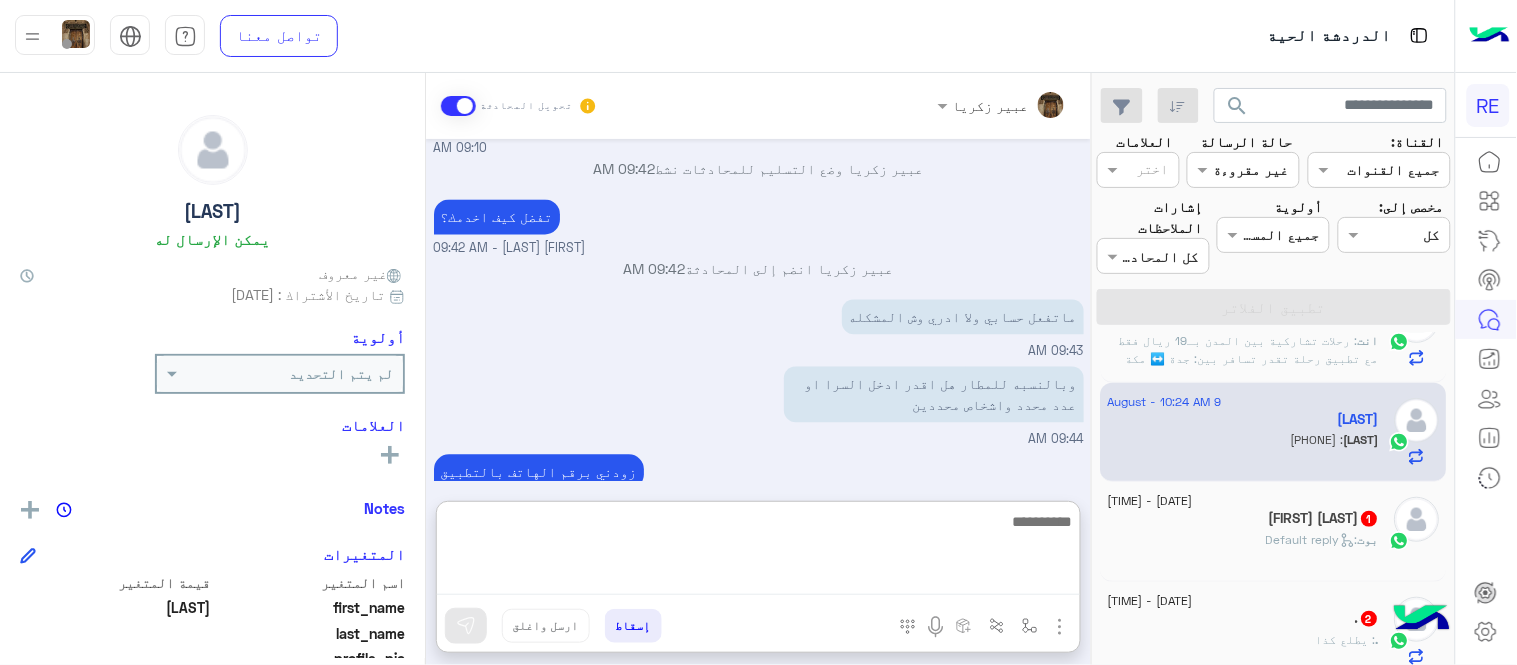 click at bounding box center (758, 552) 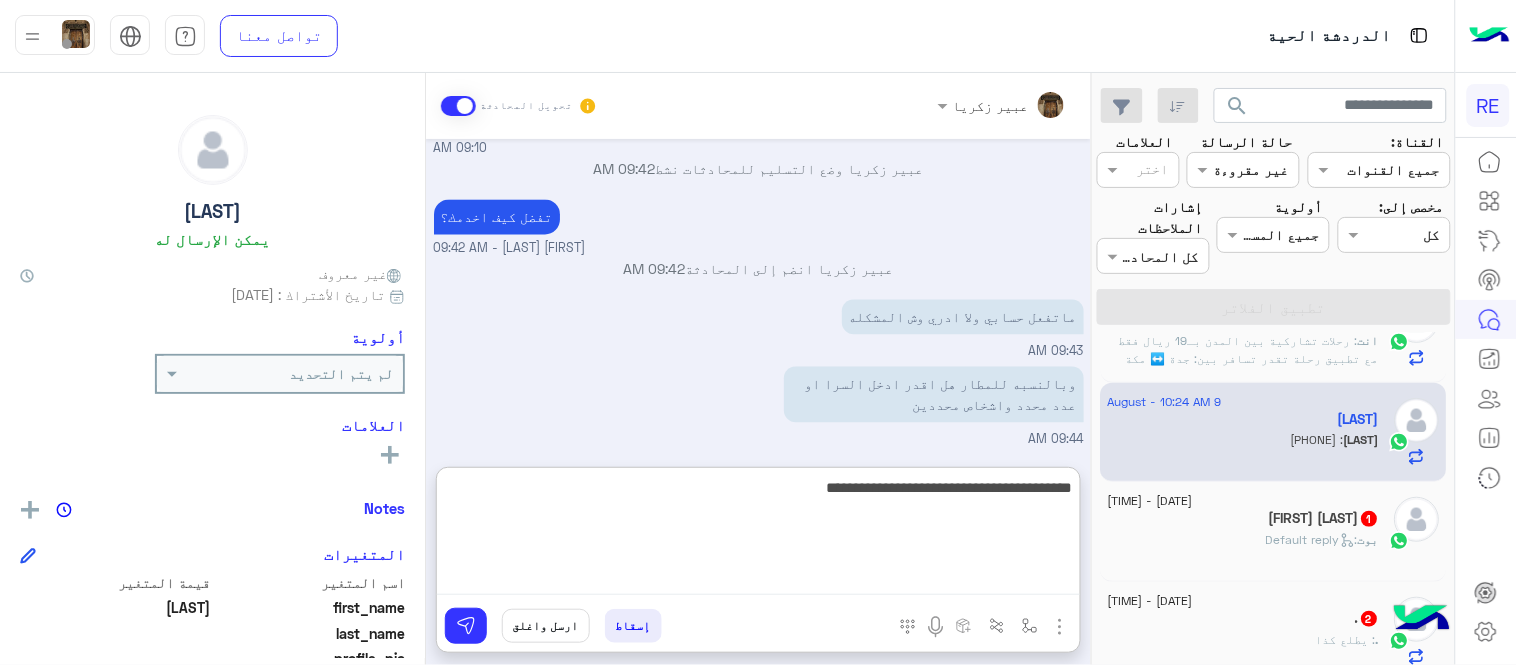 type on "**********" 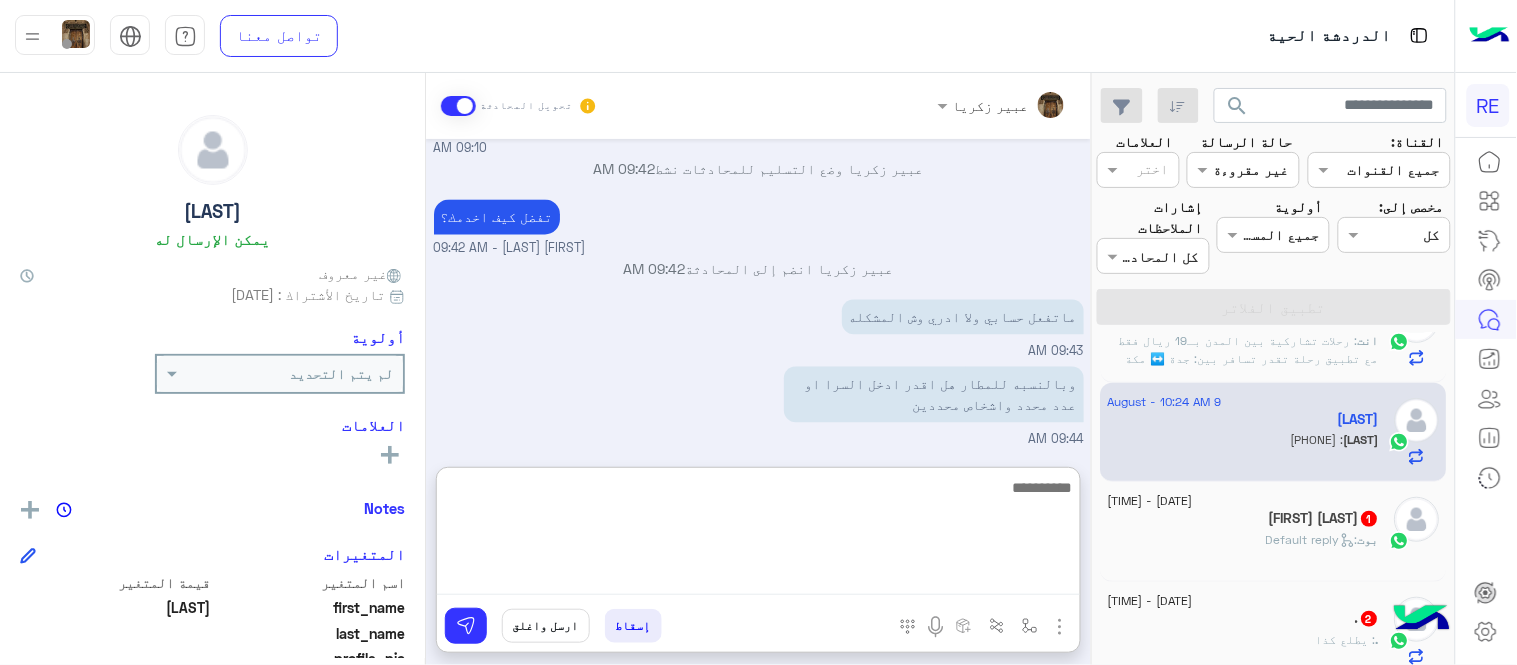 scroll, scrollTop: 1268, scrollLeft: 0, axis: vertical 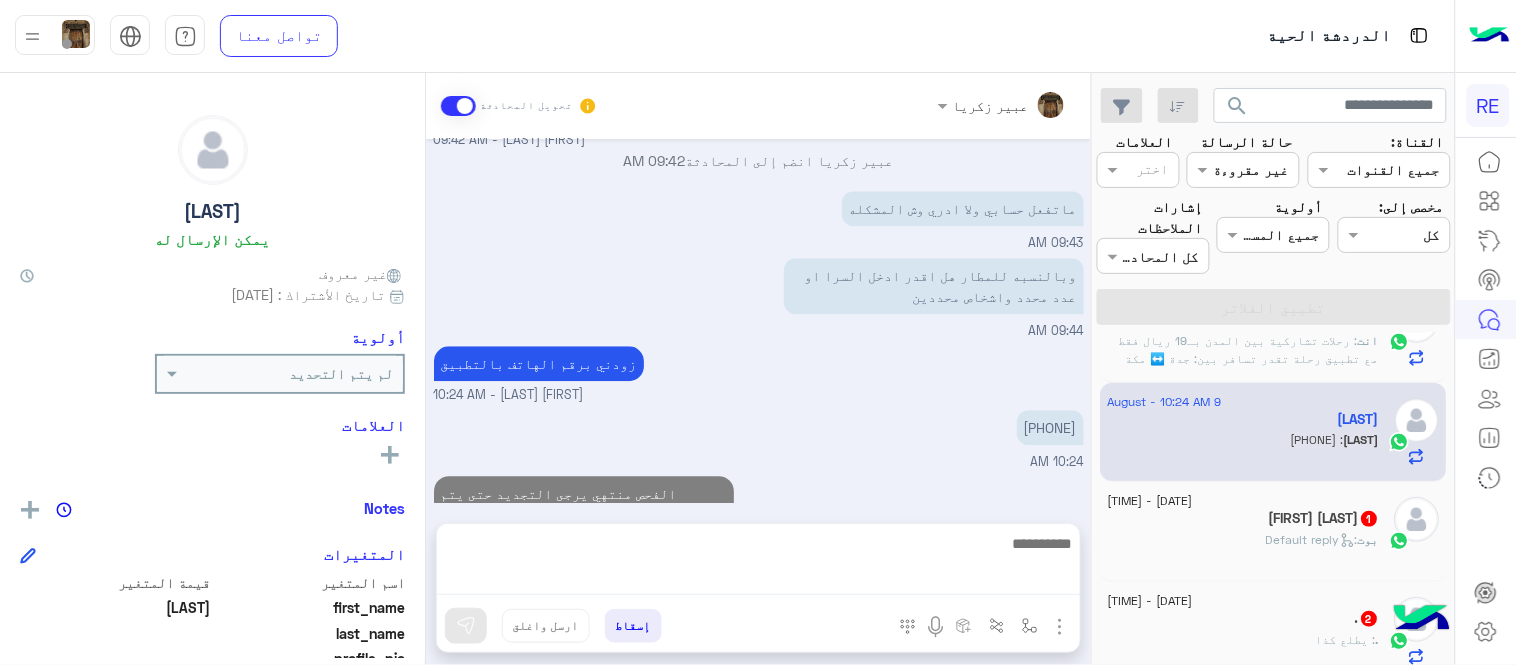 click on "Aug 9, 2025  اختر احد الخدمات التالية:    09:09 AM   تفعيل حساب    09:10 AM  يمكنك الاطلاع على شروط الانضمام لرحلة ك (كابتن ) الموجودة بالصورة أعلاه،
لتحميل التطبيق عبر الرابط التالي : 📲
http://onelink.to/Rehla    يسعدنا انضمامك لتطبيق رحلة يمكنك اتباع الخطوات الموضحة لتسجيل بيانات سيارتك بالفيديو التالي  : عزيزي الكابتن، فضلًا ، للرغبة بتفعيل الحساب قم برفع البيانات عبر التطبيق والتواصل معنا  تم تسجيل السيارة   اواجه صعوبة بالتسجيل  اي خدمة اخرى ؟  الرجوع للقائمة الرئ   لا     09:10 AM   [FIRST] [LAST] وضع التسليم للمحادثات نشط   09:42 AM      تفضل كيف اخدمك؟  [FIRST] [LAST] -  09:42 AM   09:42 AM        09:43 AM    09:44 AM" at bounding box center [758, 321] 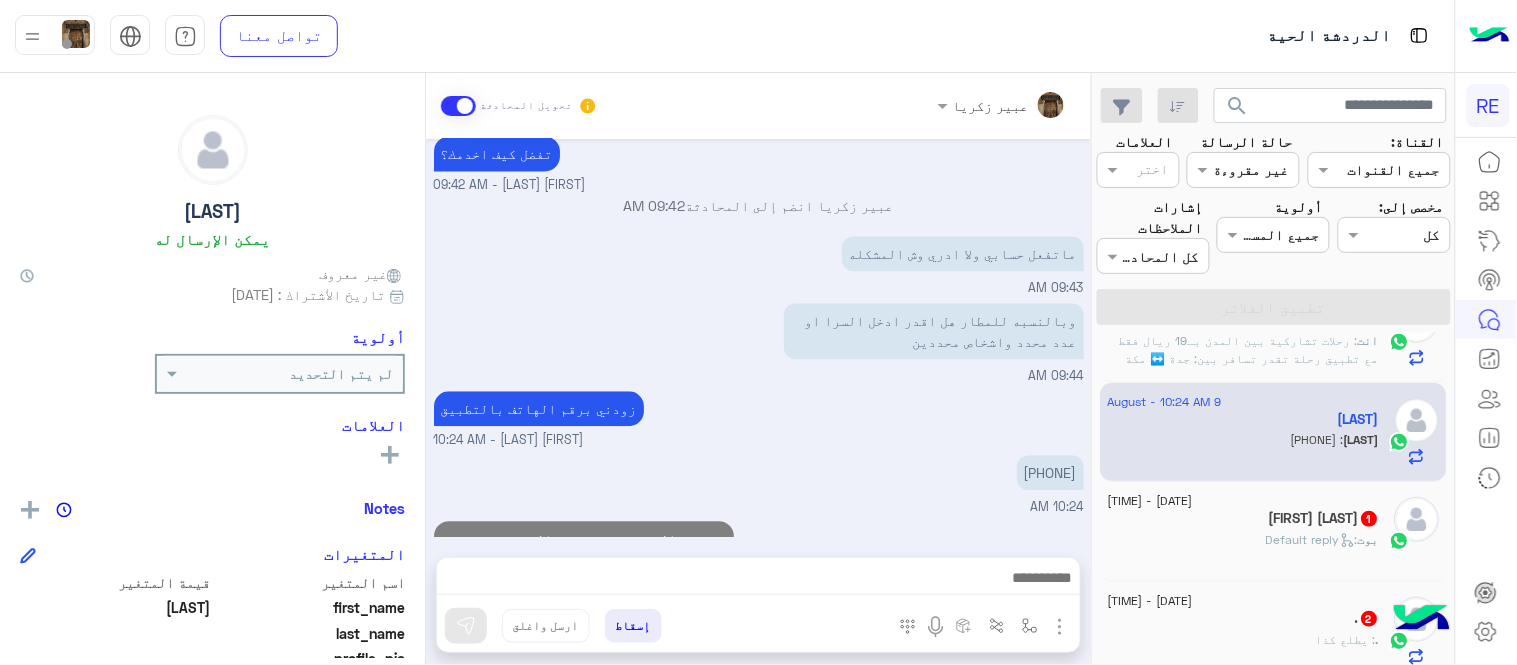 click on "[DATE] - [TIME]" 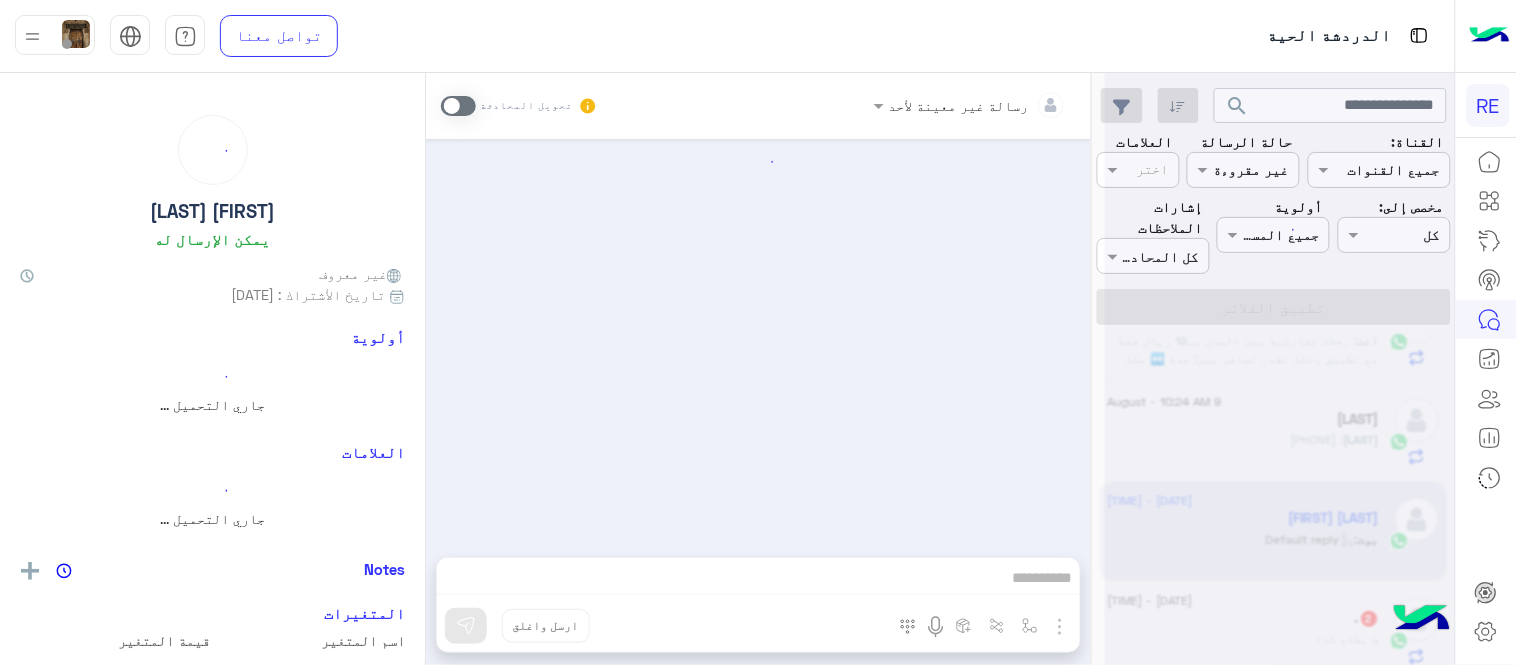 scroll, scrollTop: 0, scrollLeft: 0, axis: both 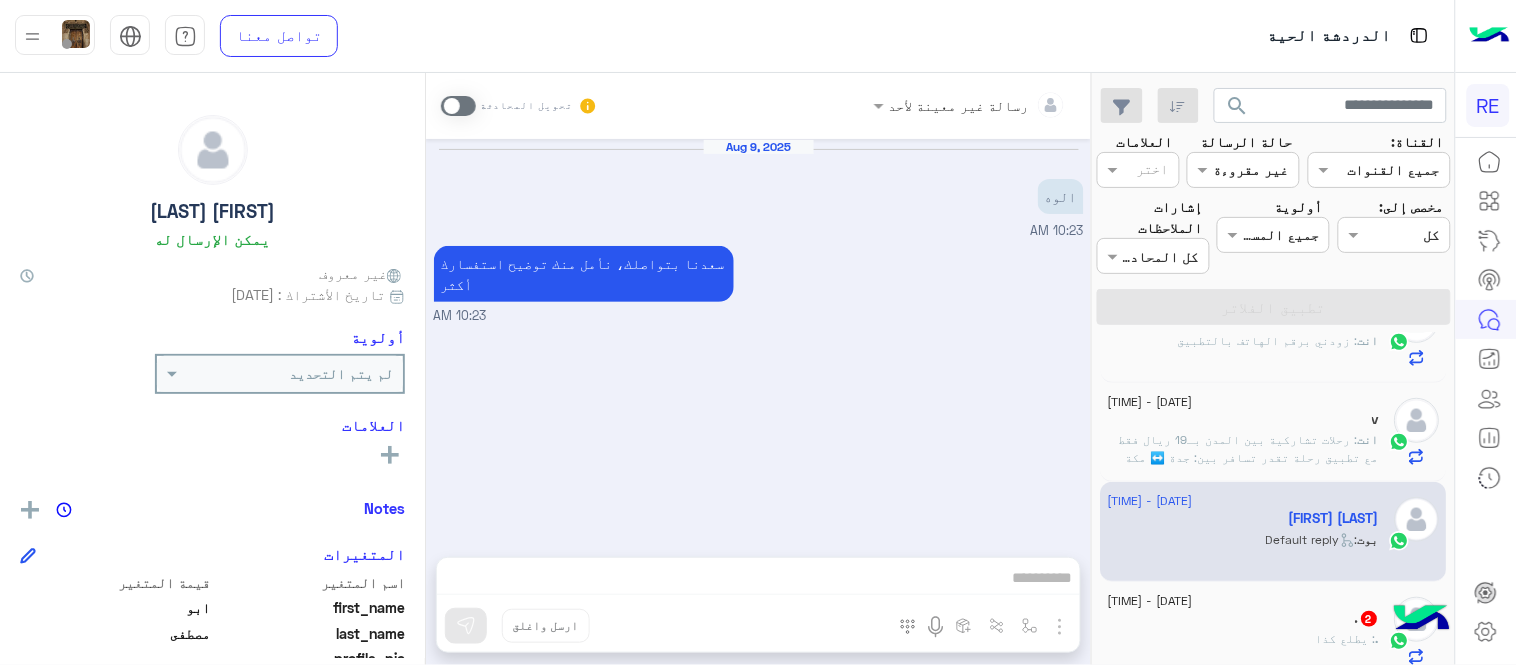 click at bounding box center (458, 106) 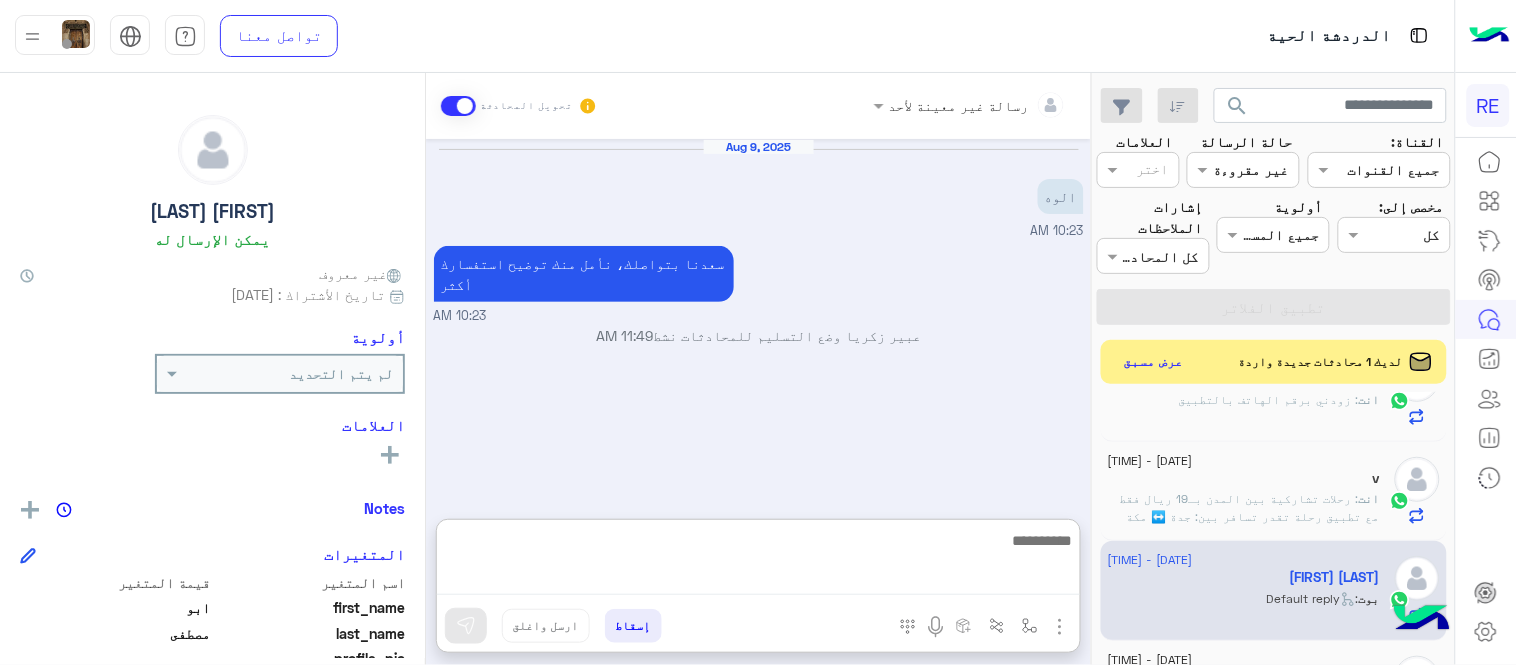 click at bounding box center [758, 561] 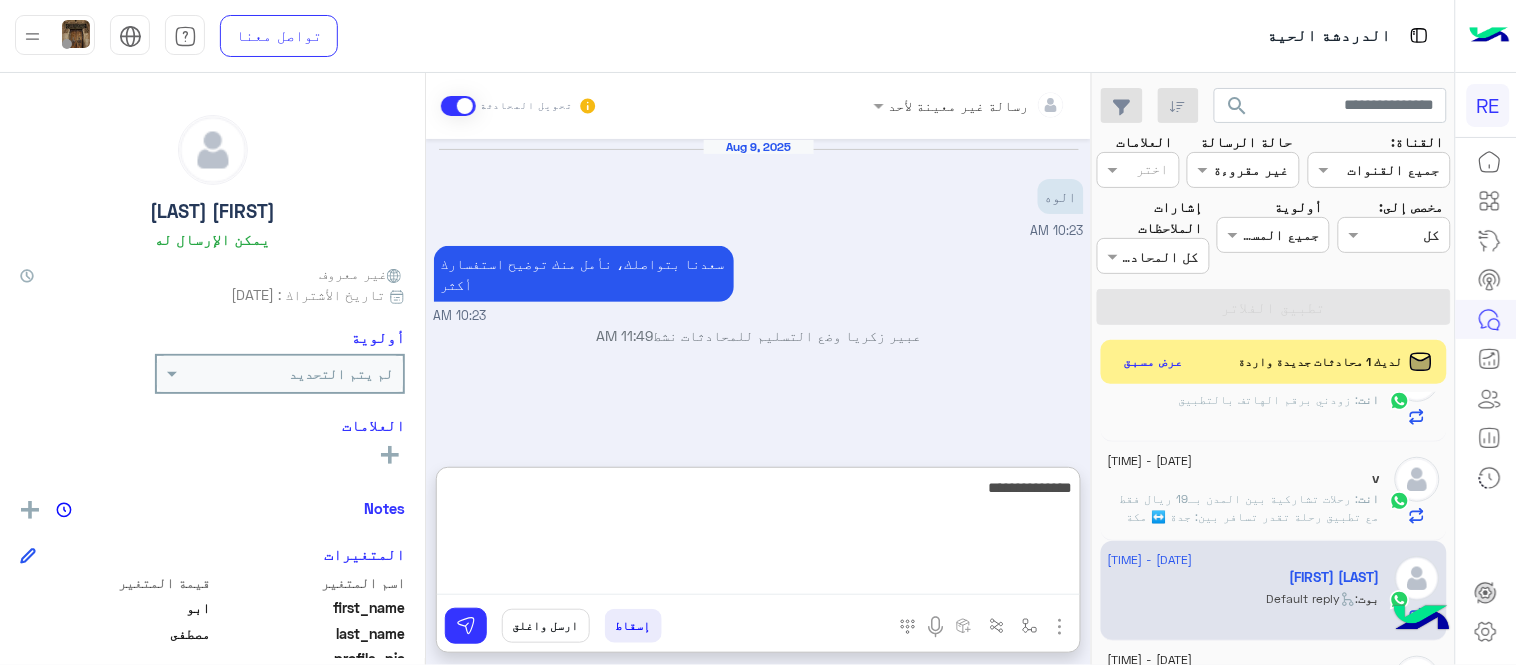 type on "**********" 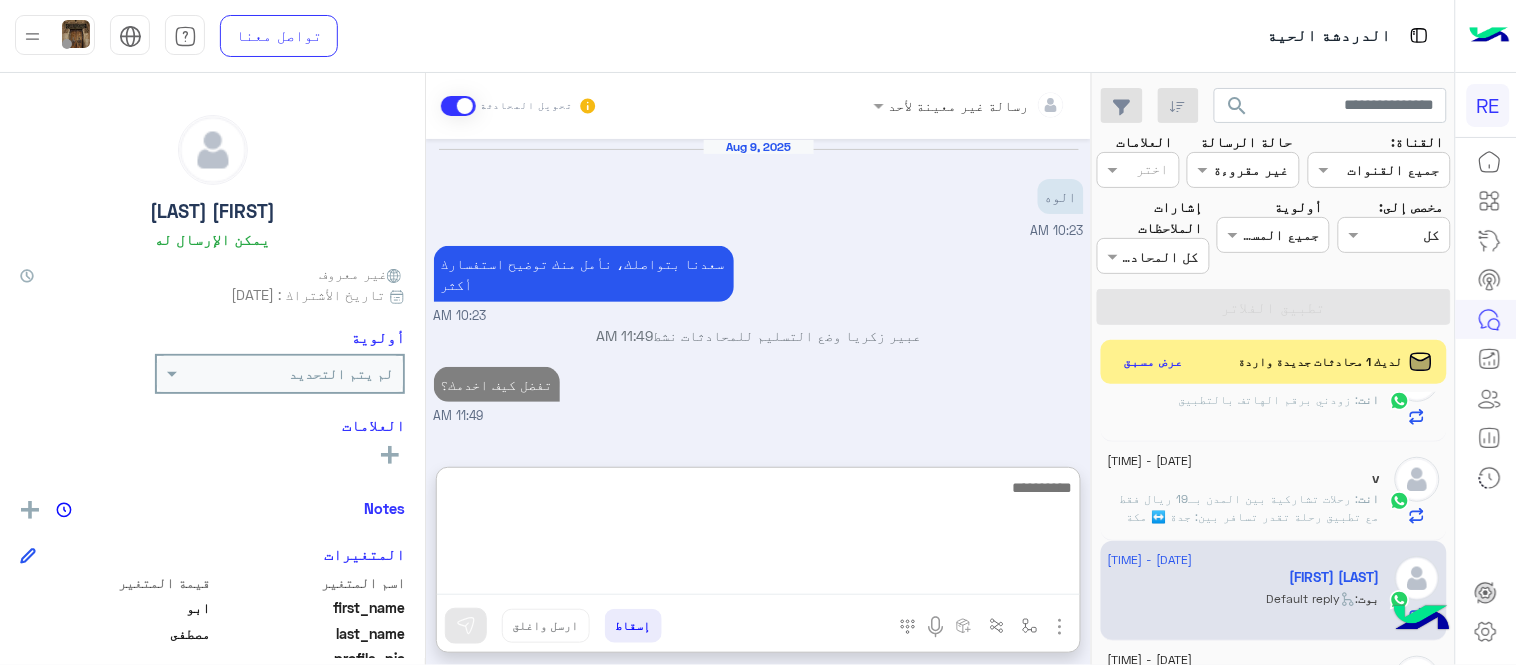 click on "Aug 9, 2025  الوه   10:23 AM  سعدنا بتواصلك، نأمل منك توضيح استفسارك أكثر    10:23 AM   [FIRST] [LAST] وضع التسليم للمحادثات نشط   11:49 AM      تفضل كيف اخدمك؟   11:49 AM" at bounding box center (758, 293) 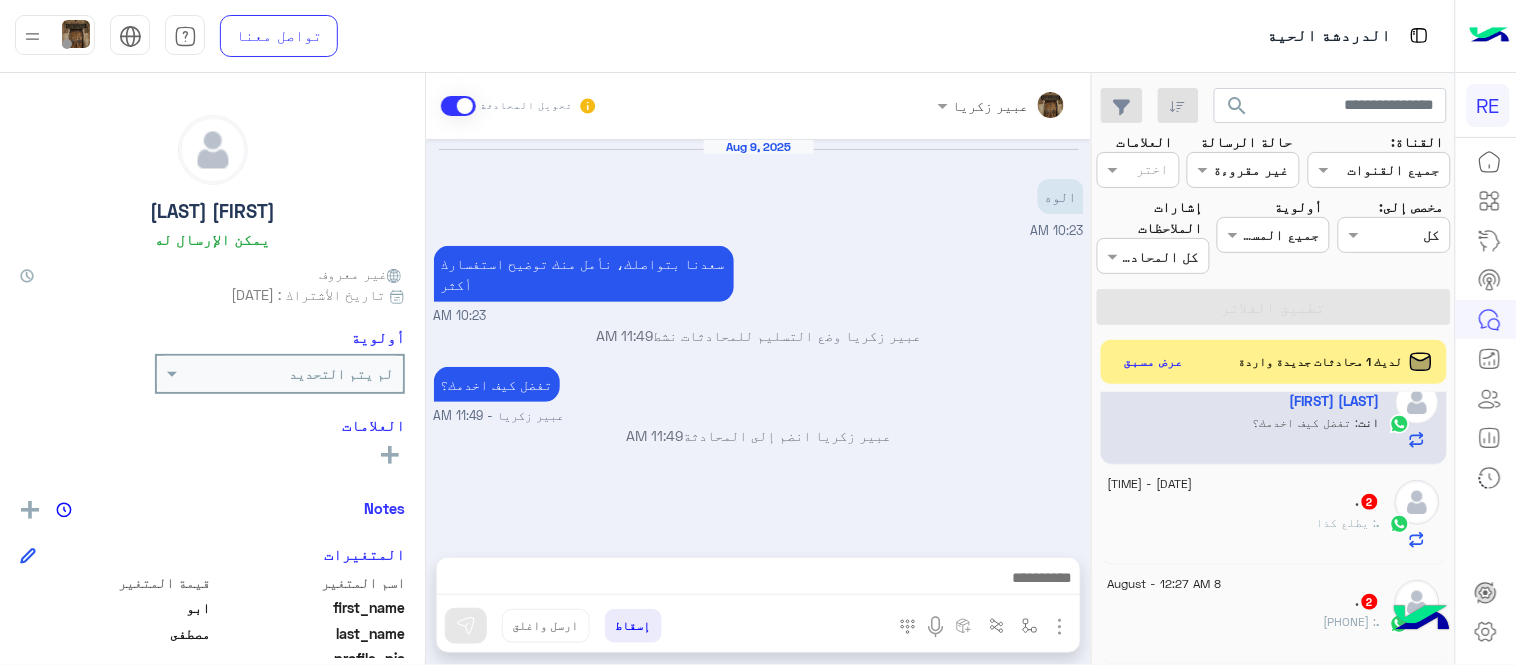 scroll, scrollTop: 564, scrollLeft: 0, axis: vertical 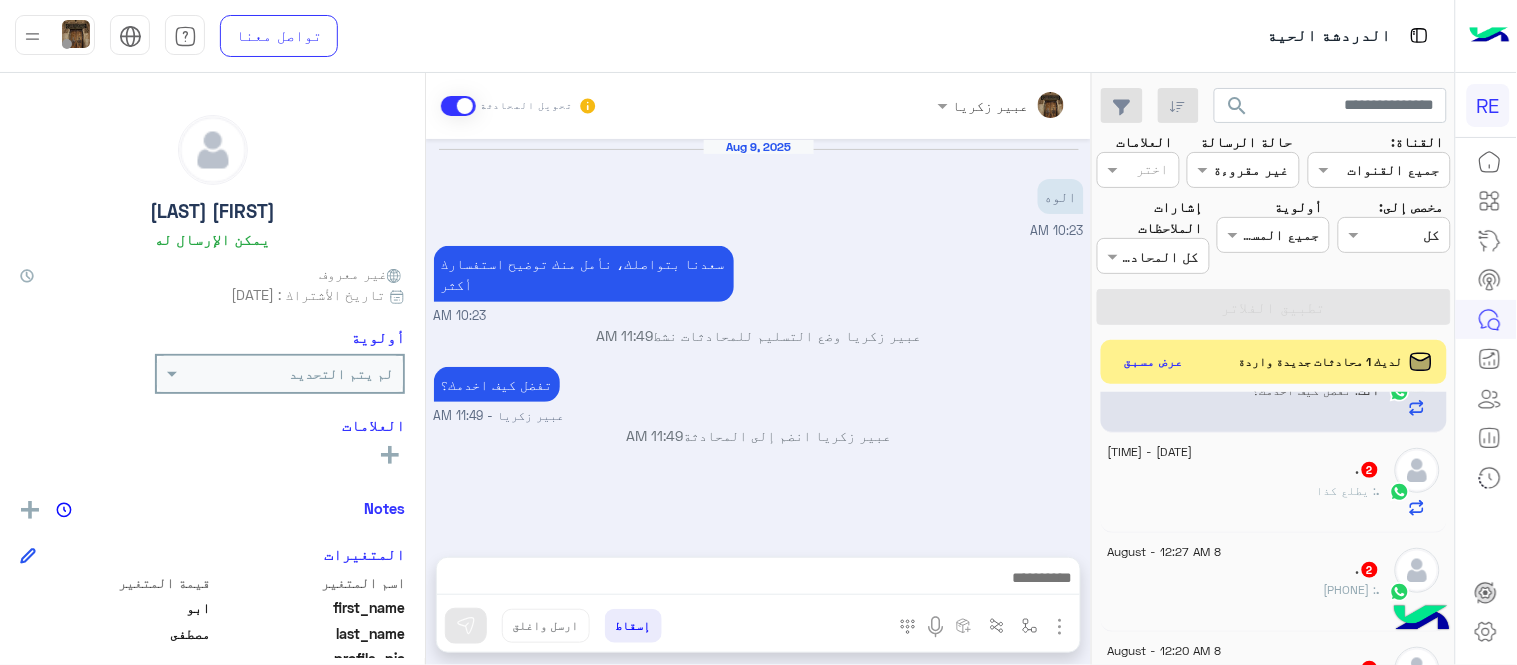 click on ".   2" 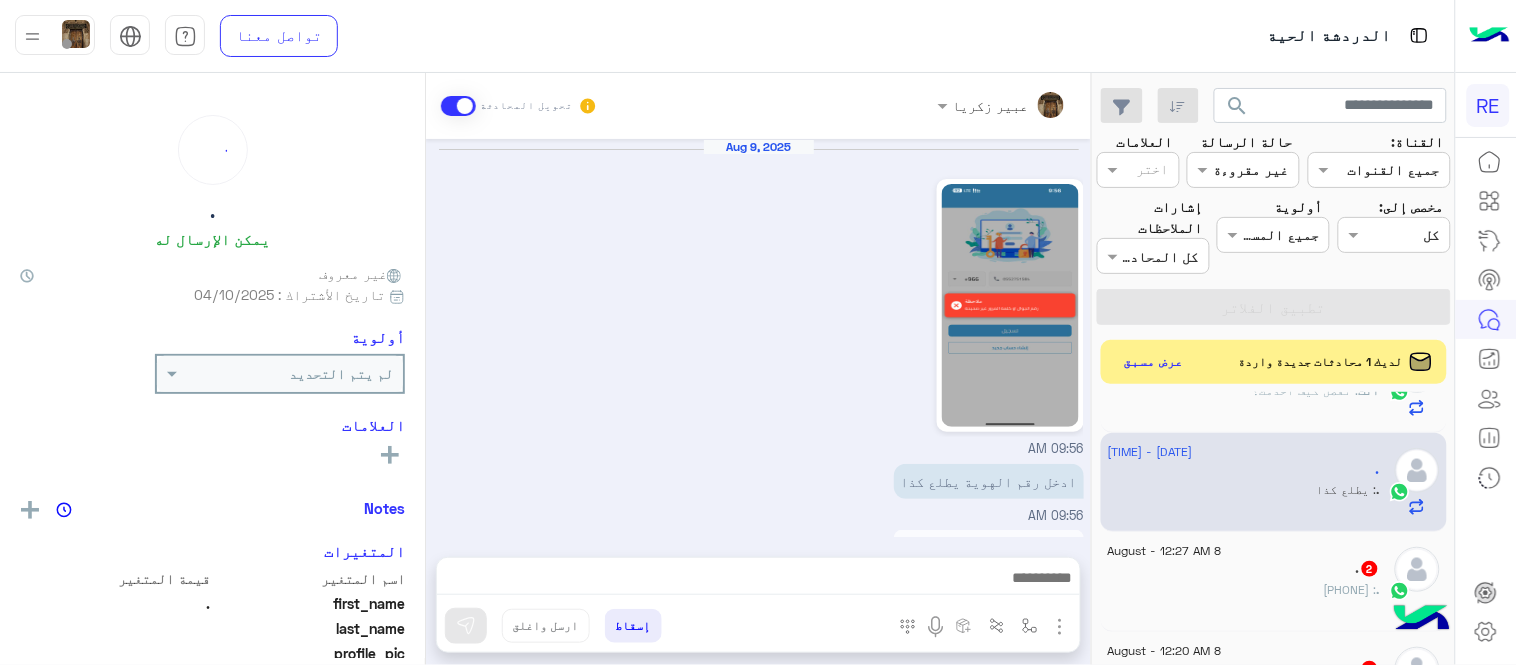 scroll, scrollTop: 1481, scrollLeft: 0, axis: vertical 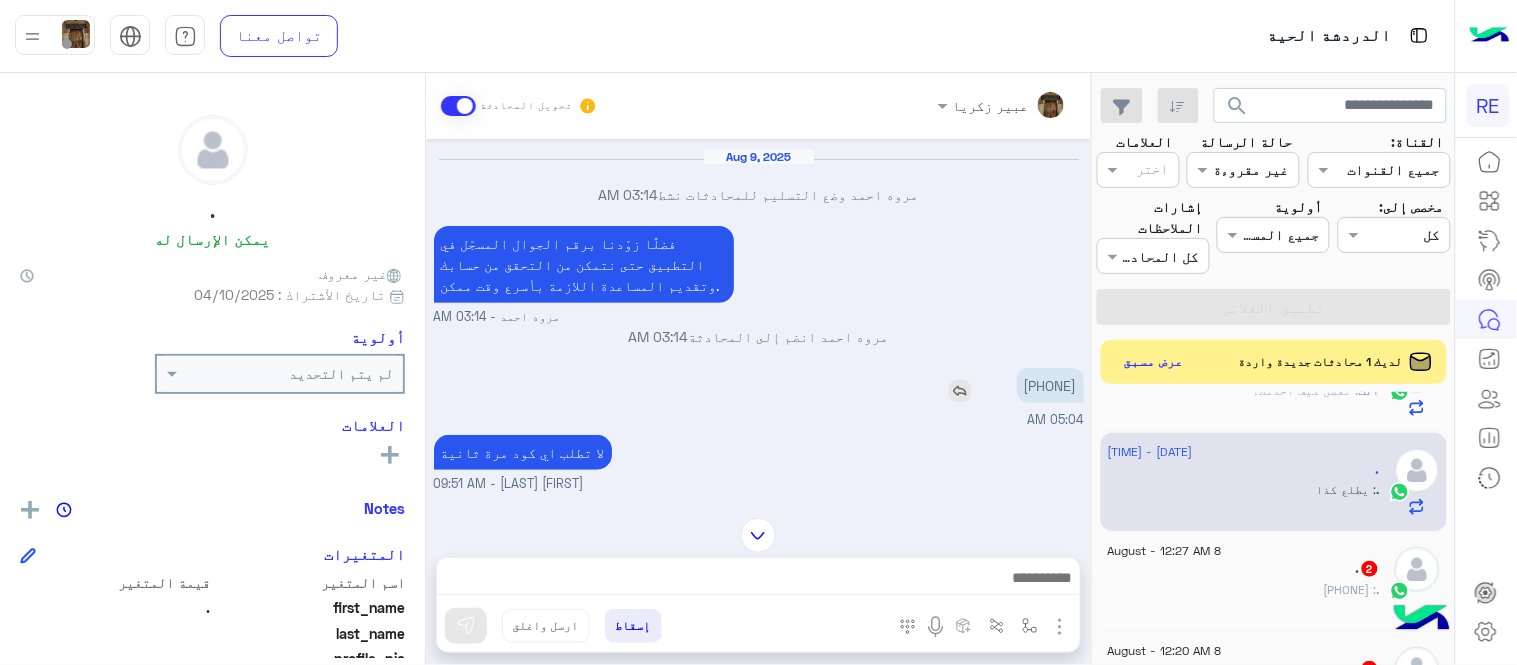 click on "[PHONE]" at bounding box center (1050, 385) 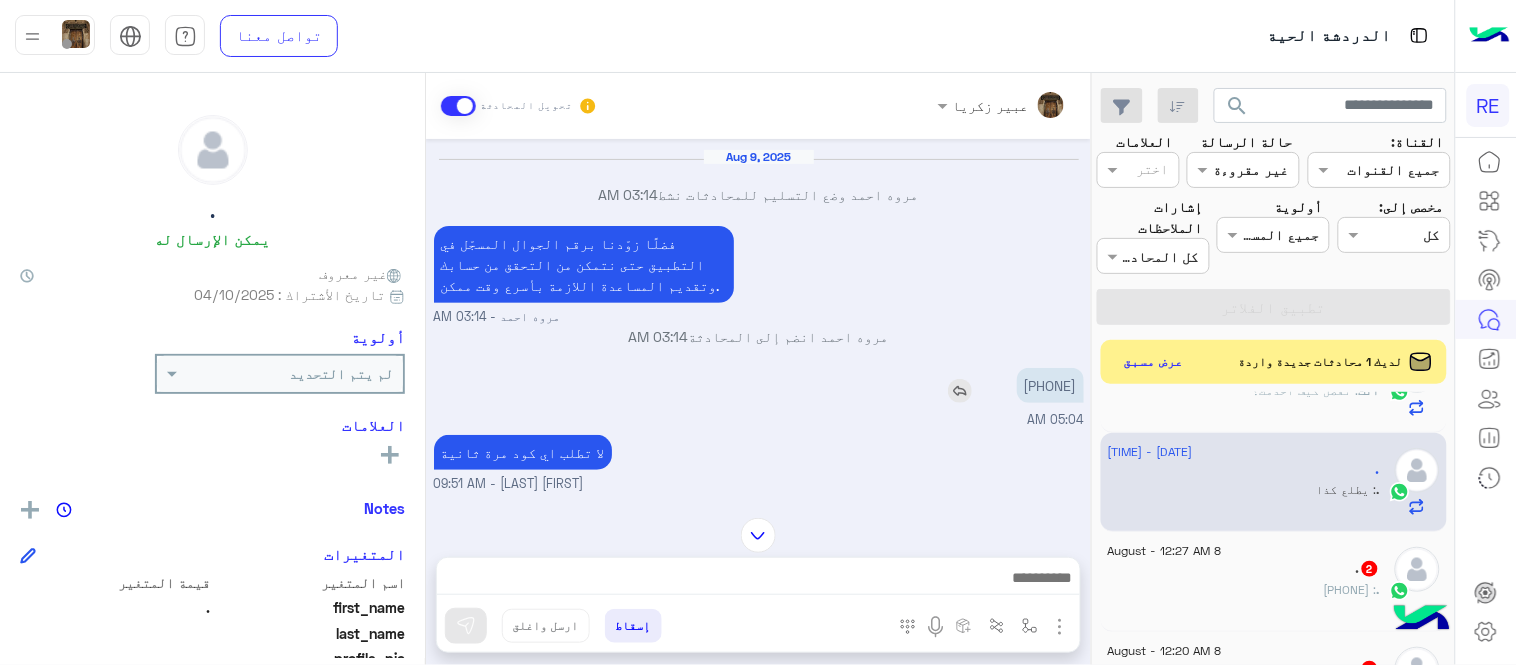 copy on "[PHONE]" 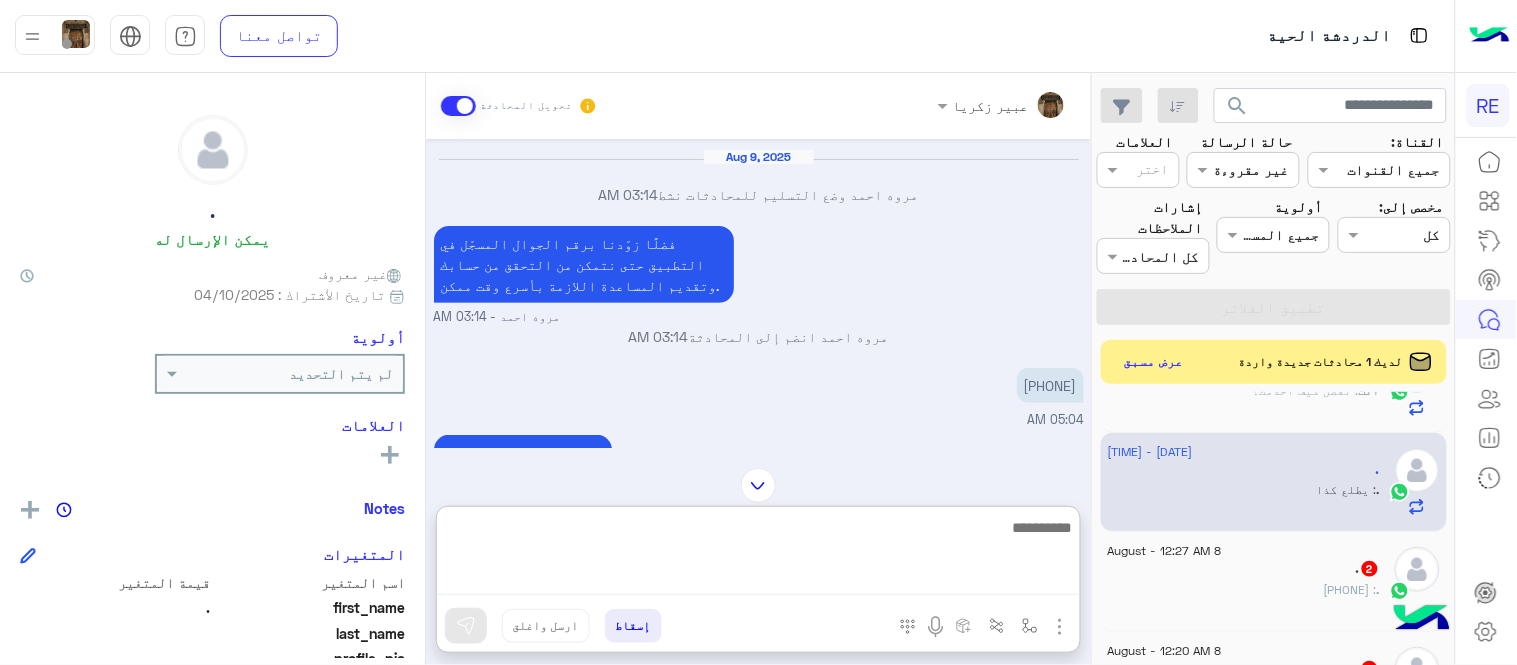 click at bounding box center (758, 555) 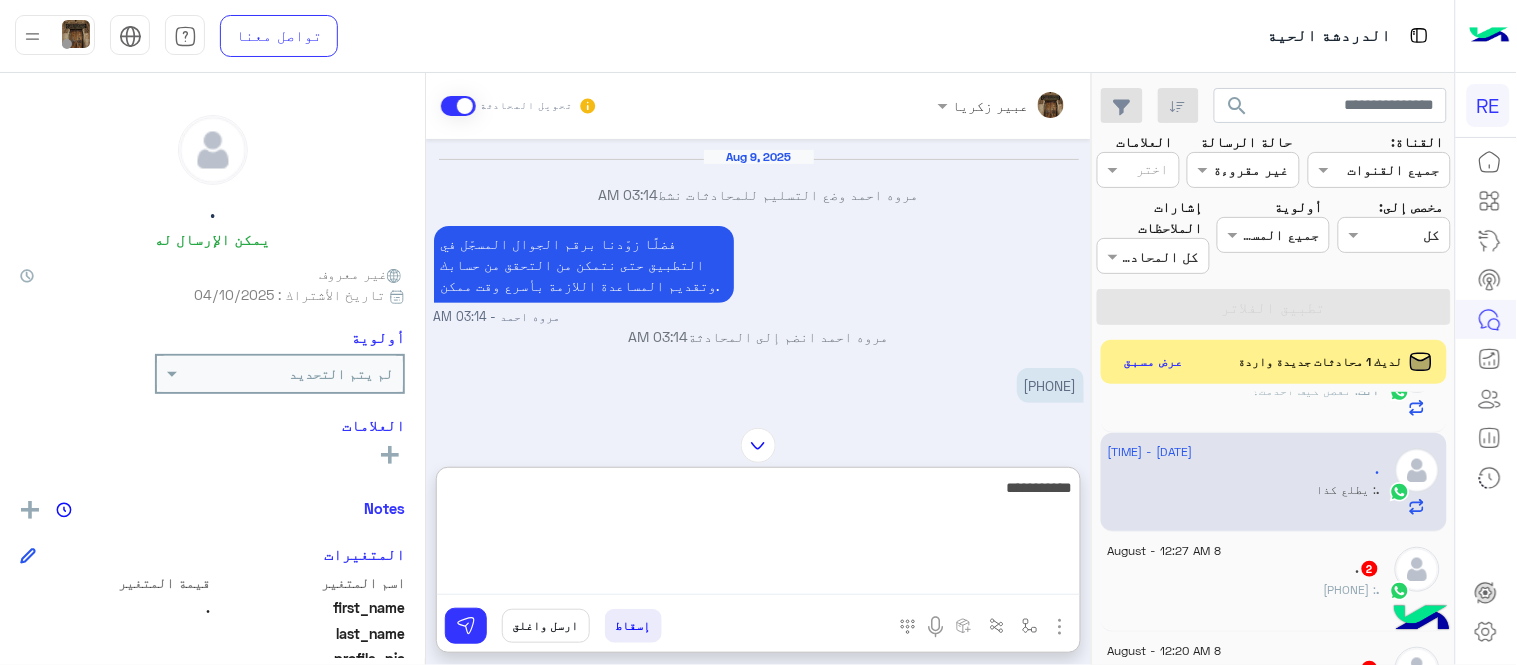 type on "**********" 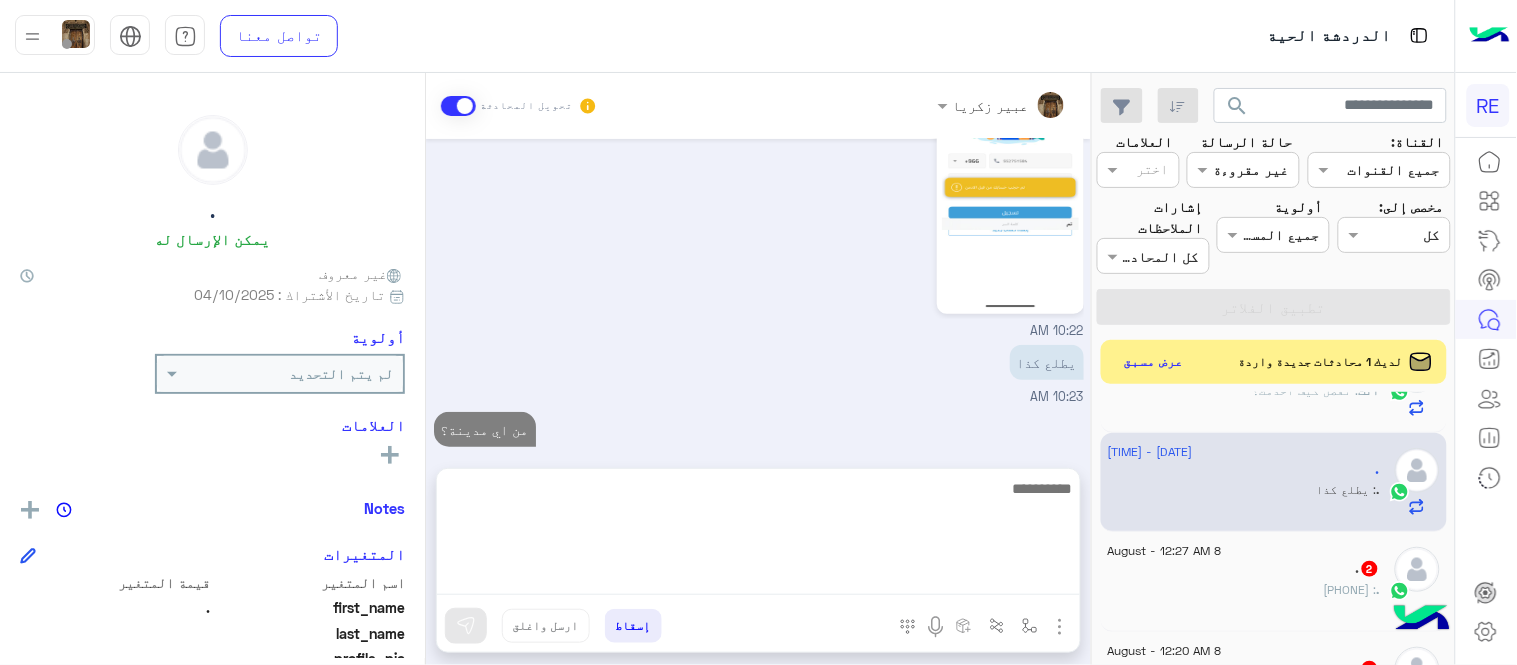 scroll, scrollTop: 2152, scrollLeft: 0, axis: vertical 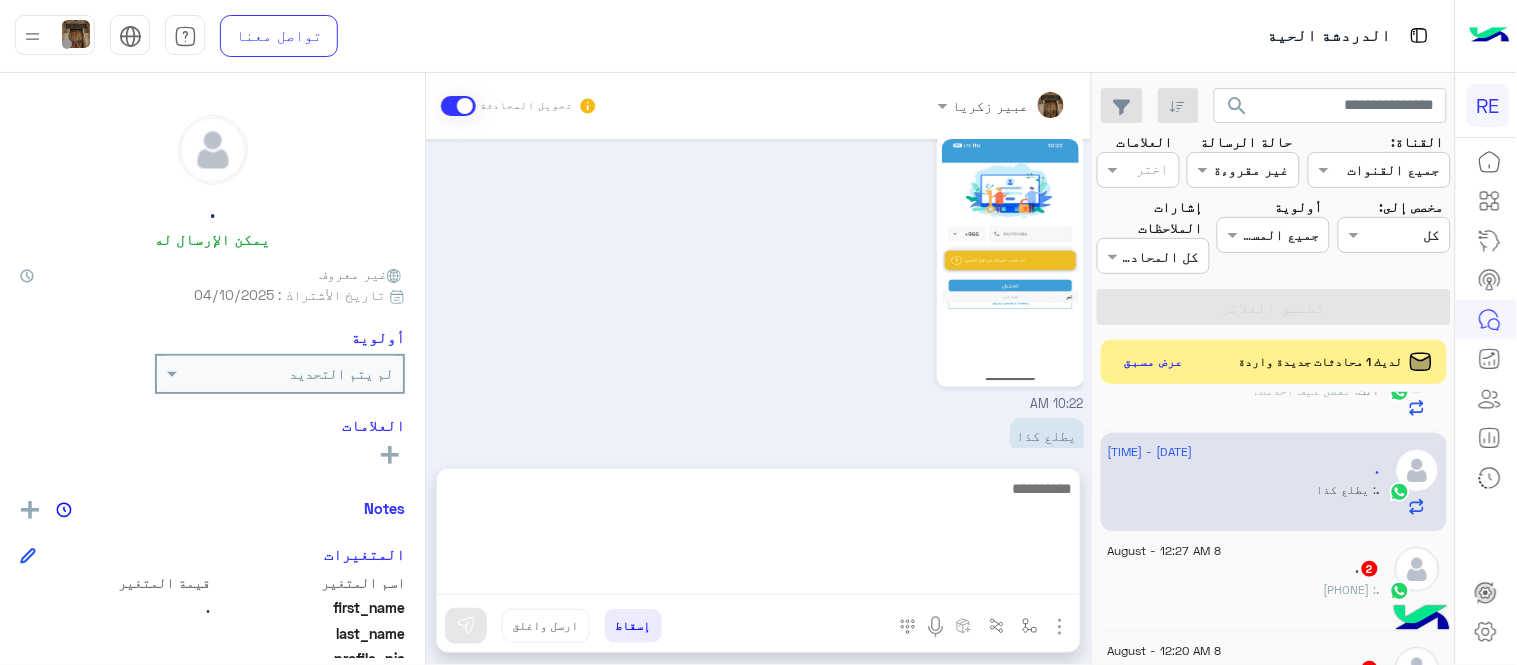click on "Aug 8, 2025  سعدنا بتواصلك، نأمل منك توضيح استفسارك أكثر    08:02 PM   .  غادر المحادثة   08:02 PM       Aug 9, 2025   [FIRST] [LAST] وضع التسليم للمحادثات نشط   03:14 AM      فضلًا زوّدنا برقم الجوال المسجّل في التطبيق حتى نتمكن من التحقق من حسابك وتقديم المساعدة اللازمة بأسرع وقت ممكن.  [FIRST] [LAST] -  03:14 AM   [FIRST] [LAST] انضم إلى المحادثة   03:14 AM      [PHONE]   05:04 AM  لا تطلب اي كود مرة ثانية  [FIRST] [LAST] -  09:51 AM   [FIRST] [LAST] انضم إلى المحادثة   09:51 AM      سوي تسجيل دخول مباشرة  [FIRST] [LAST] -  09:51 AM   حط كلمة المرور رقم هويتك   09:56 AM  ادخل رقم الهوية يطلع كذا   09:56 AM  حط كلمة المرور رقم هويتك   09:57 AM    10:07 AM" at bounding box center [758, 293] 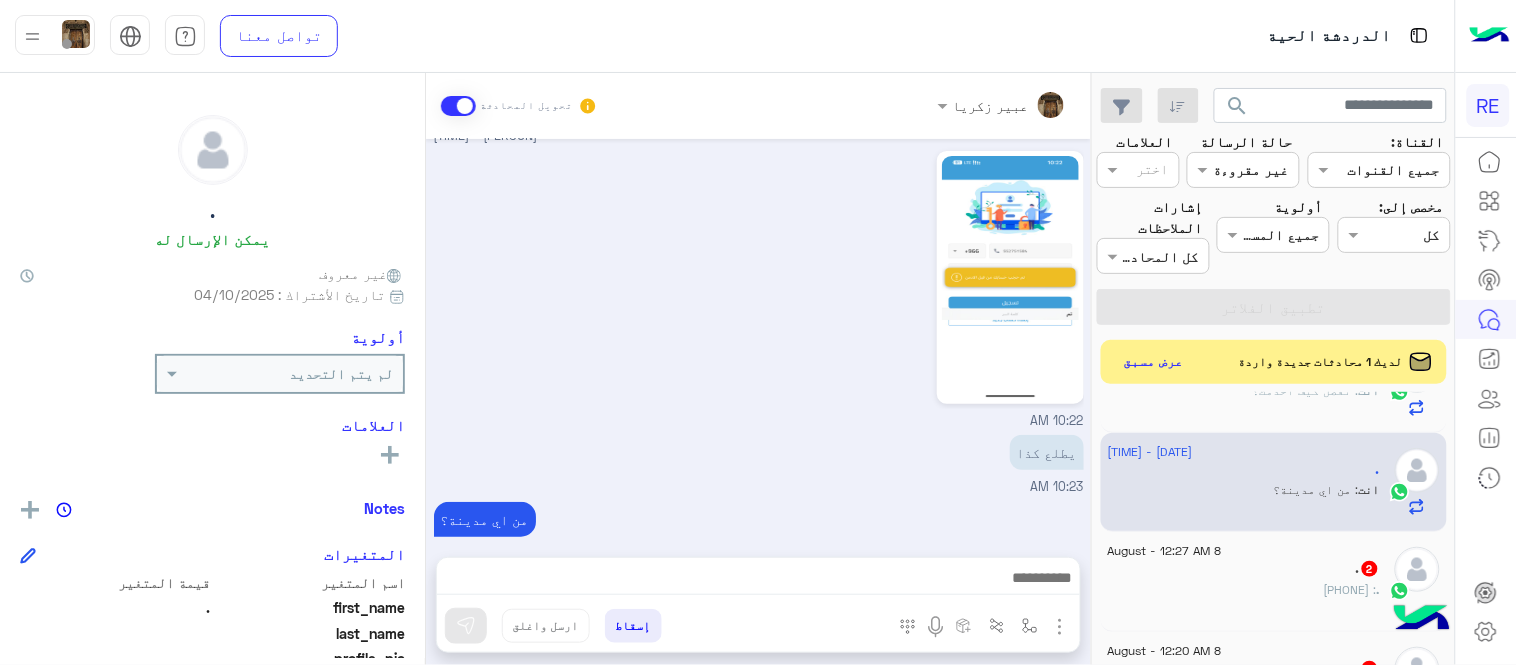 scroll, scrollTop: 0, scrollLeft: 0, axis: both 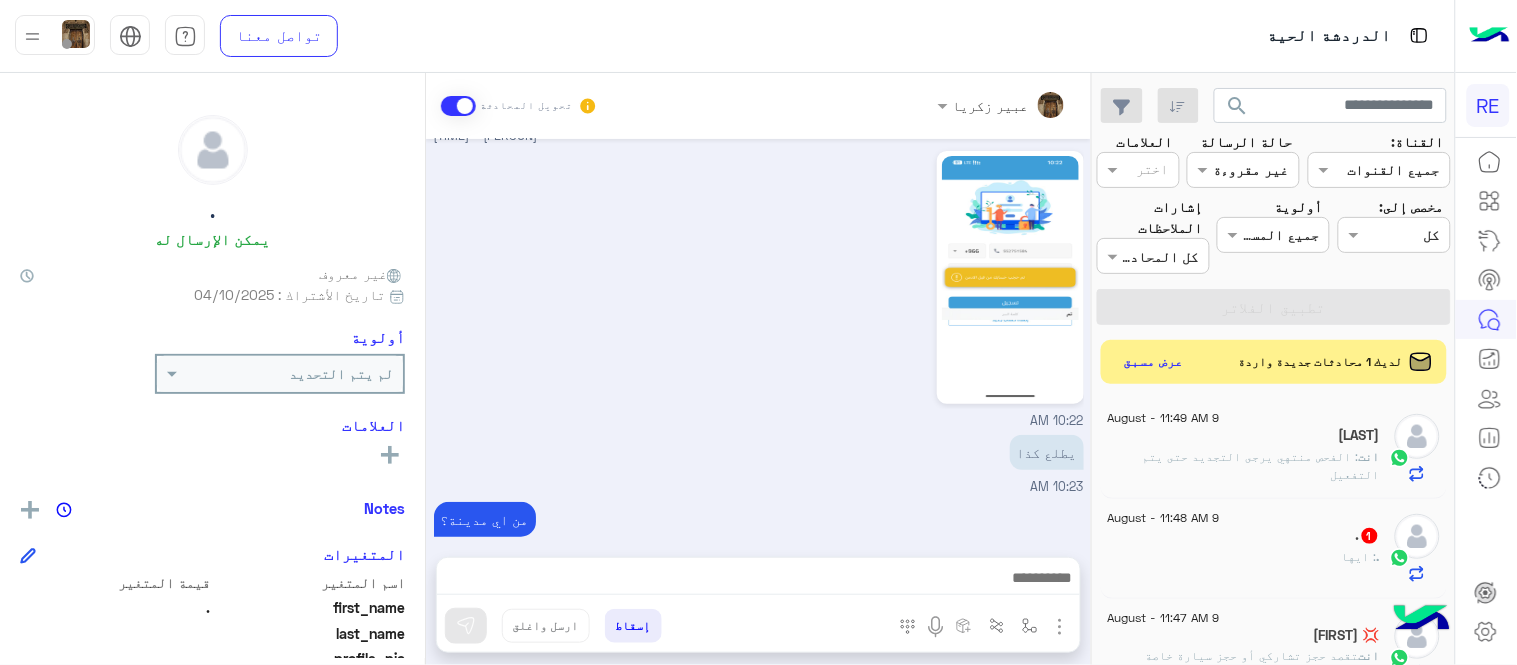 click on "9 August - 11:48 AM  .   1 . : ايها" 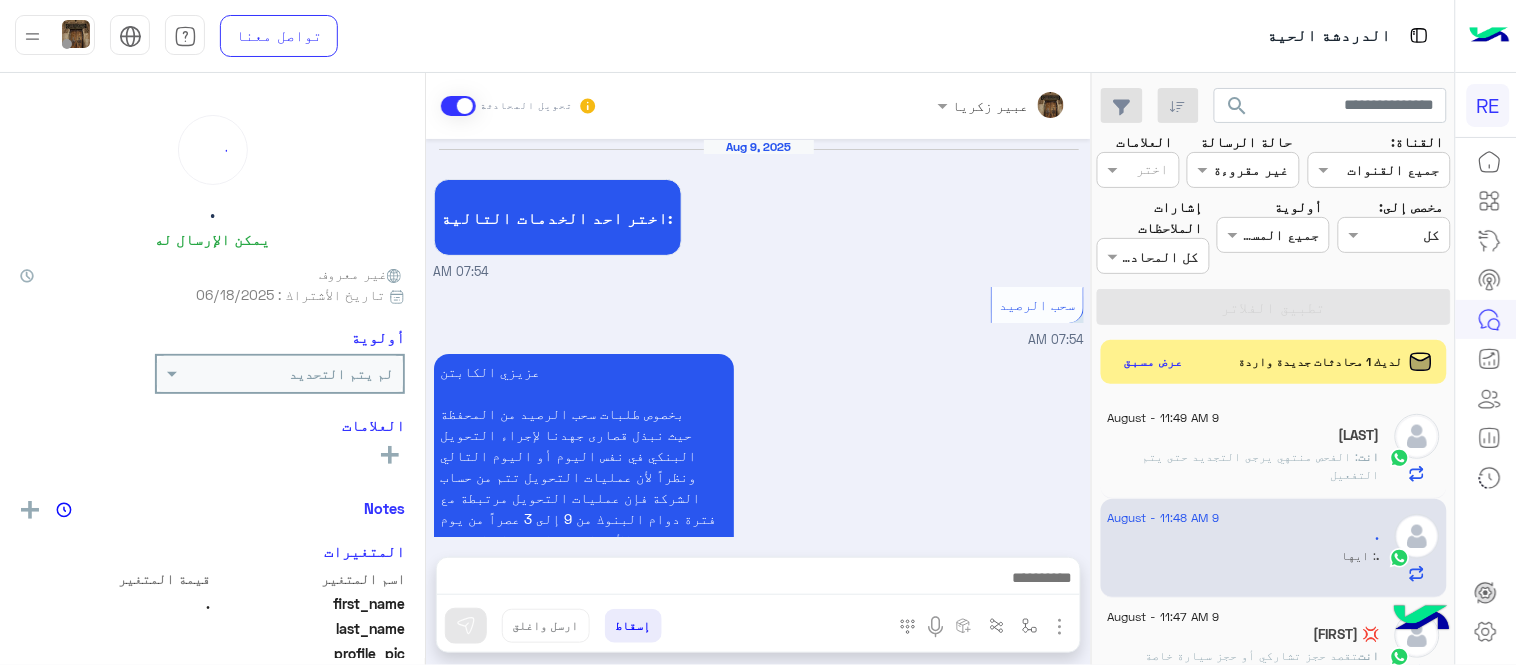 scroll, scrollTop: 945, scrollLeft: 0, axis: vertical 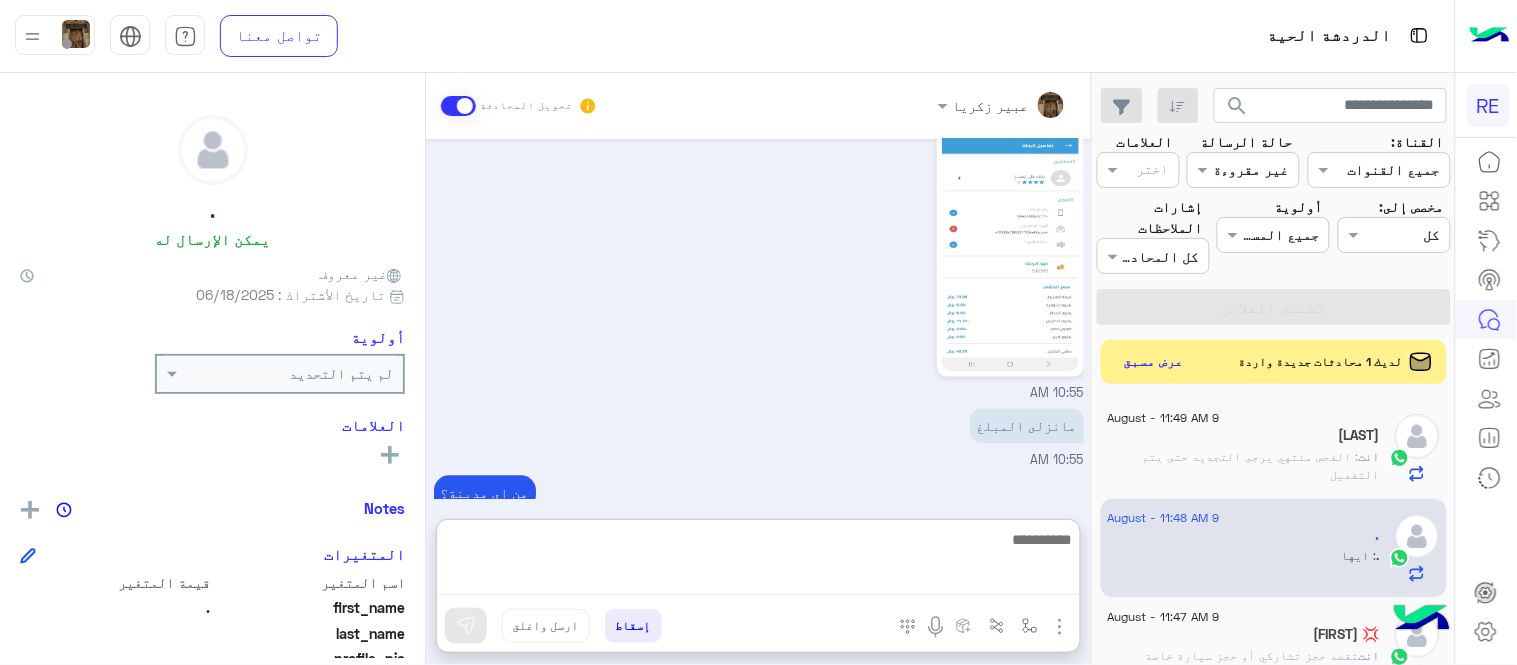 click at bounding box center (758, 561) 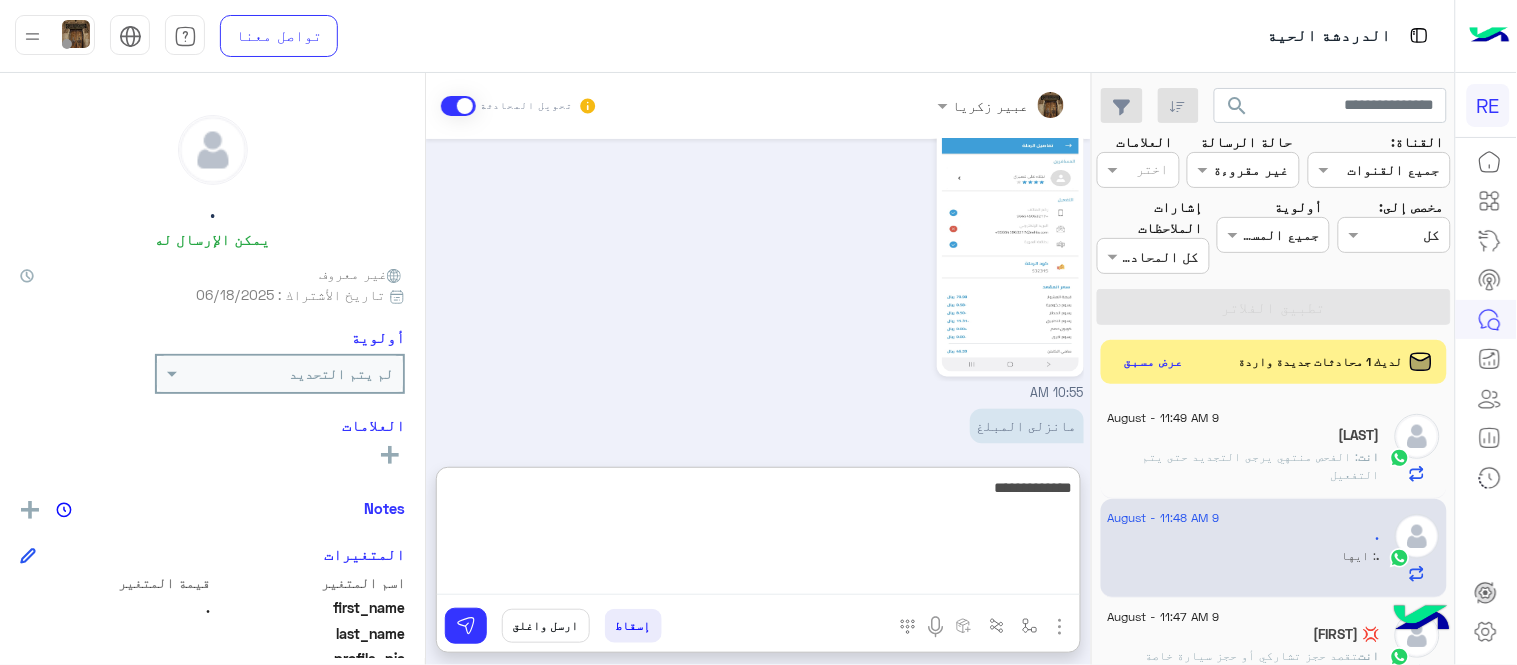 type on "**********" 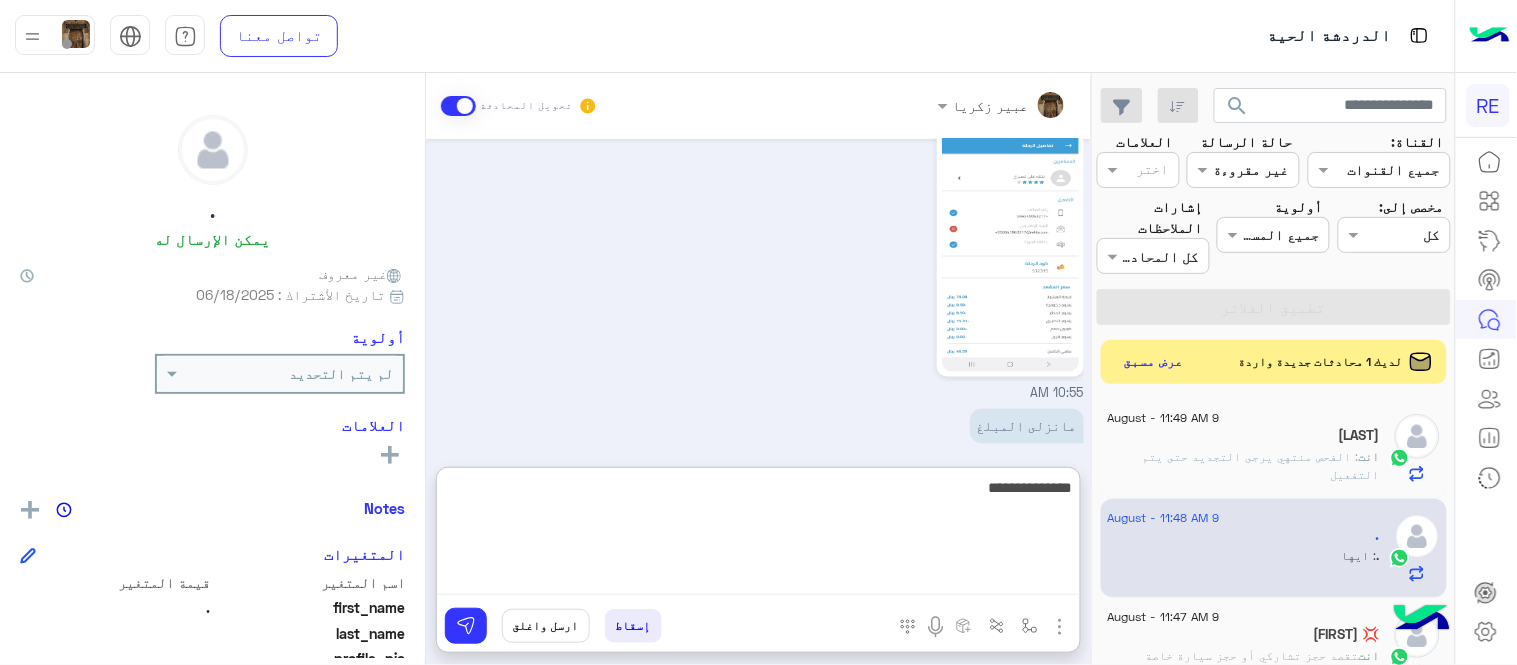 type 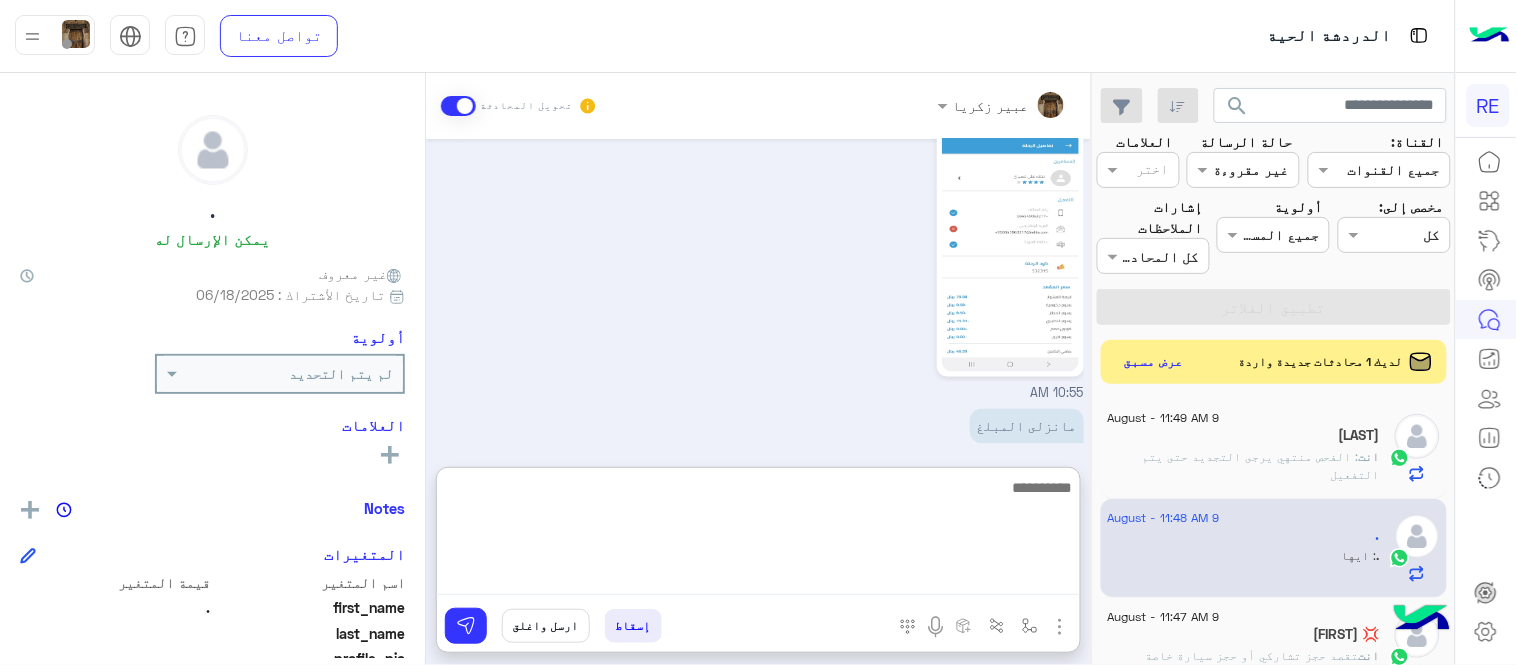 scroll, scrollTop: 1100, scrollLeft: 0, axis: vertical 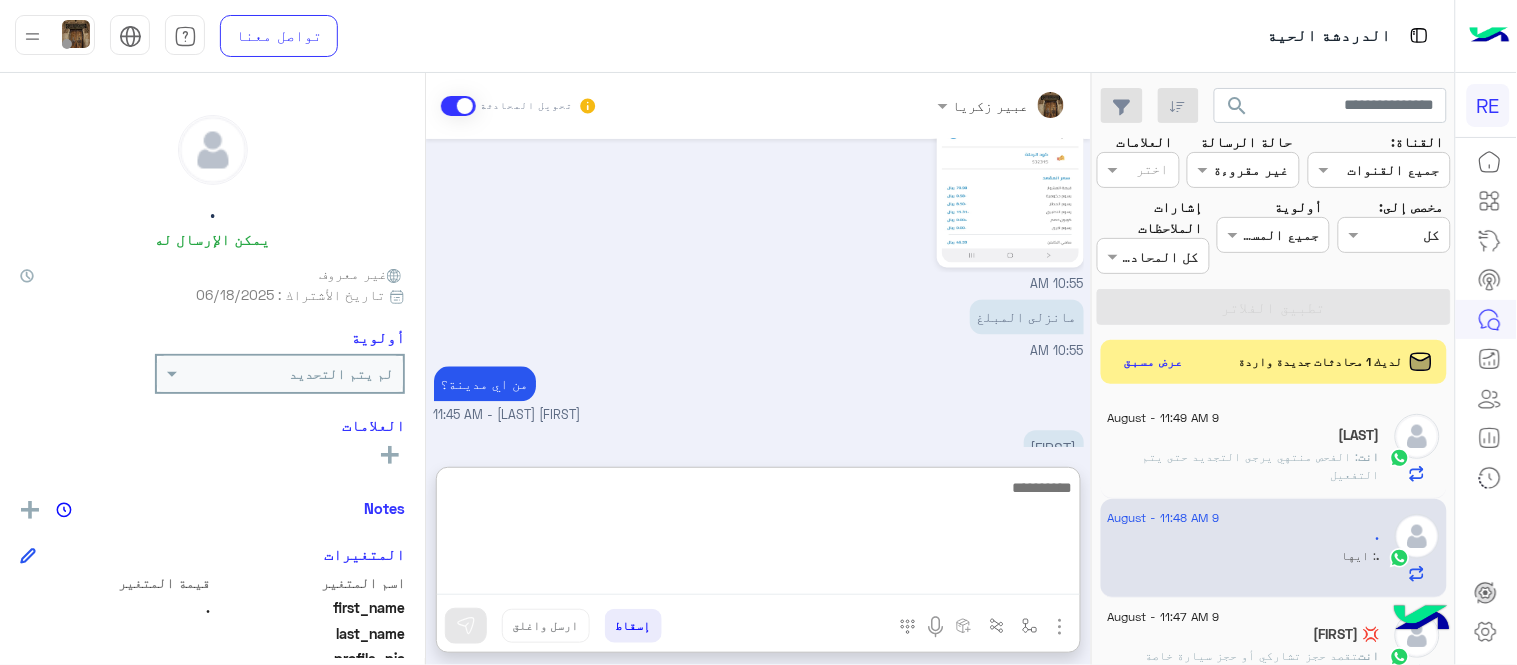 click on "Aug 9, 2025  اختر احد الخدمات التالية:    07:54 AM   سحب الرصيد    07:54 AM  عزيزي الكابتن  بخصوص طلبات سحب الرصيد من المحفظة  حيث نبذل قصارى جهدنا لإجراء التحويل البنكي في نفس اليوم أو اليوم التالي ونظراً لأن عمليات التحويل تتم من حساب الشركة فإن عمليات التحويل مرتبطة مع فترة دوام البنوك من 9 إلى 3 عصراً من يوم الأحد إلى نهاية دوام الخميس. نأمل منك الاطلاع على التعليمات التالية :  - التأكد من صحة رقم الايبان  - ادخال الارقام 22 خانه بدون كتابه الرمز SA - توفر رصيد كافي بالمحفظة - مطابقة الاسم المسجل بالتطبيق مع الايبان - ادخال الاسم الثلاثي عند التسجيل بالتطبيق اي خدمة اخرى ؟  لا" at bounding box center [758, 293] 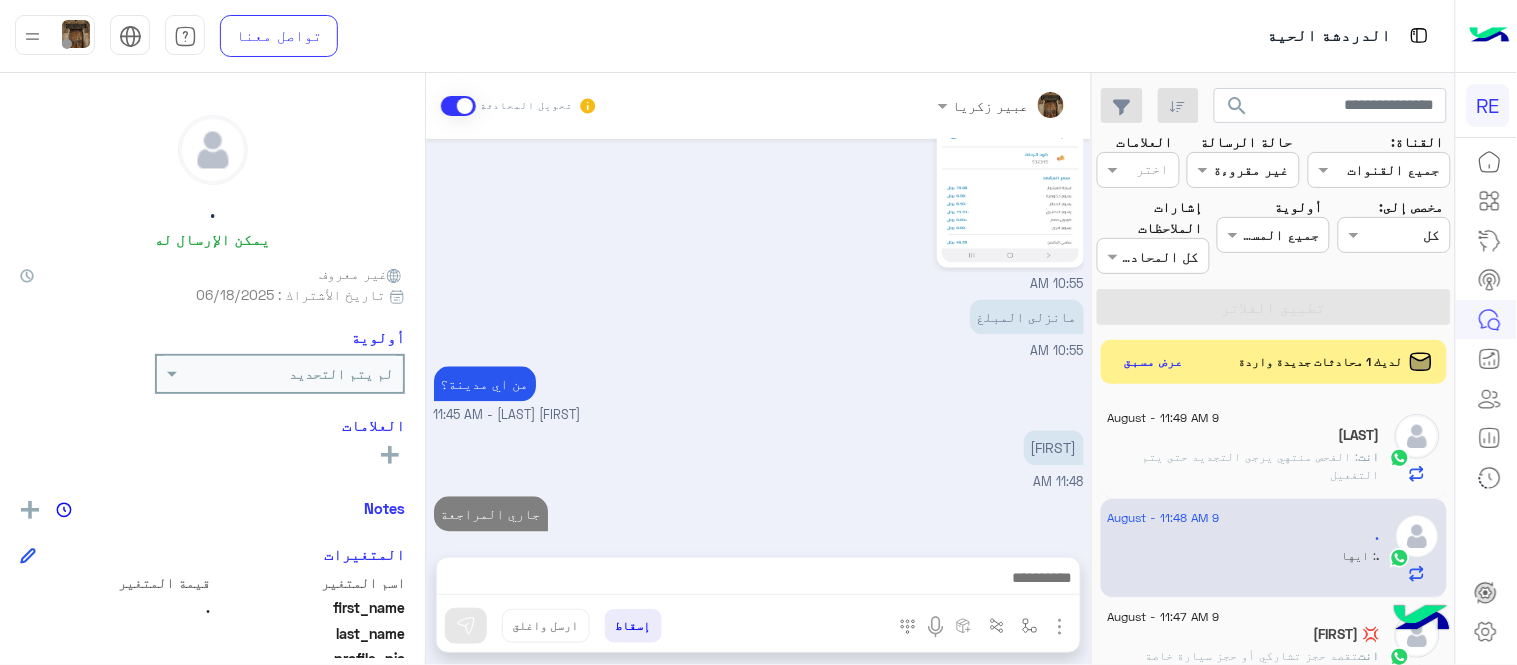 scroll, scrollTop: 1010, scrollLeft: 0, axis: vertical 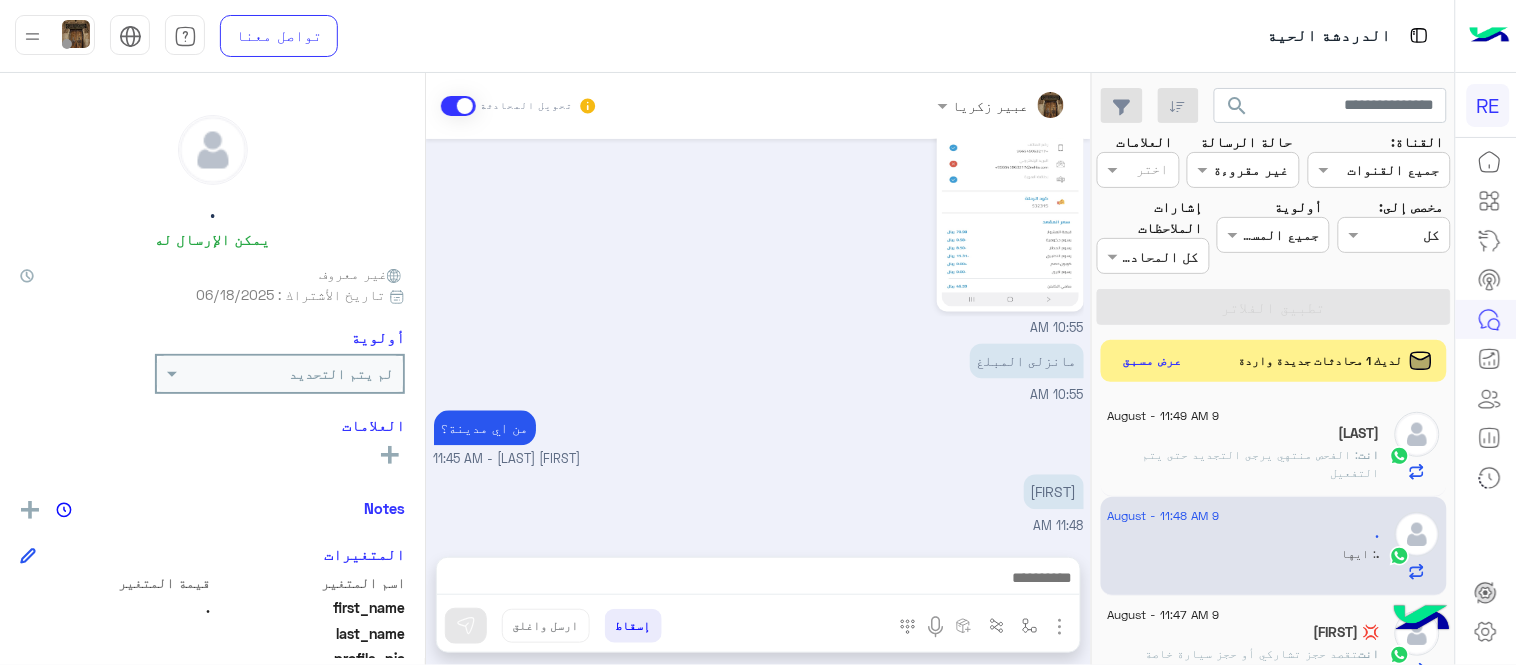 click on "عرض مسبق" 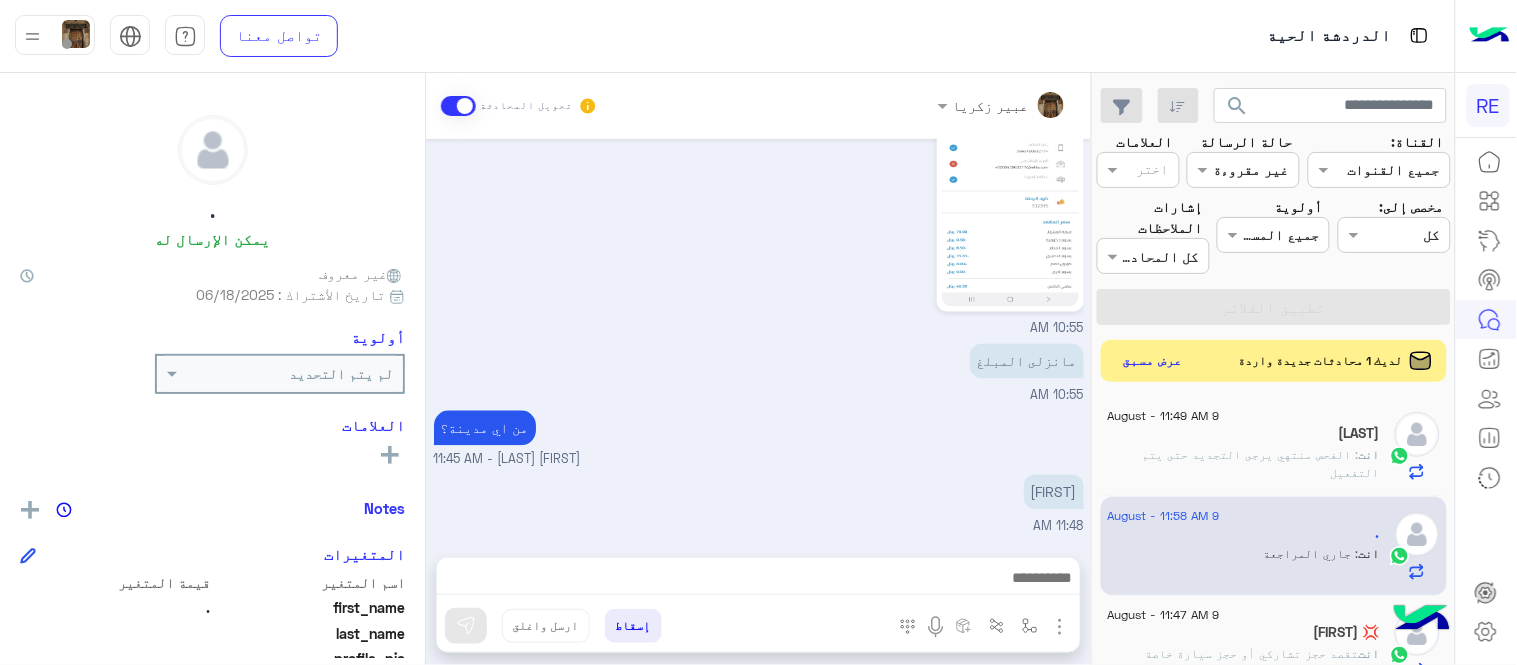 click on "عرض مسبق" 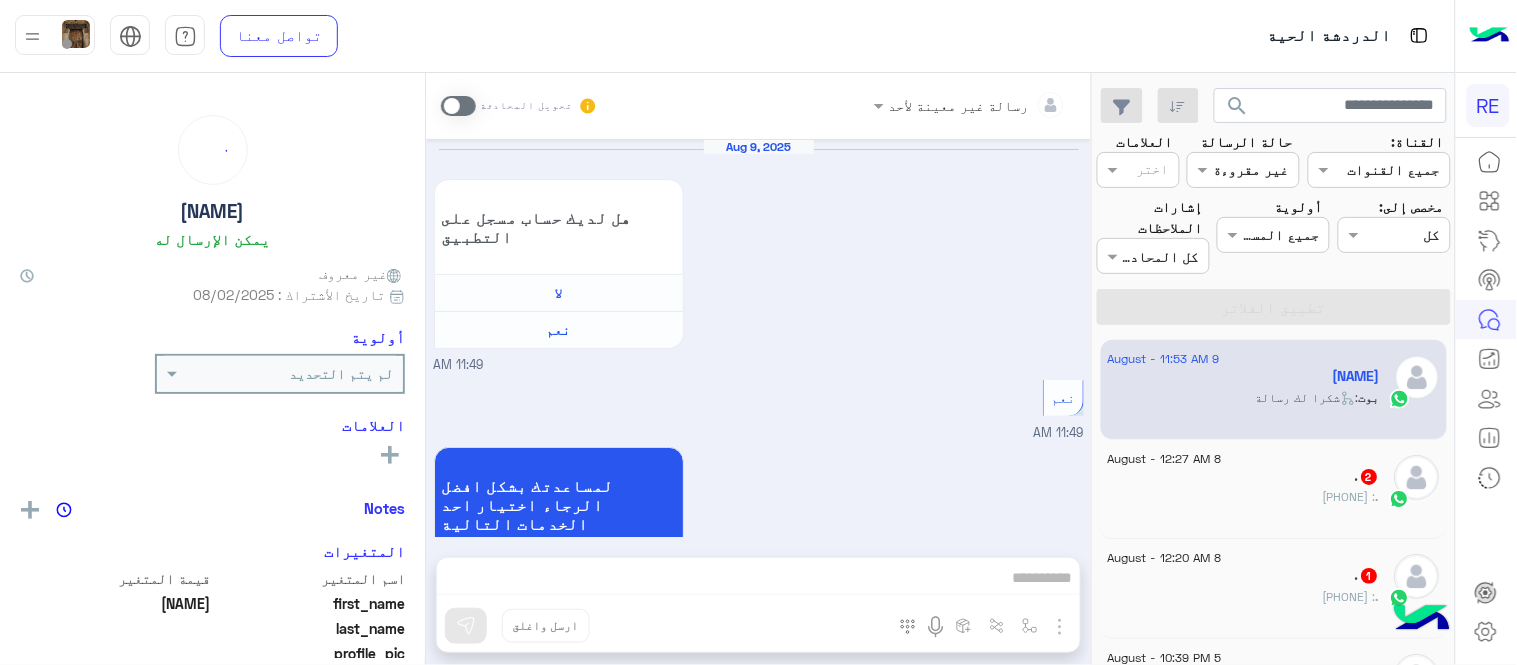 scroll, scrollTop: 1466, scrollLeft: 0, axis: vertical 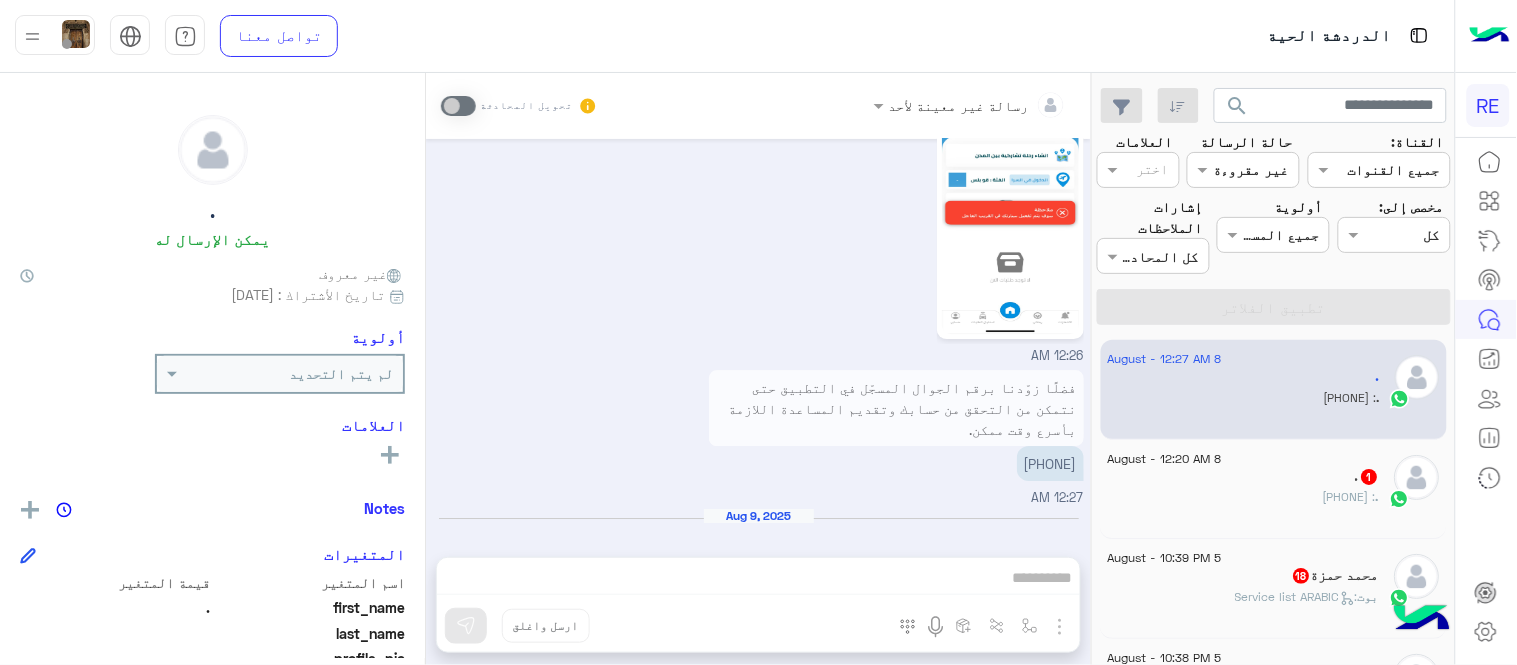 click on "تم إلغاء تخصيص المحادثة تلقائيًا وإغلاقها بواسطة النظام   12:20 AM" at bounding box center [759, 553] 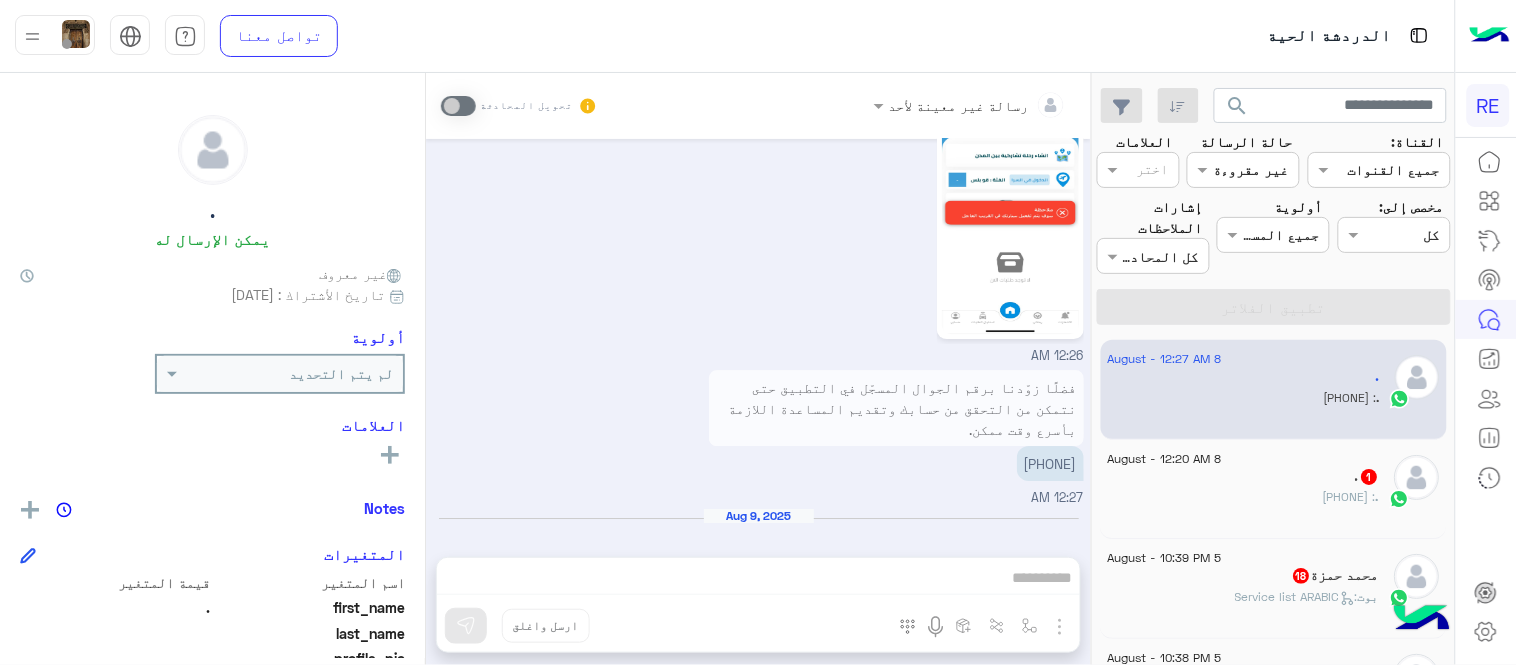 click on ". : [PHONE]" 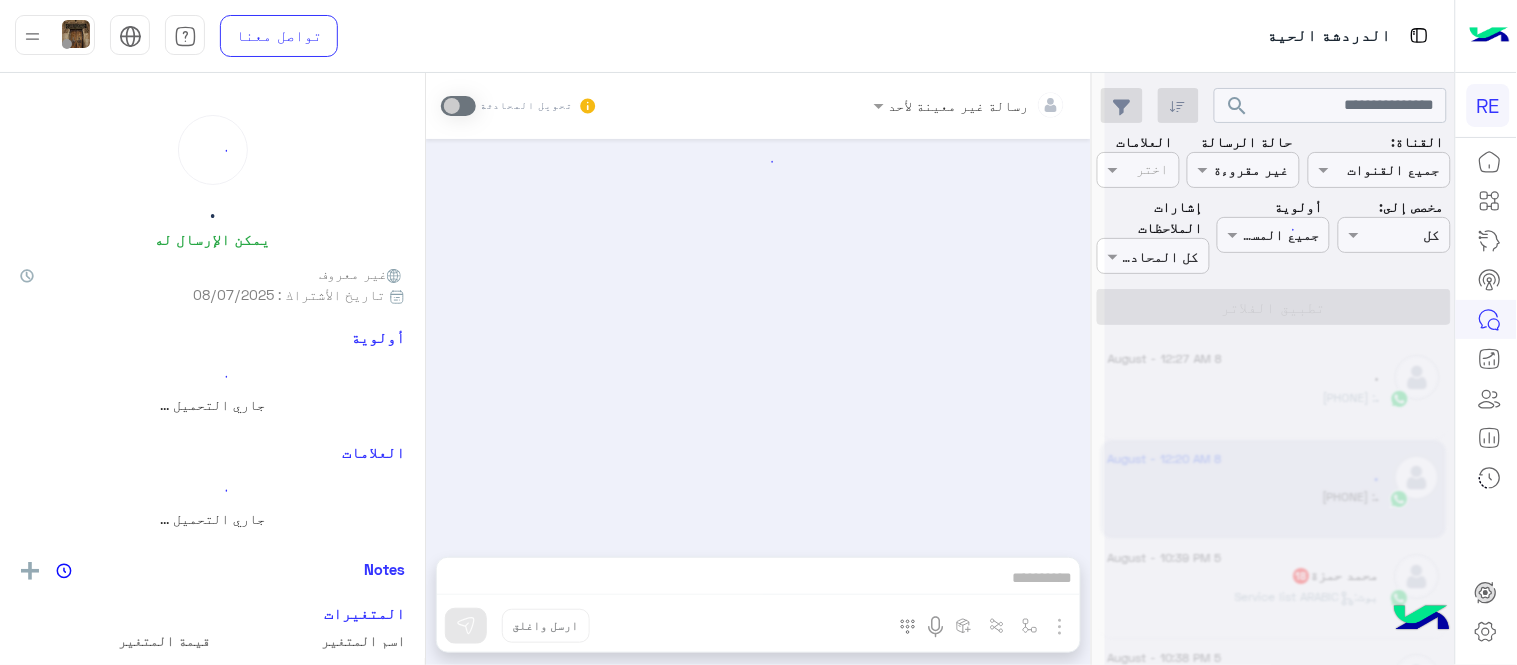 scroll, scrollTop: 1260, scrollLeft: 0, axis: vertical 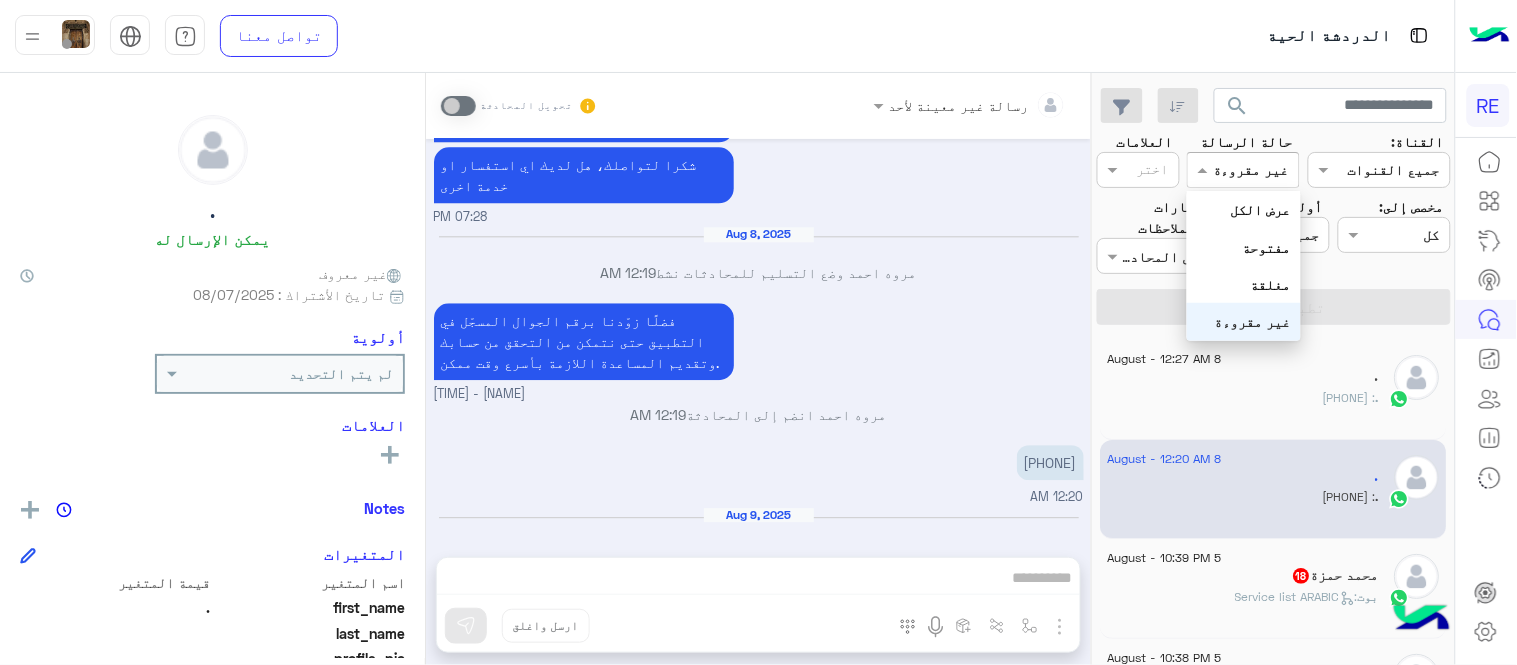 click at bounding box center (1243, 169) 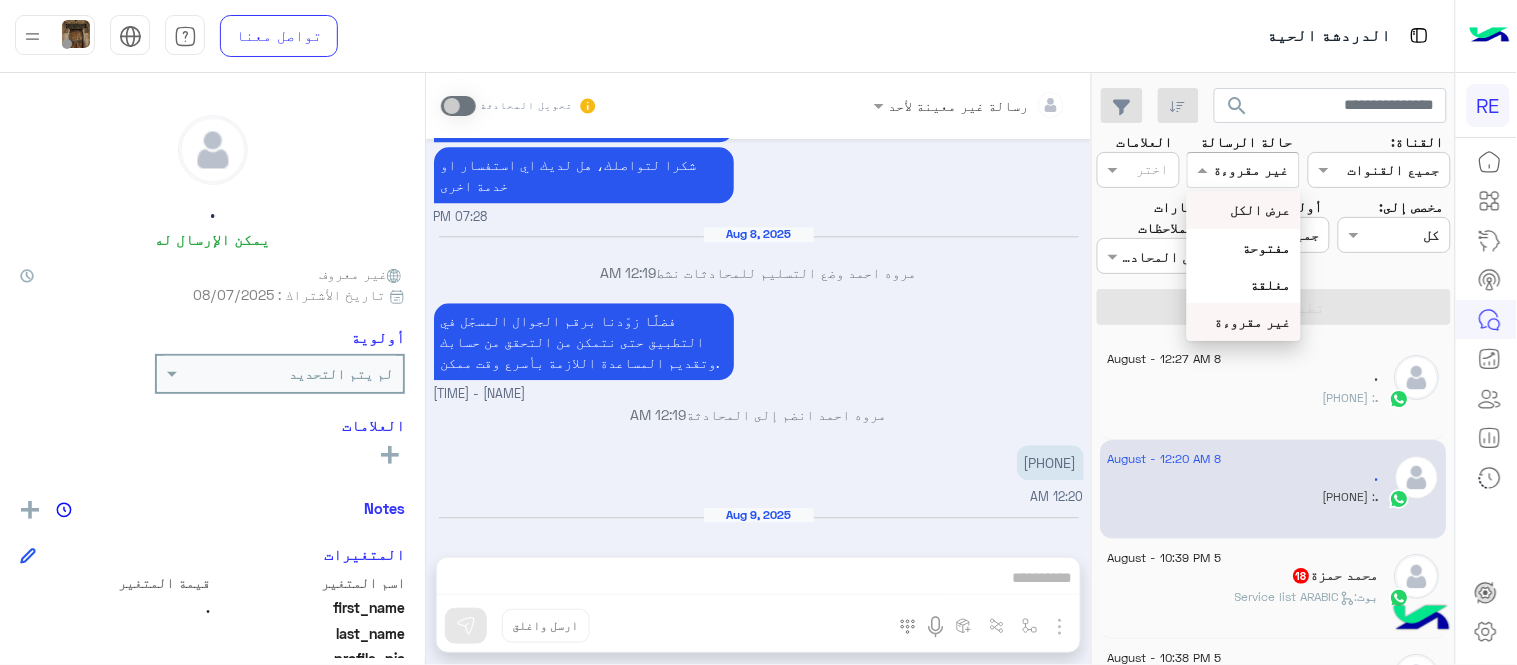 click on "عرض الكل" at bounding box center [1261, 209] 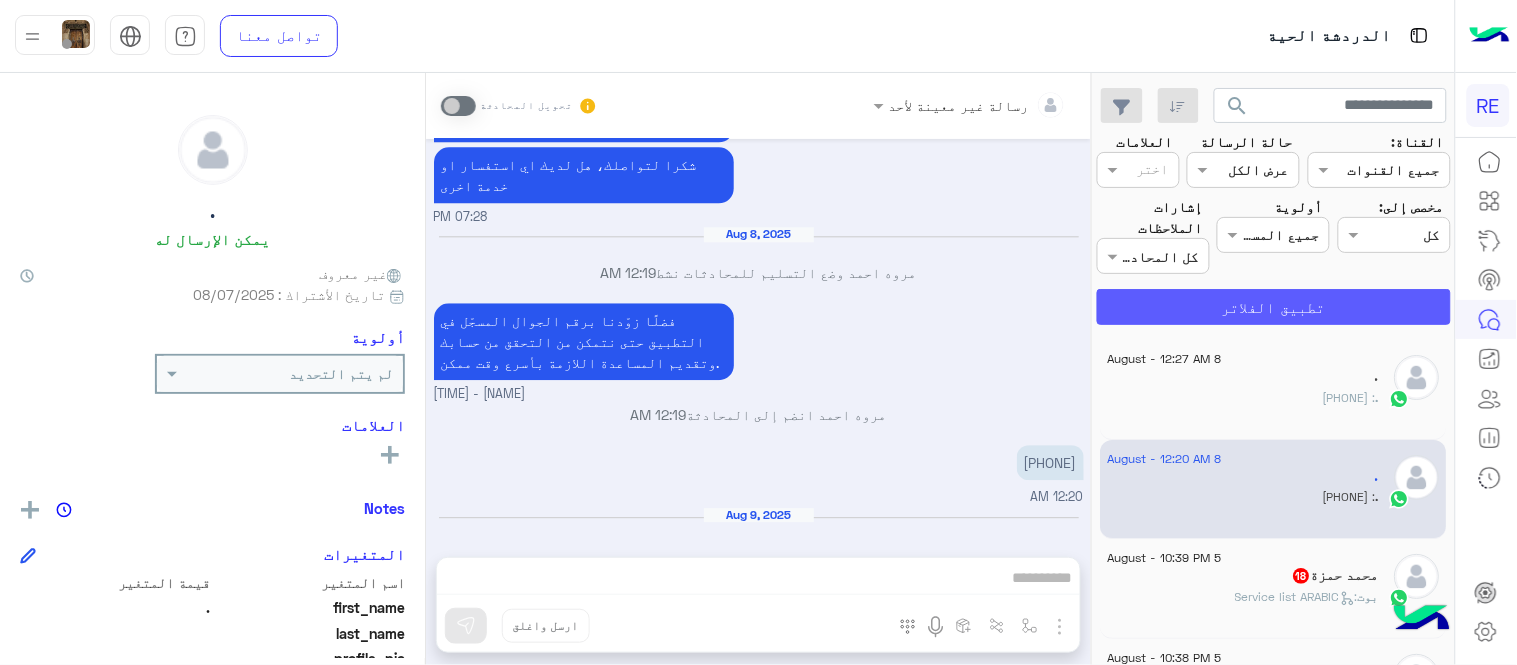 click on "تطبيق الفلاتر" 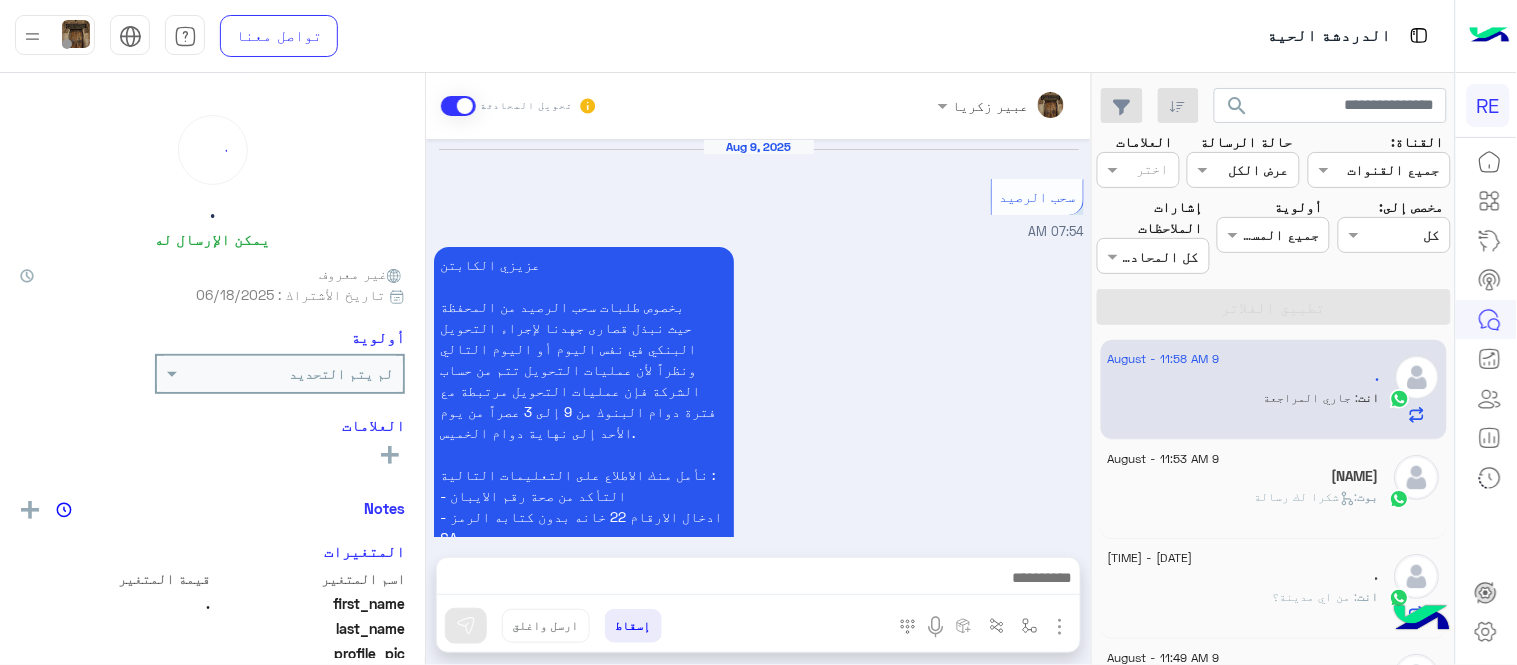 scroll, scrollTop: 902, scrollLeft: 0, axis: vertical 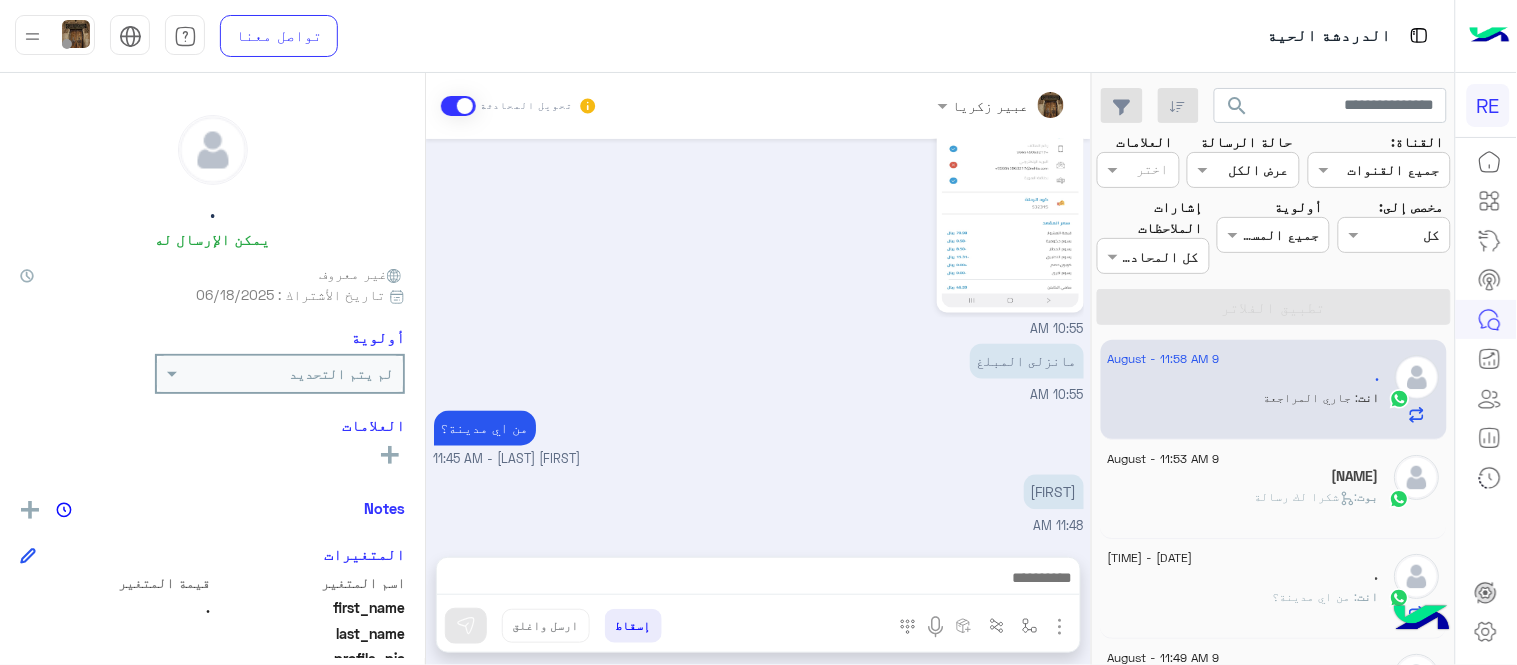 click on "بوت :   شكرا لك رسالة" 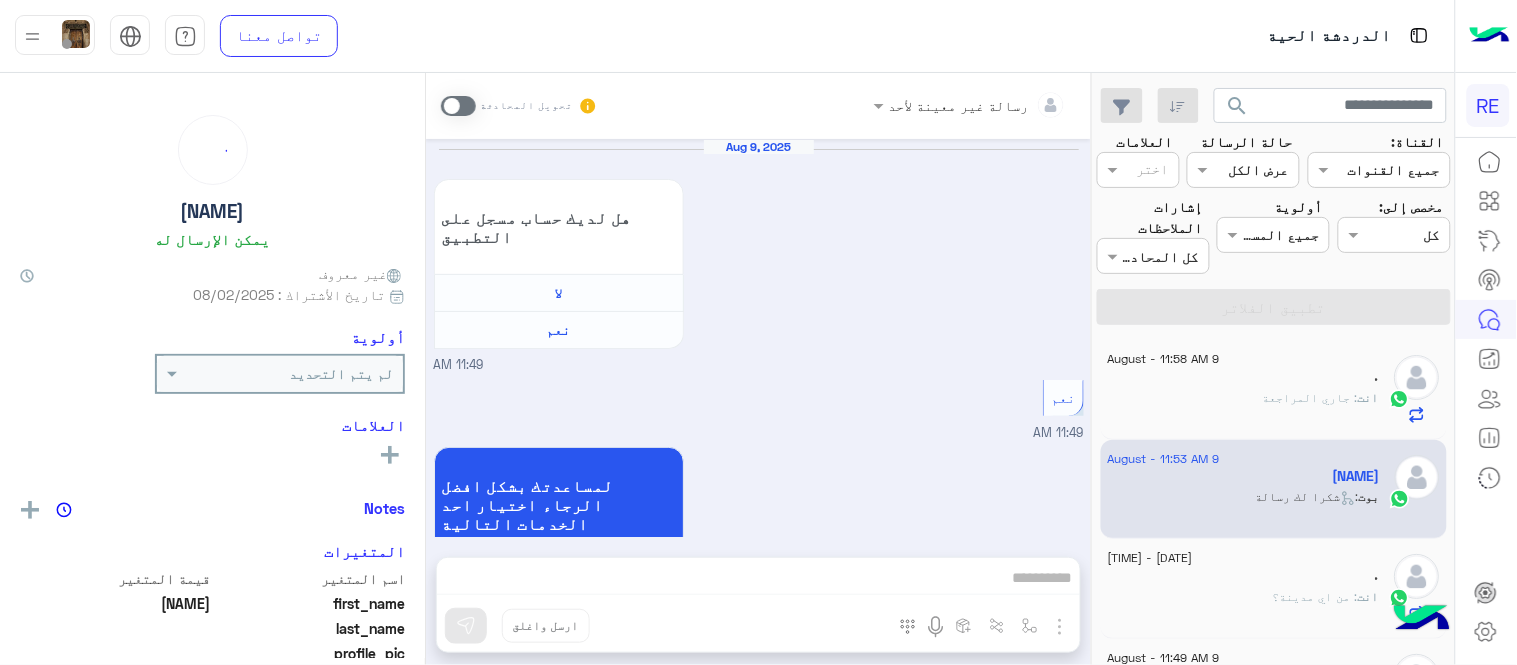 scroll, scrollTop: 1466, scrollLeft: 0, axis: vertical 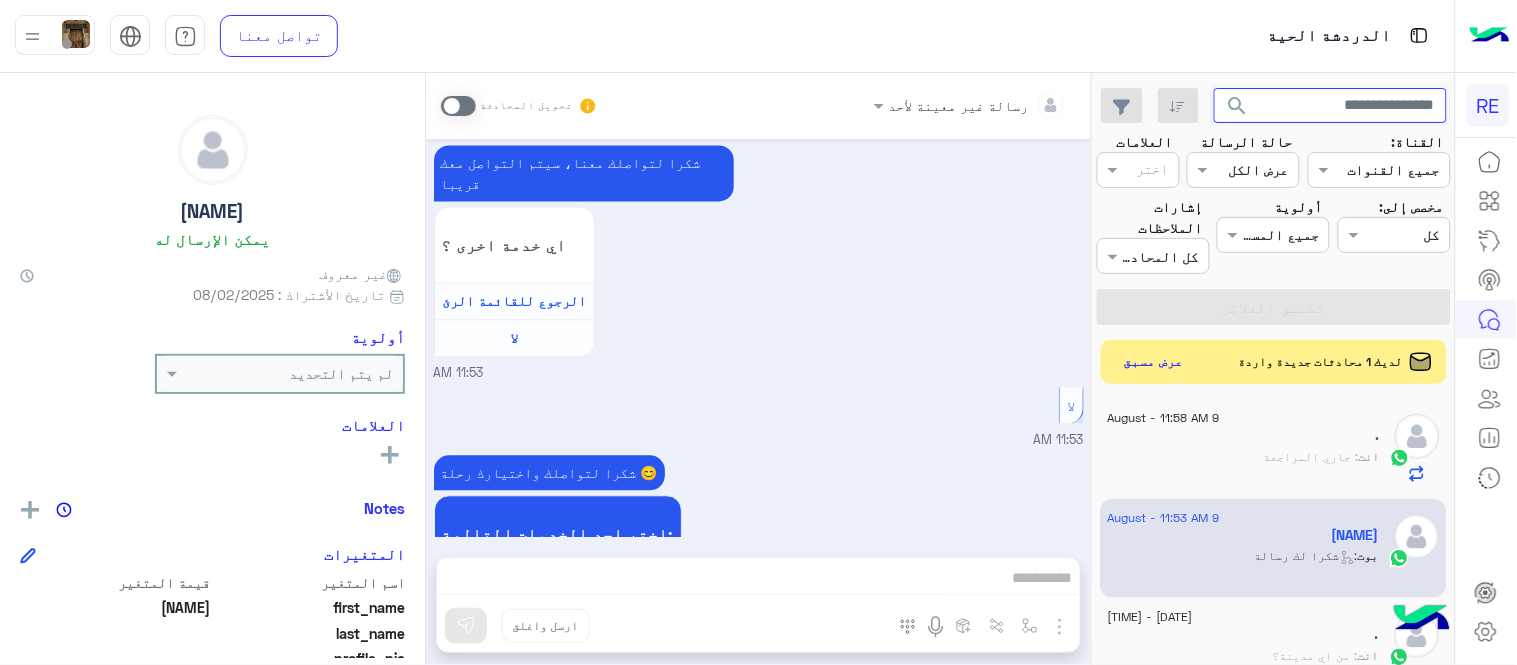 click at bounding box center (1331, 106) 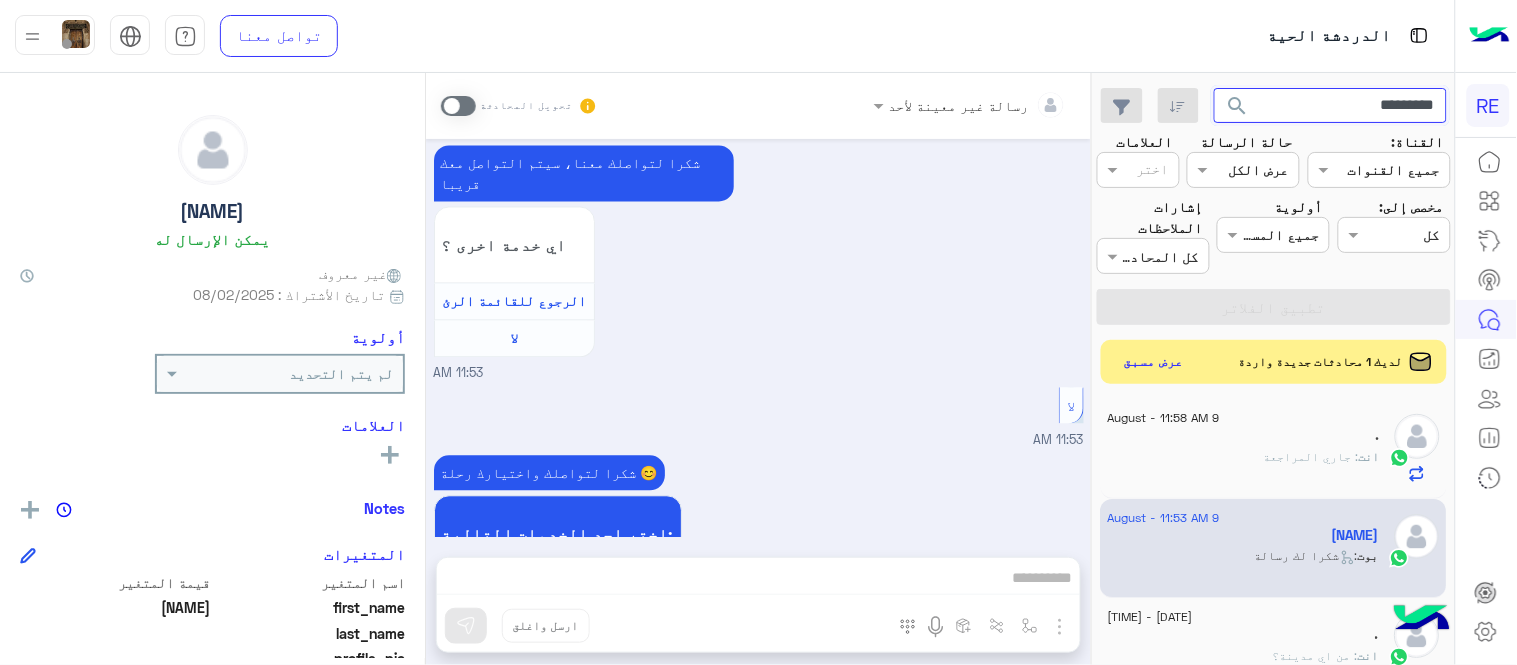 type on "*********" 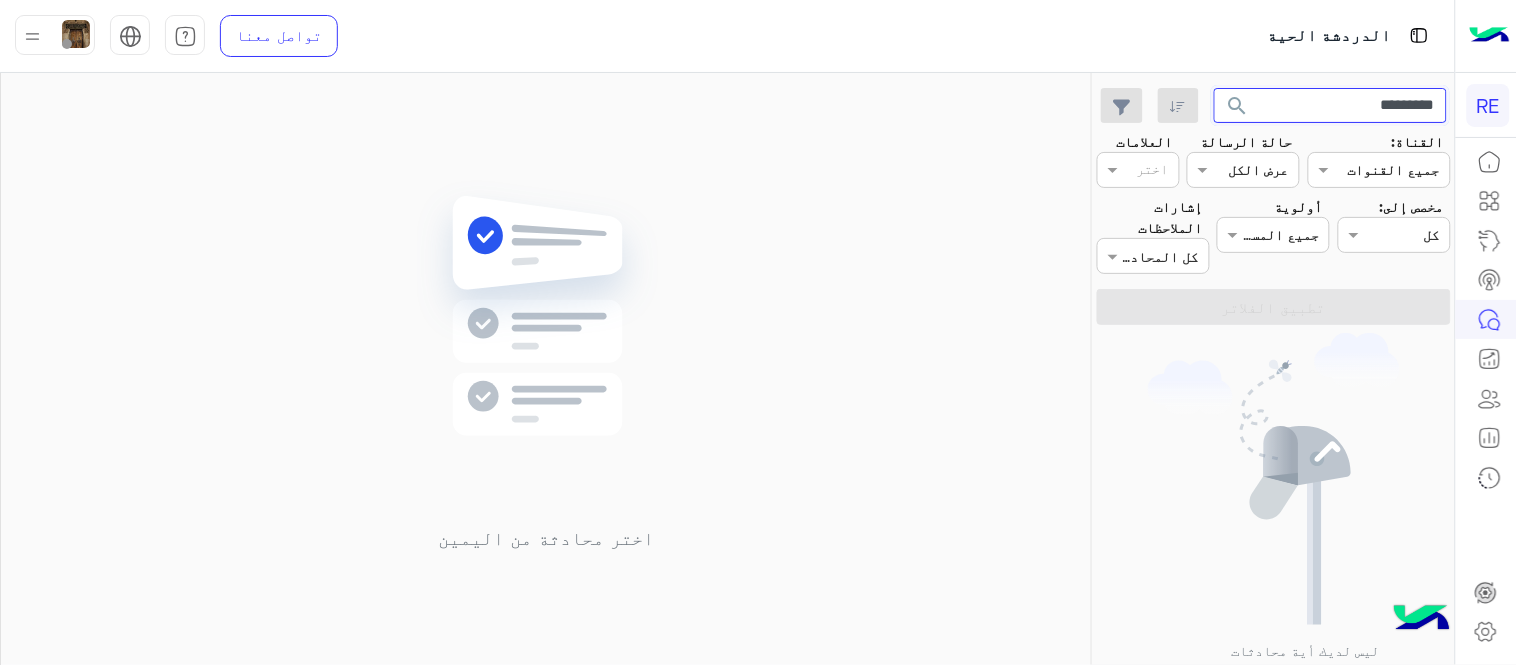 click on "*********" at bounding box center (1331, 106) 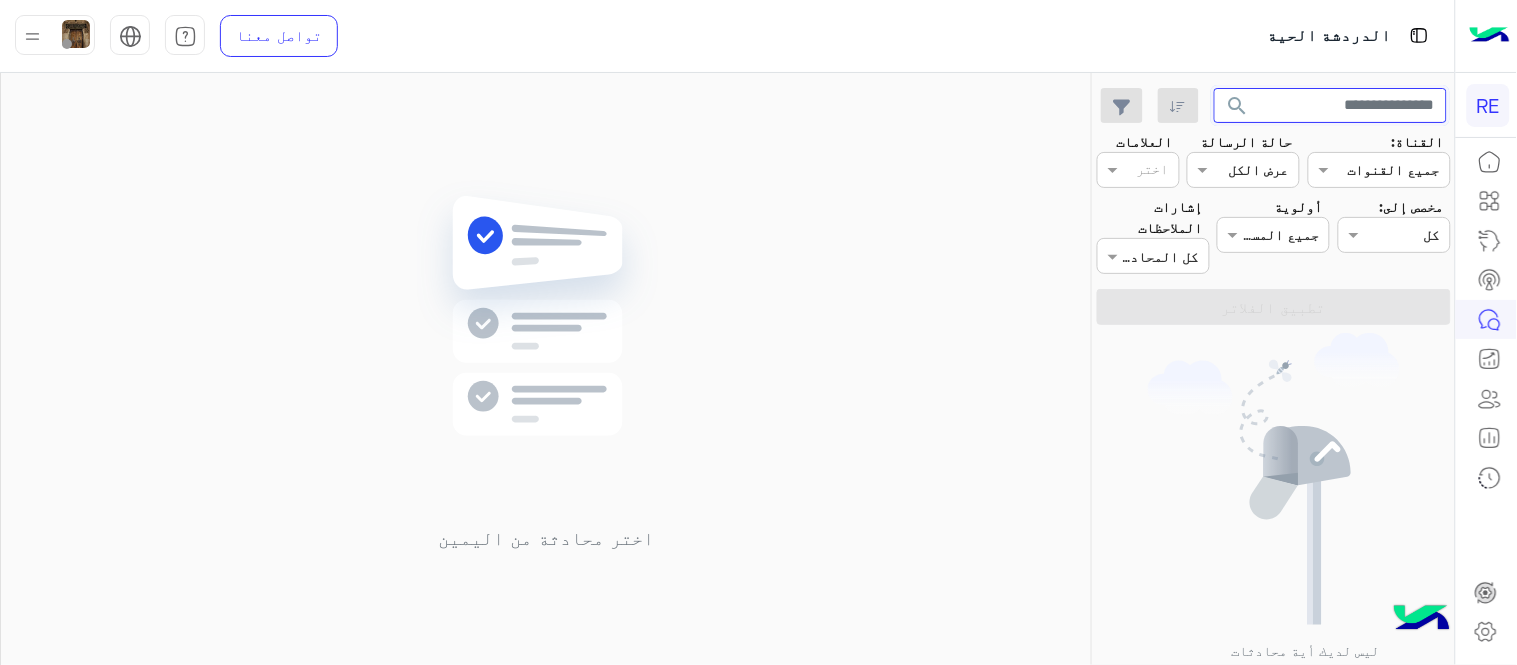 type 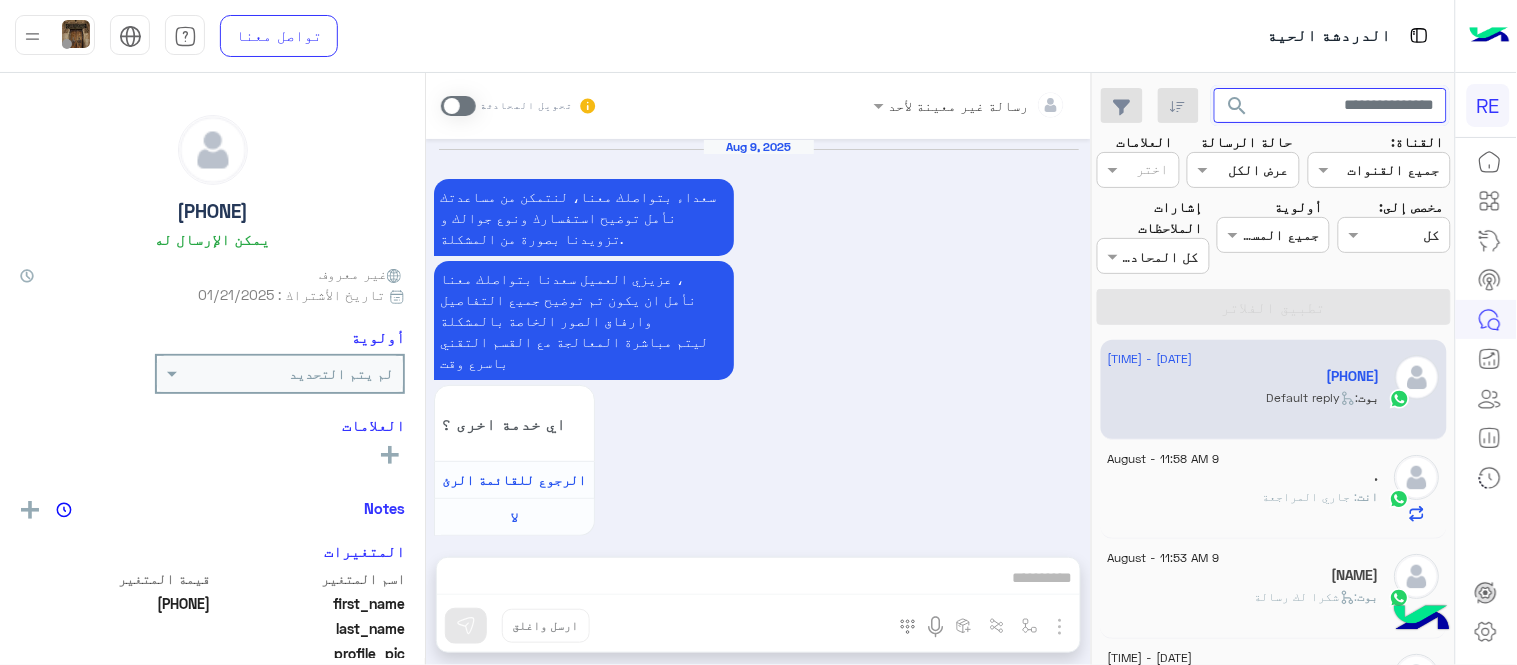 scroll, scrollTop: 1011, scrollLeft: 0, axis: vertical 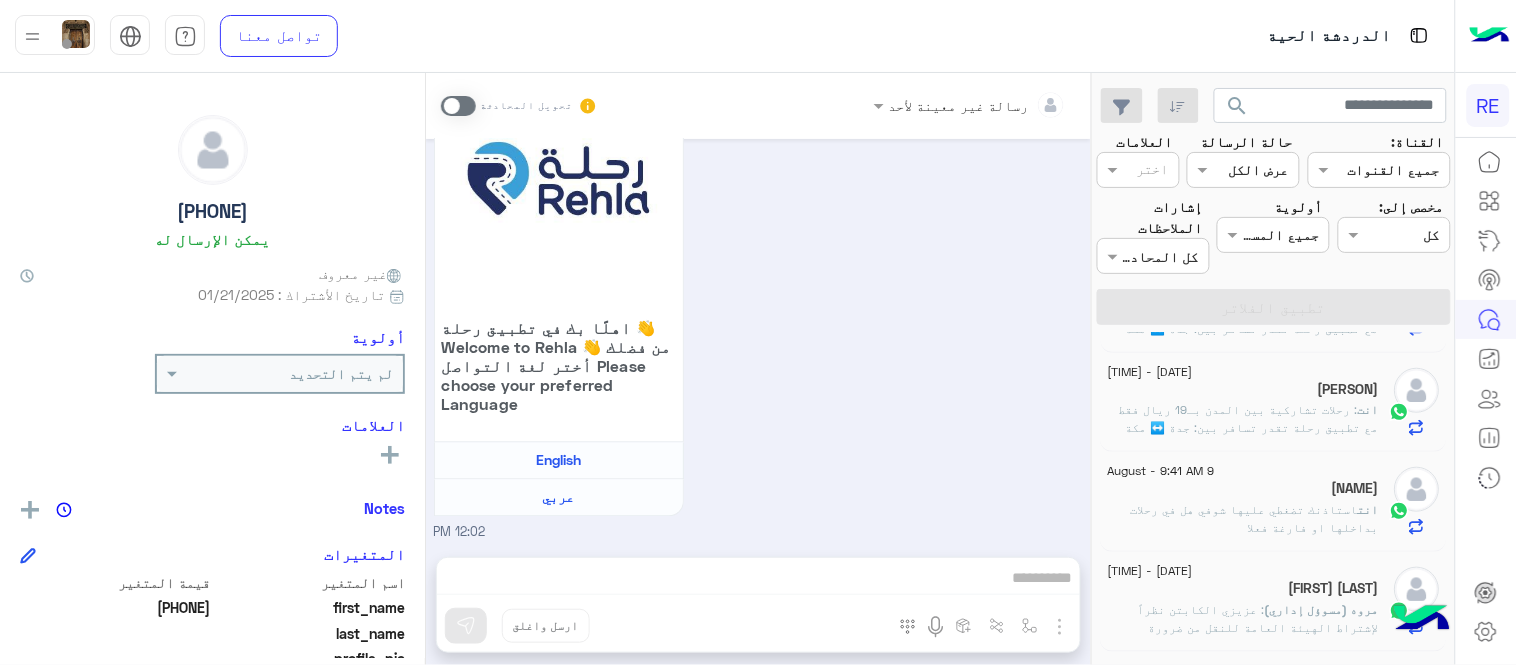 click on "انت  : استاذنك تضغطي عليها شوفي هل في رحلات بداخلها او فارغة فعلا" 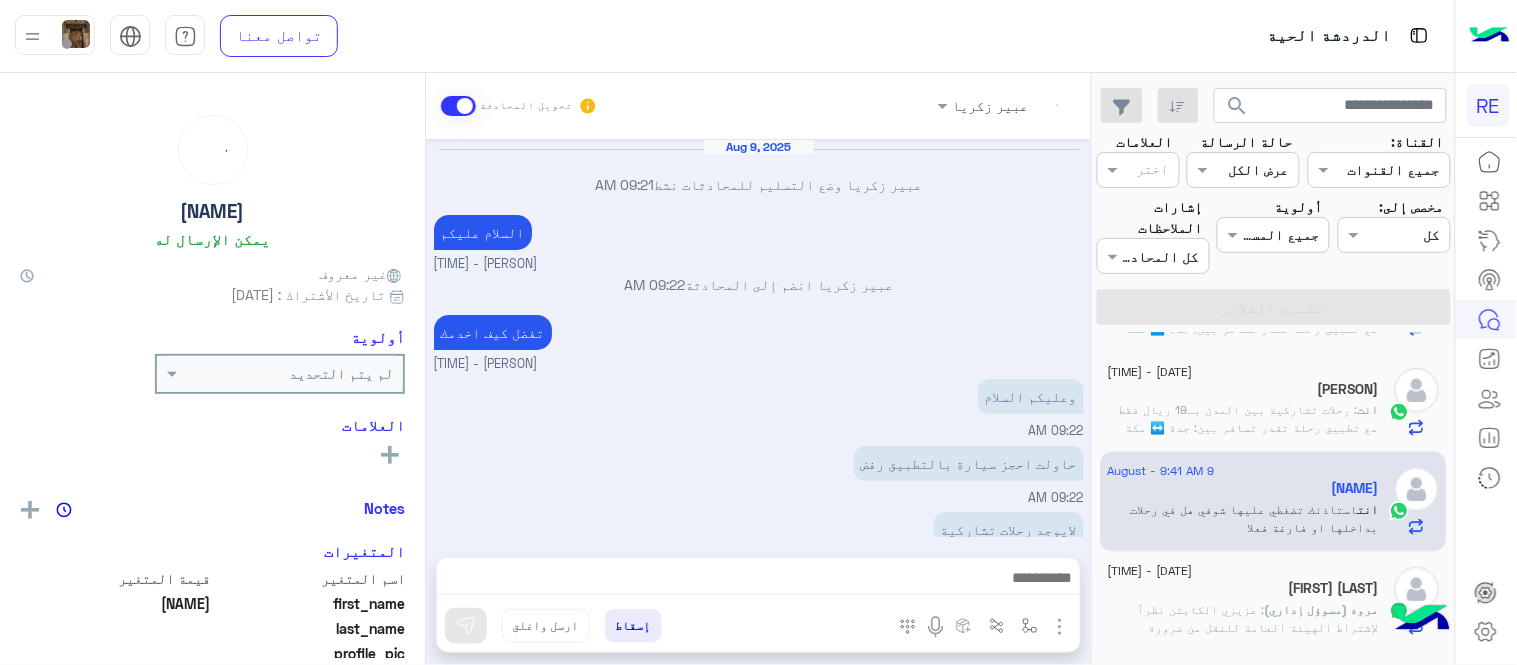 scroll, scrollTop: 470, scrollLeft: 0, axis: vertical 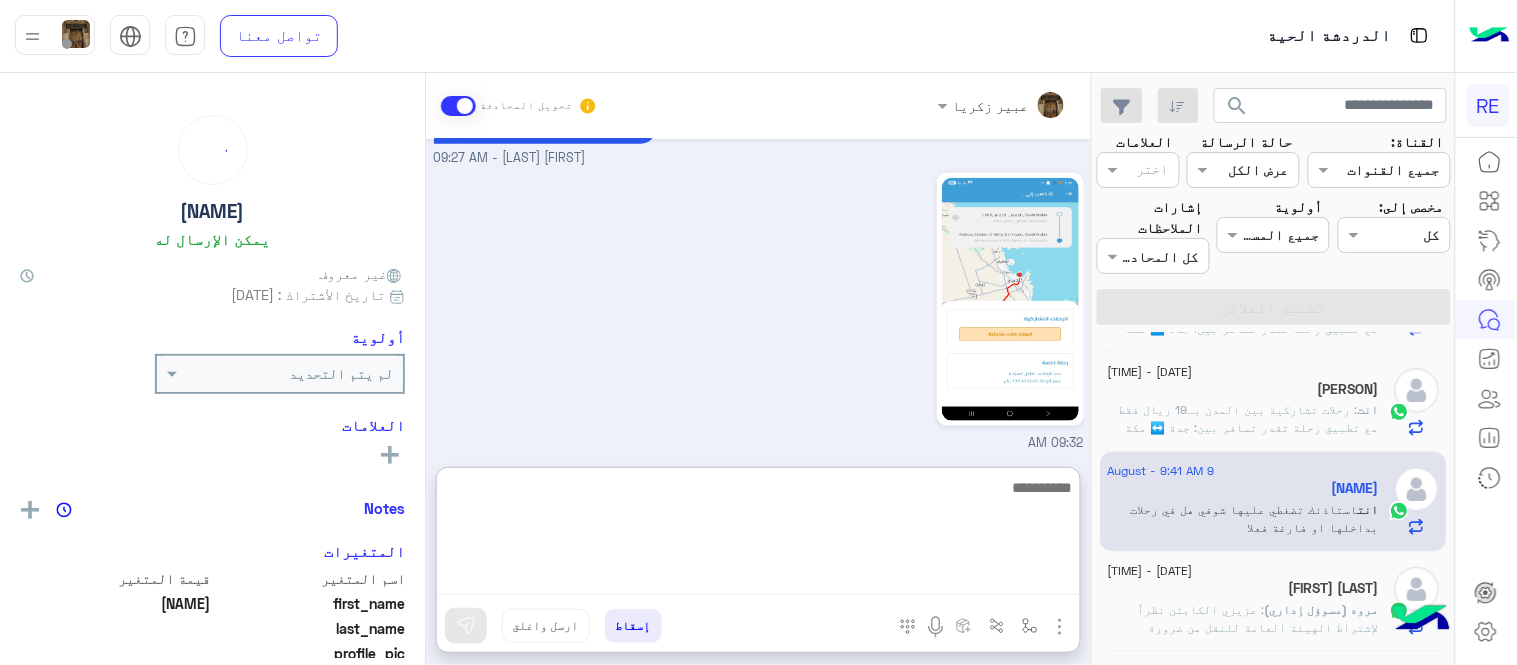 click at bounding box center [758, 535] 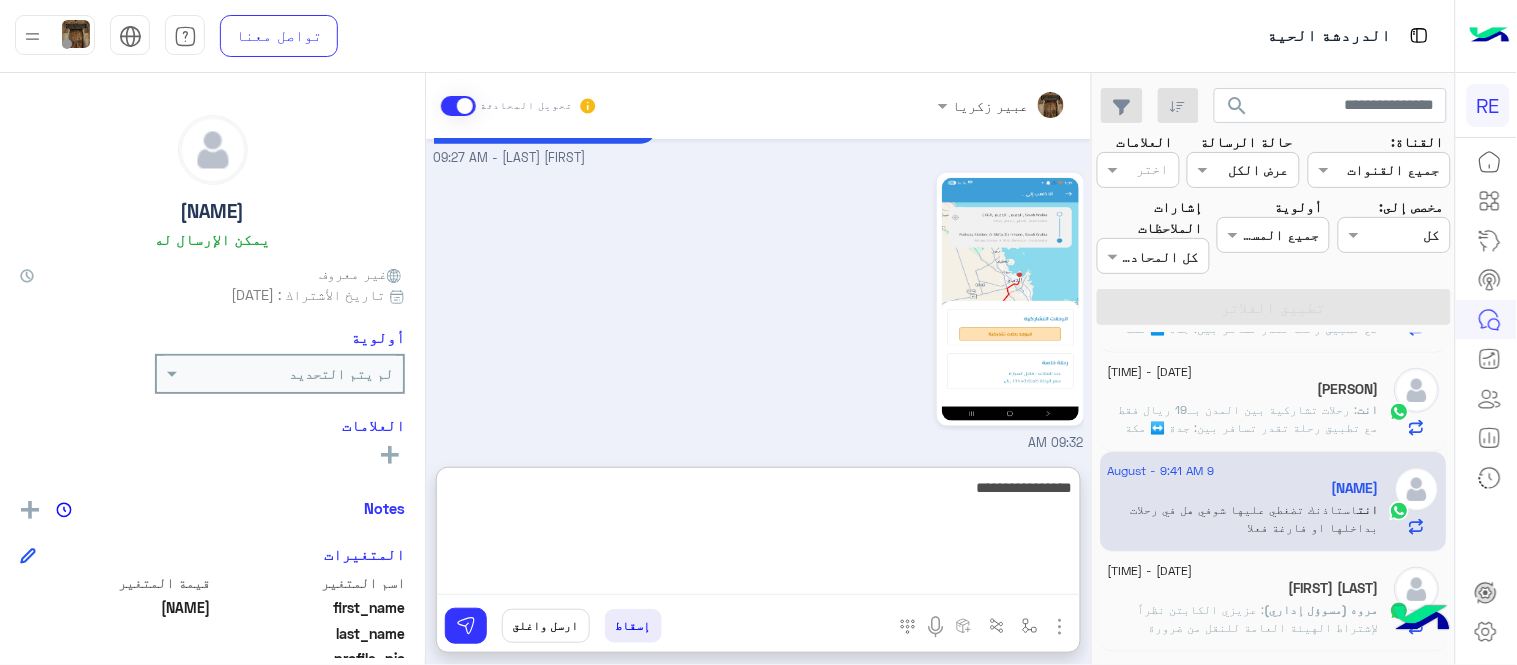 type on "**********" 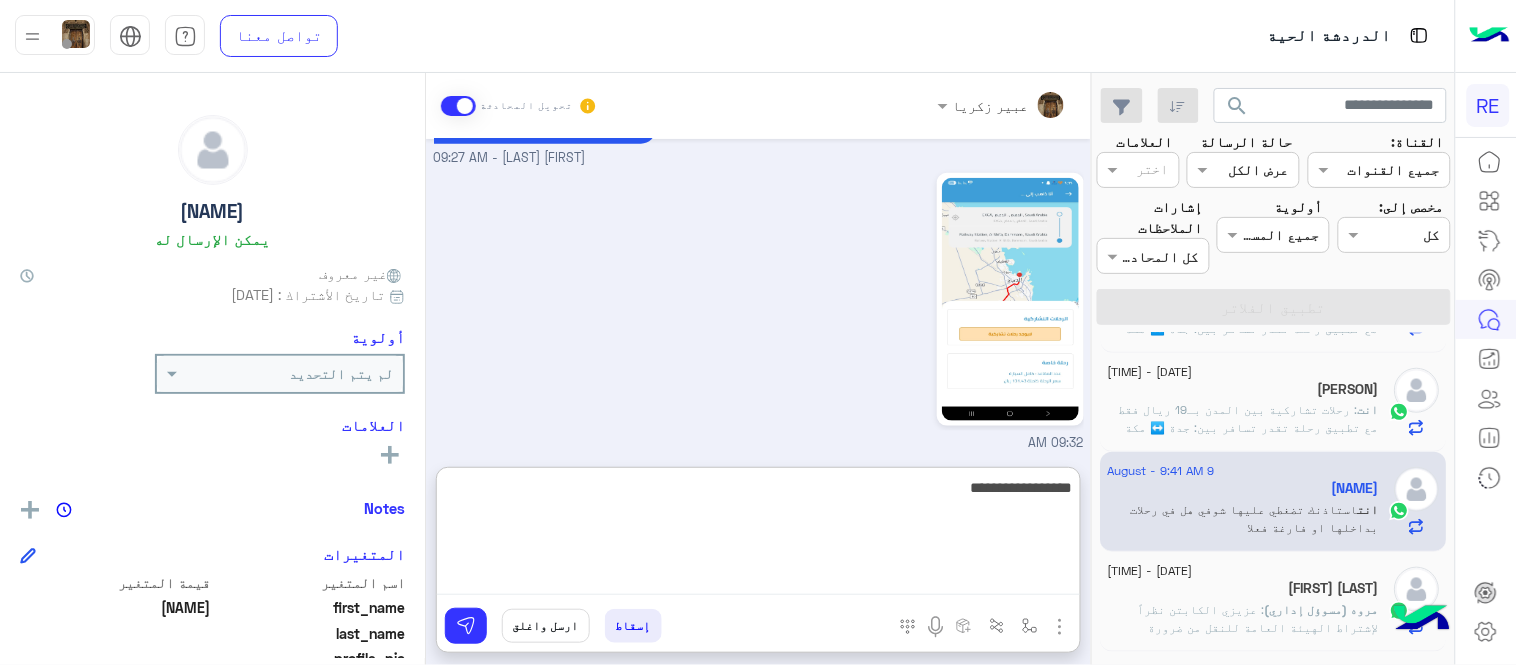 type 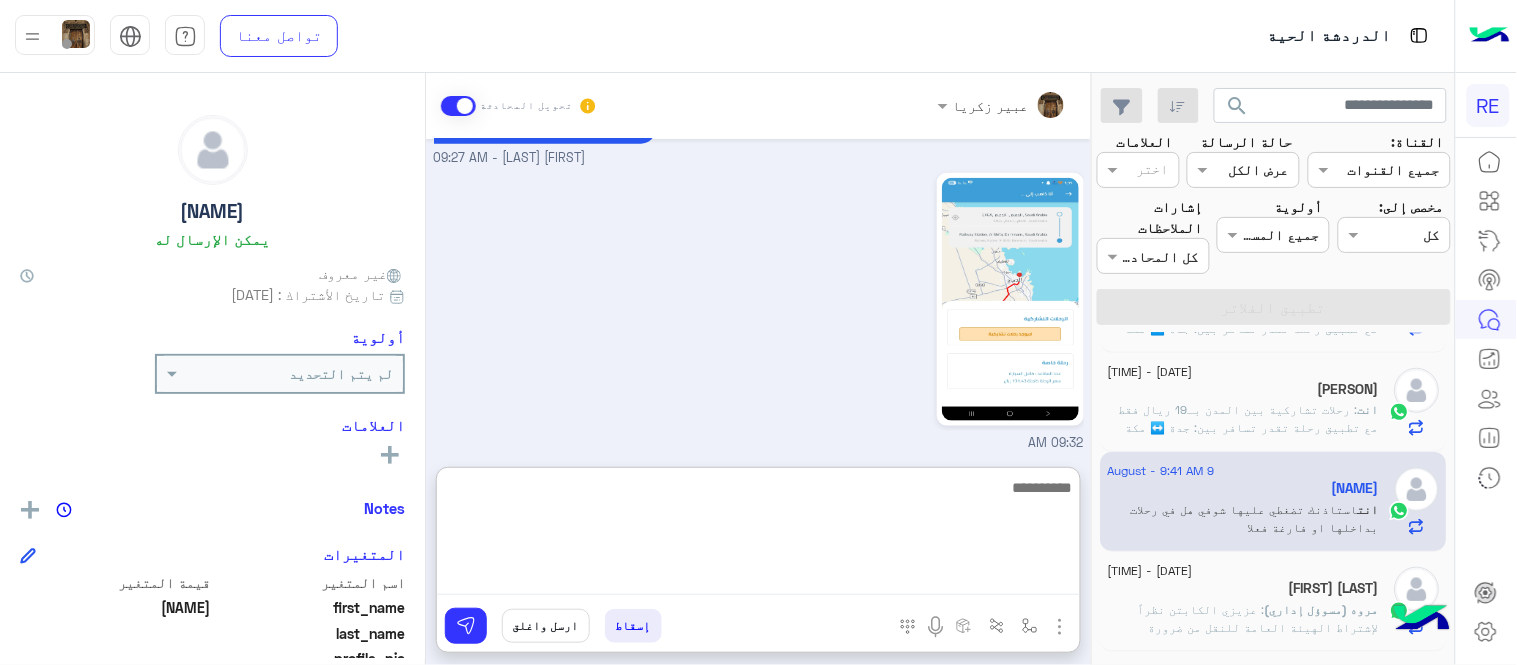 scroll, scrollTop: 623, scrollLeft: 0, axis: vertical 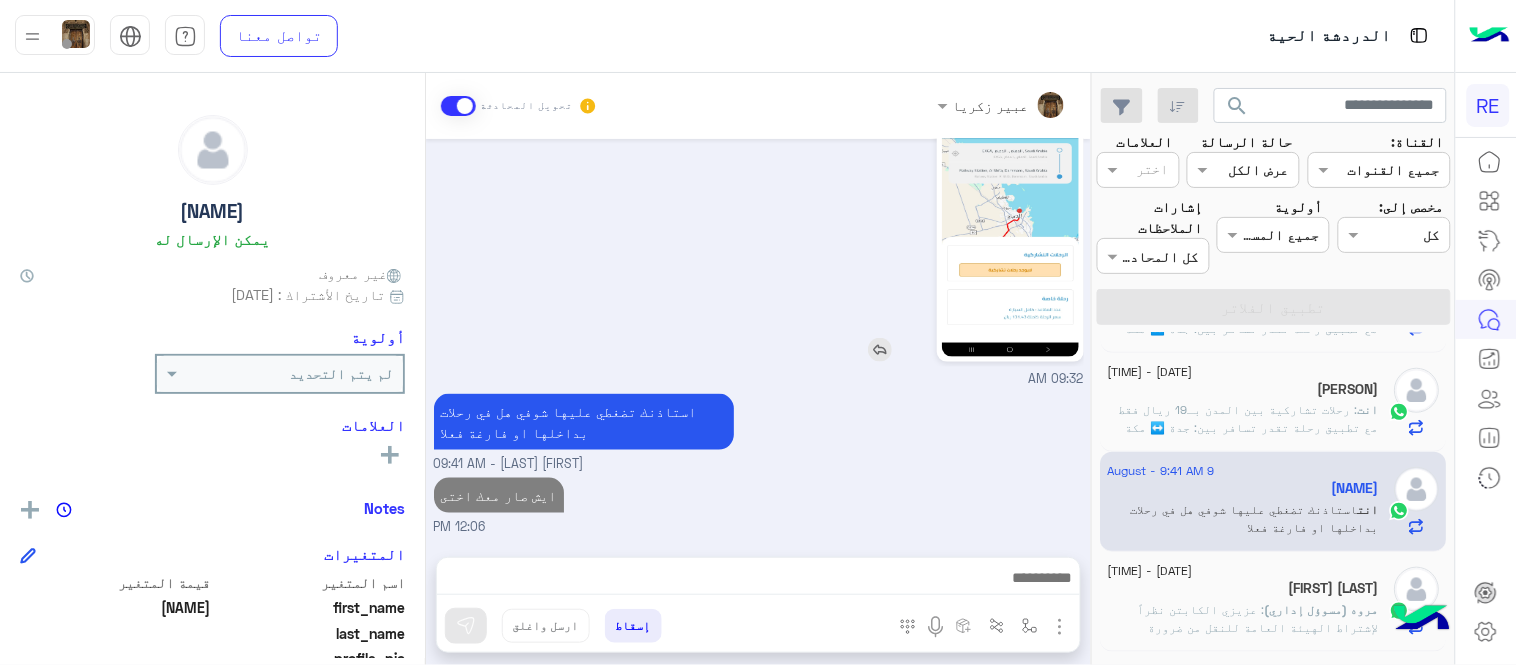 click 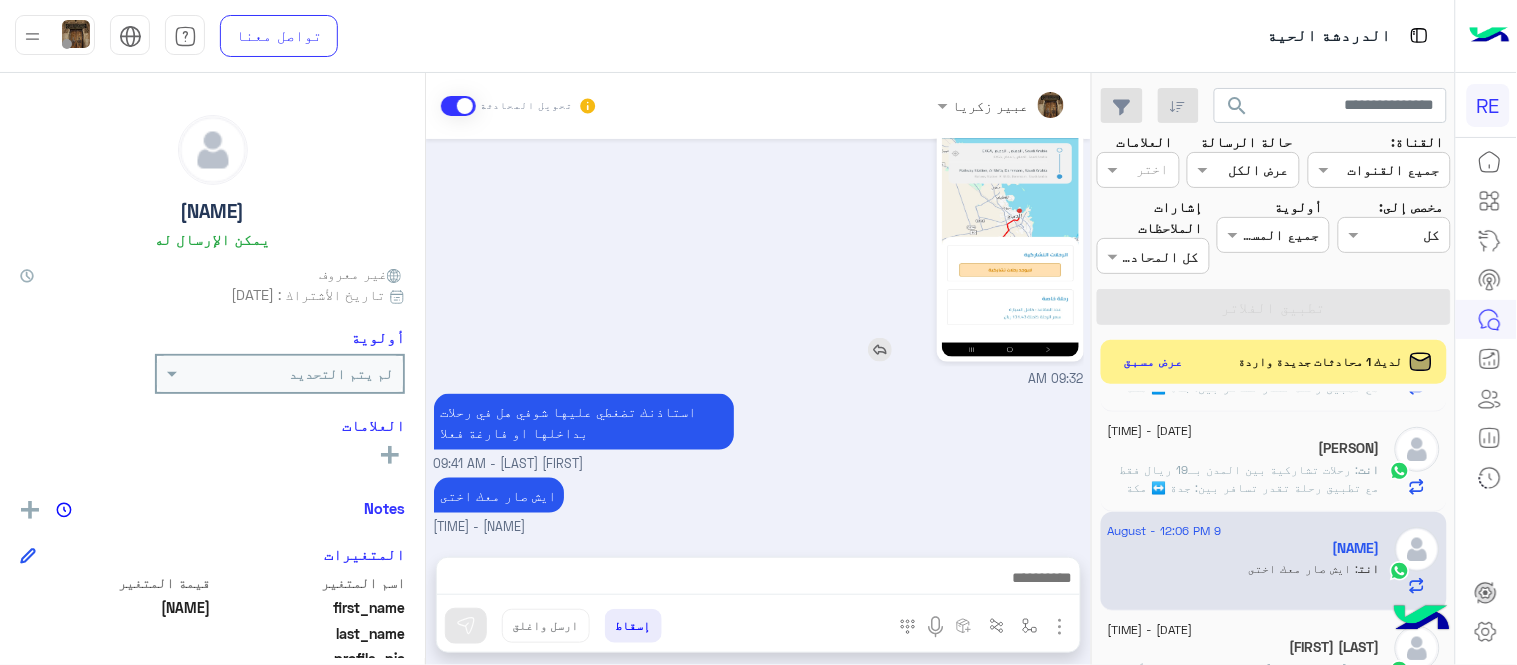 scroll, scrollTop: 533, scrollLeft: 0, axis: vertical 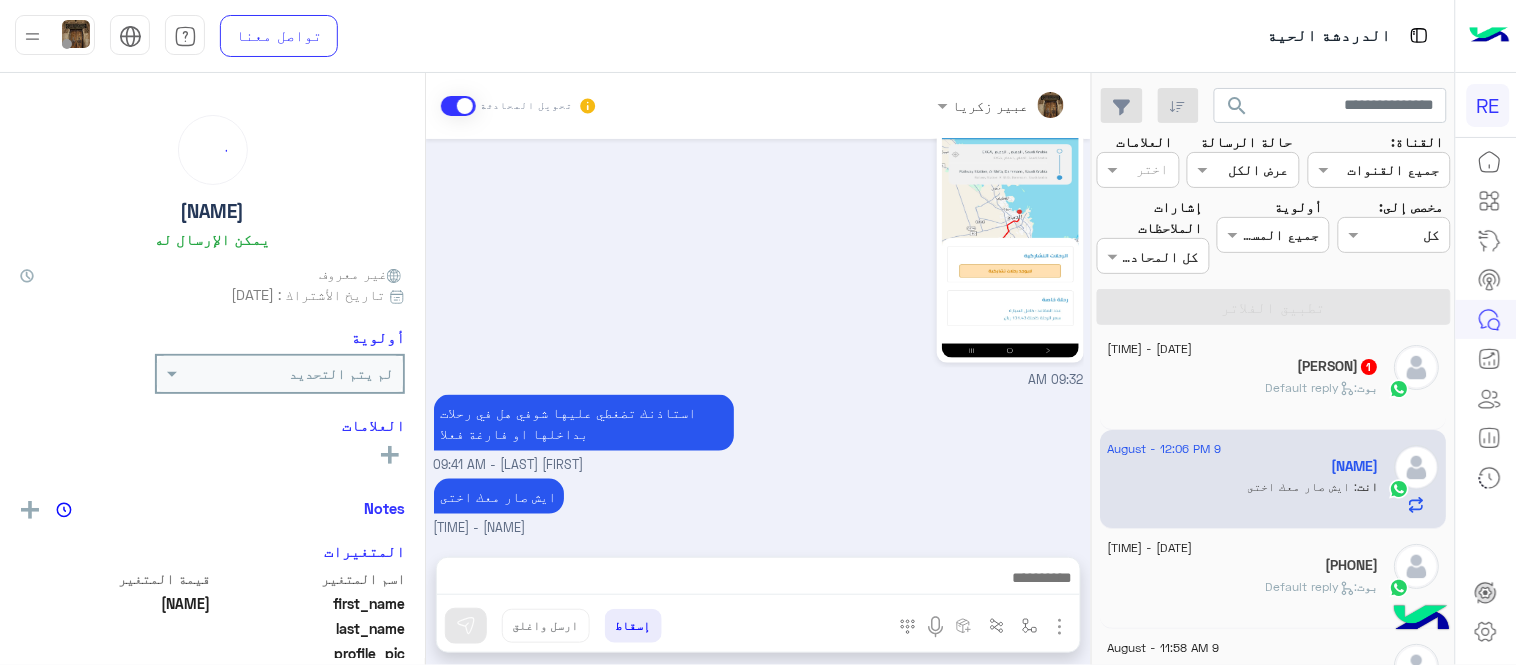 click on "[PHONE]" 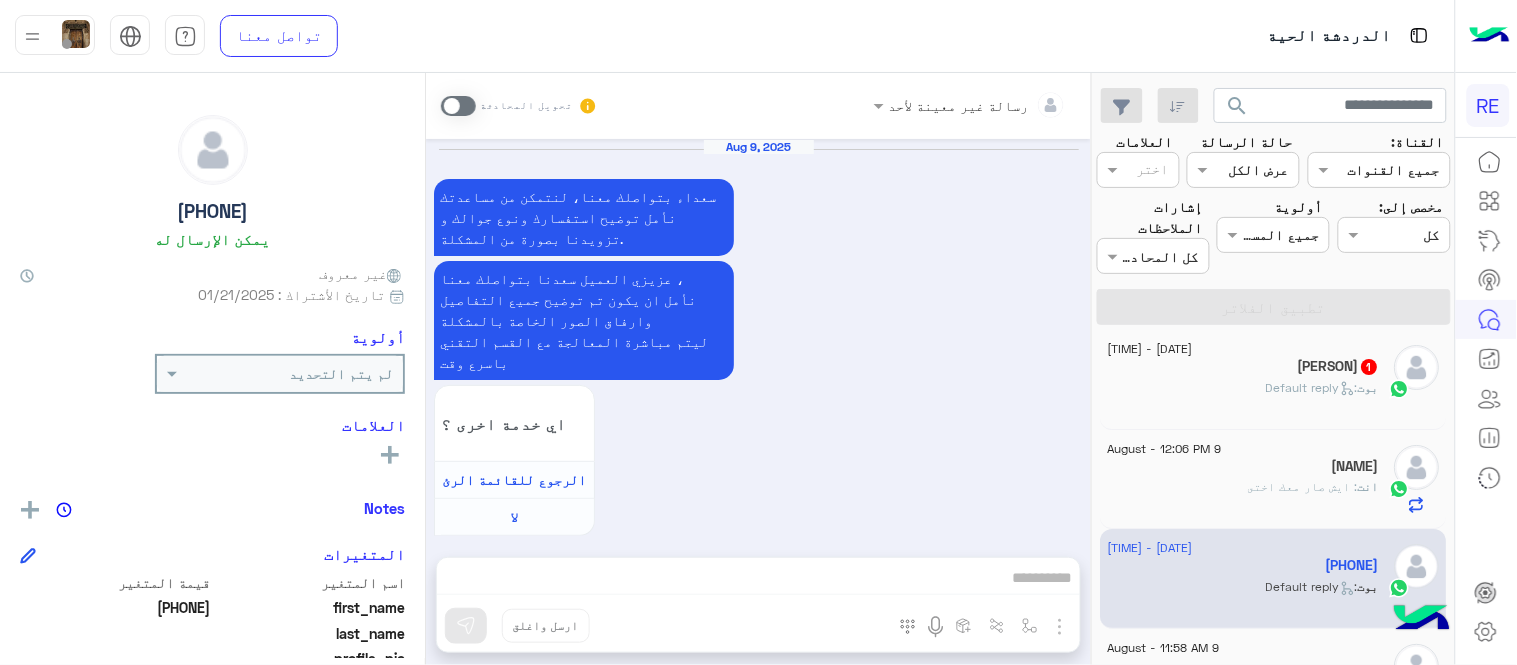 scroll, scrollTop: 1011, scrollLeft: 0, axis: vertical 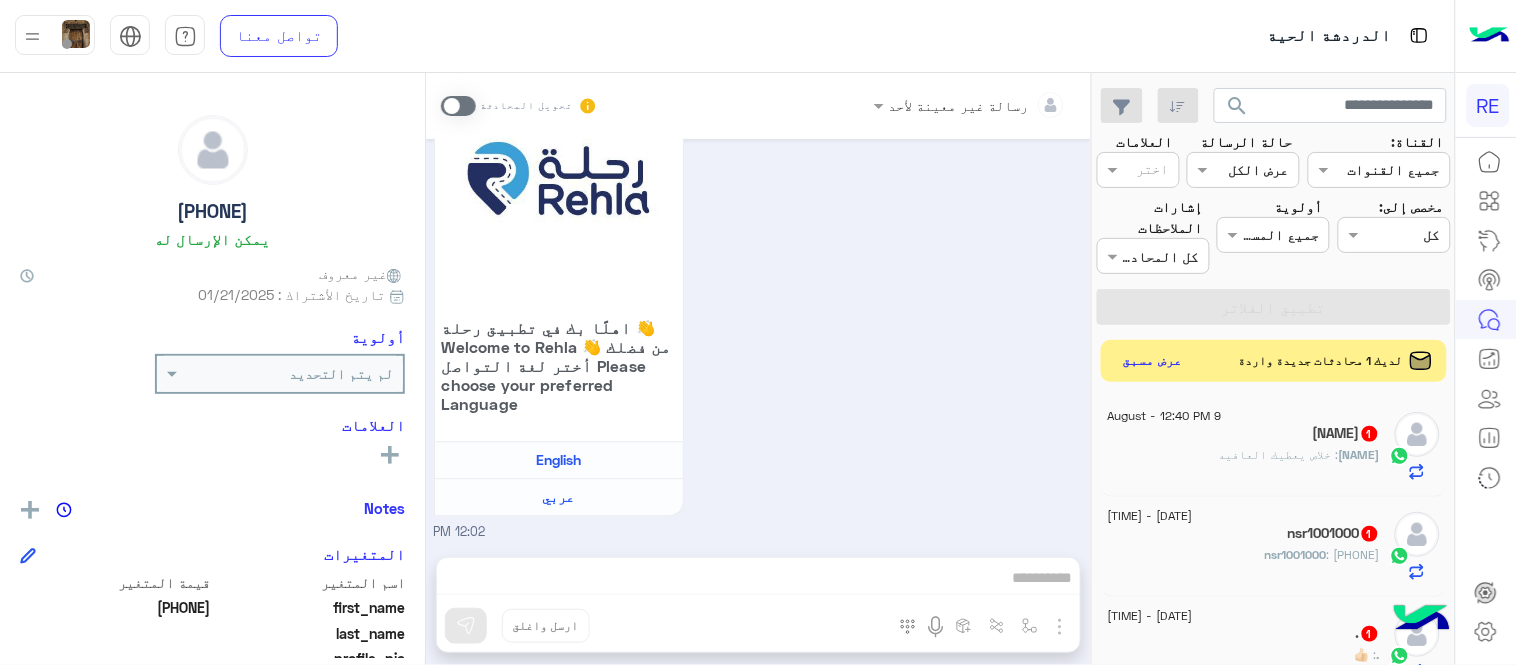 click on "عرض مسبق" 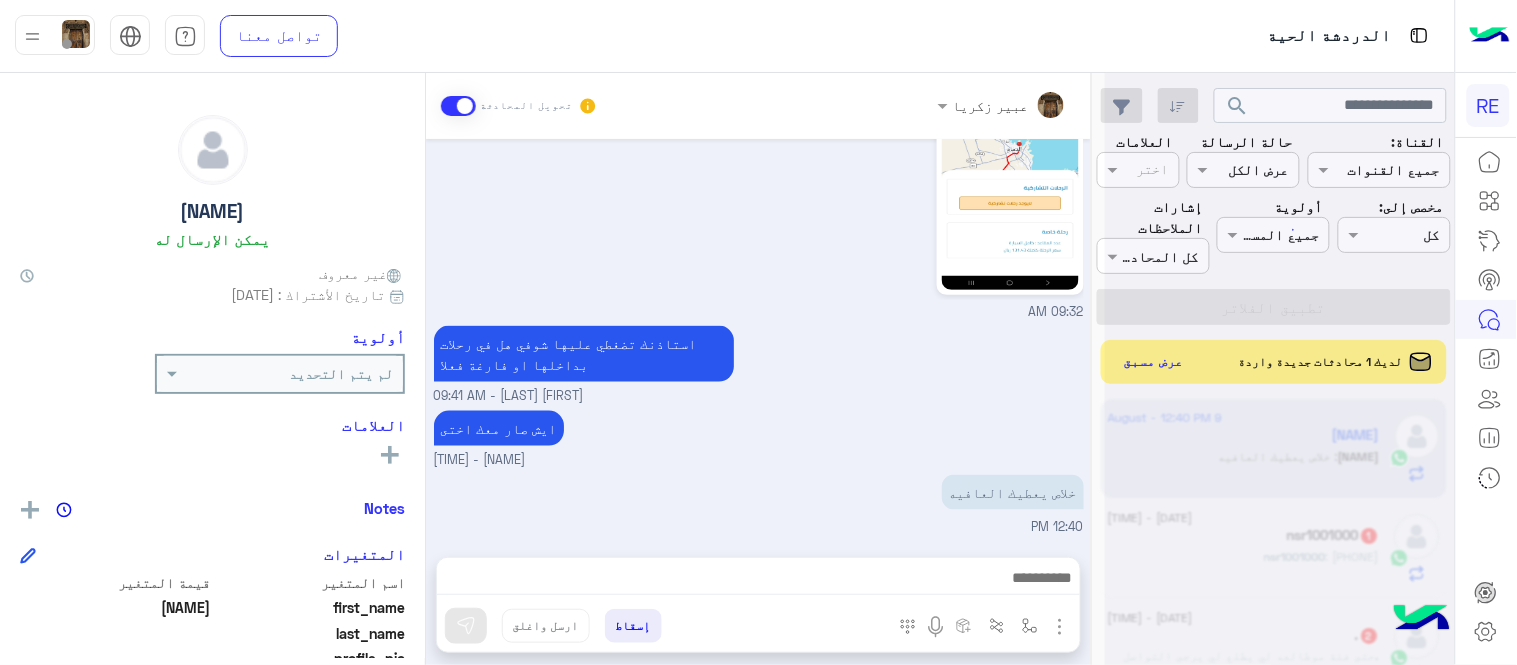 scroll, scrollTop: 544, scrollLeft: 0, axis: vertical 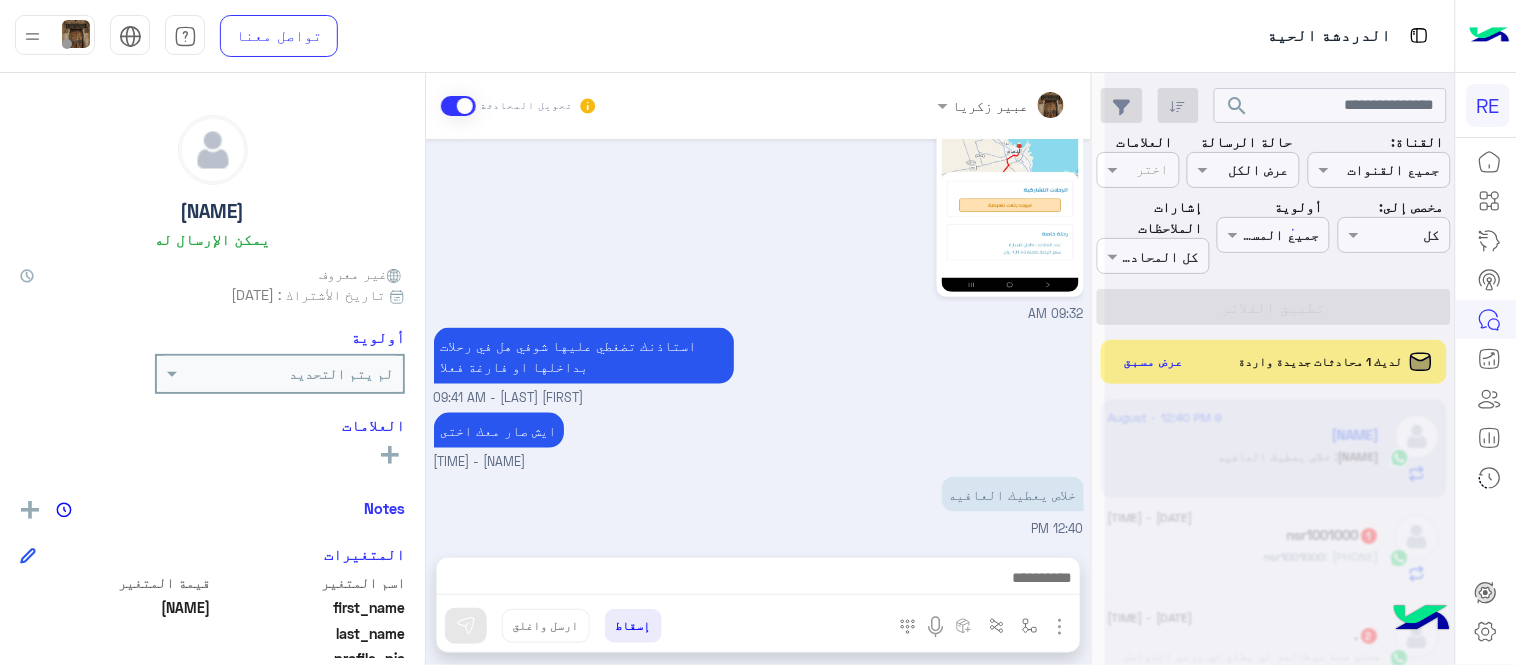 click on "Aug 9, 2025   [FIRST] [LAST] انضم إلى المحادثة   09:22 AM      تفضل كيف اخدمك  [FIRST] [LAST] -  09:22 AM  وعليكم السلام   09:22 AM  حاولت احجز سيارة بالتطبيق رفض   09:22 AM  لايوجد رحلات تشاركية   09:22 AM  رجاء زوديني بصورة من المشكلة  [FIRST] [LAST] -  09:27 AM    09:32 AM  استاذنك تضغطي عليها شوفي هل في رحلات بداخلها او فارغة فعلا  [FIRST] [LAST] -  09:41 AM  ايش صار معك اختى  [FIRST] [LAST] -  12:06 PM  خلاص يعطيك العافيه   12:40 PM" at bounding box center (758, 338) 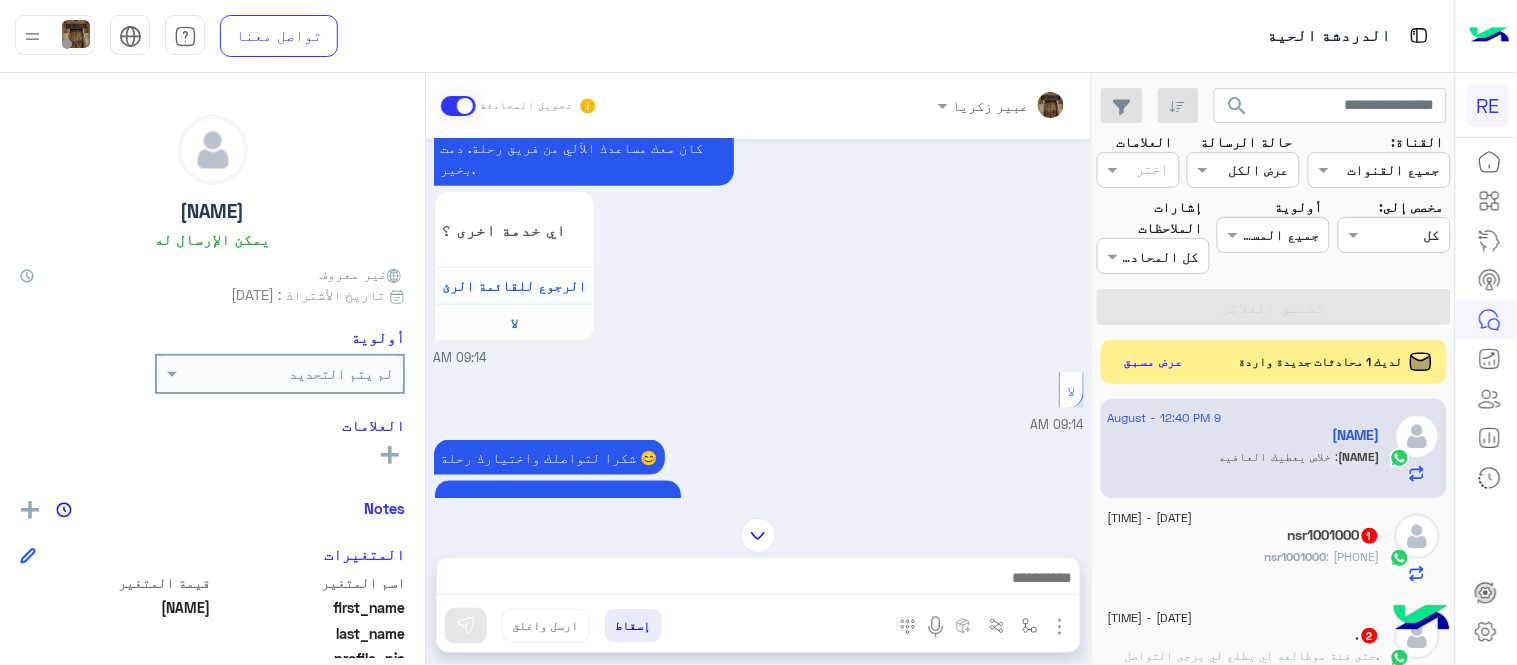scroll, scrollTop: 1007, scrollLeft: 0, axis: vertical 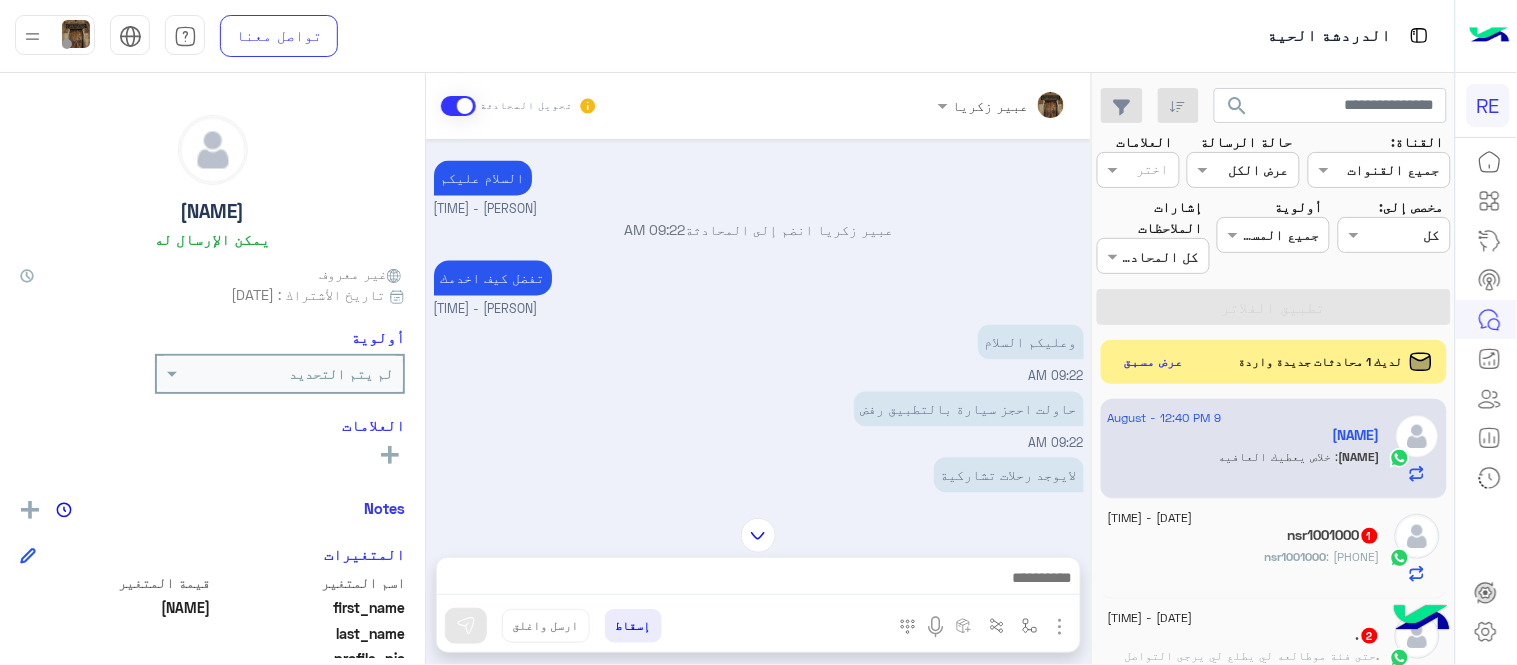 click at bounding box center (758, 535) 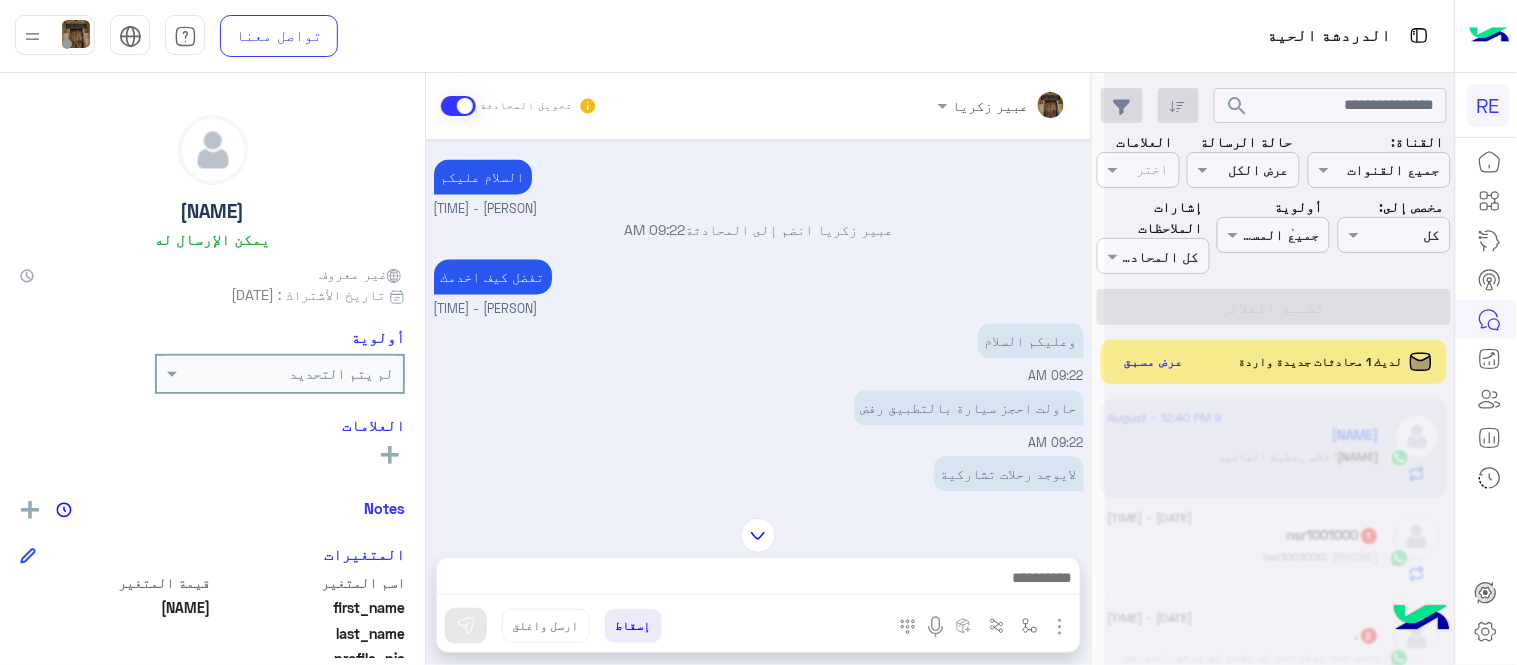 scroll, scrollTop: 1552, scrollLeft: 0, axis: vertical 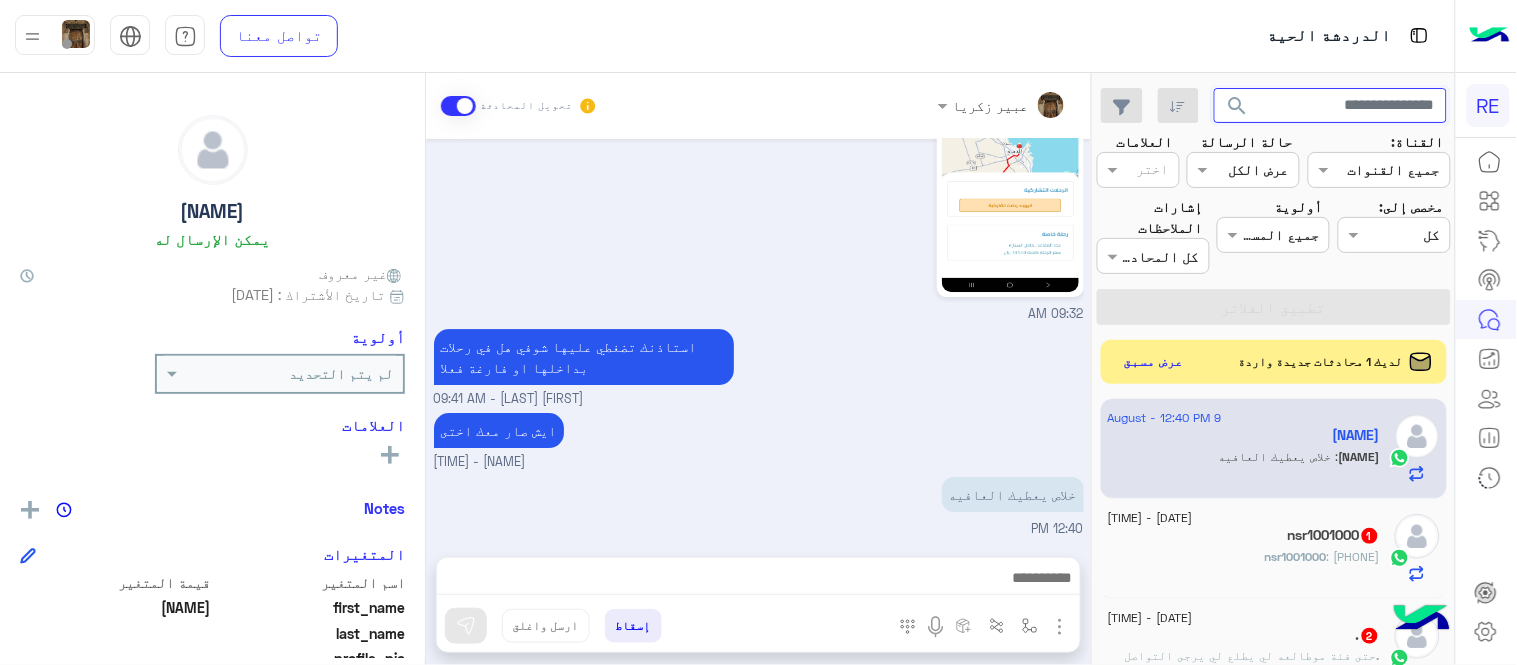 click at bounding box center [1331, 106] 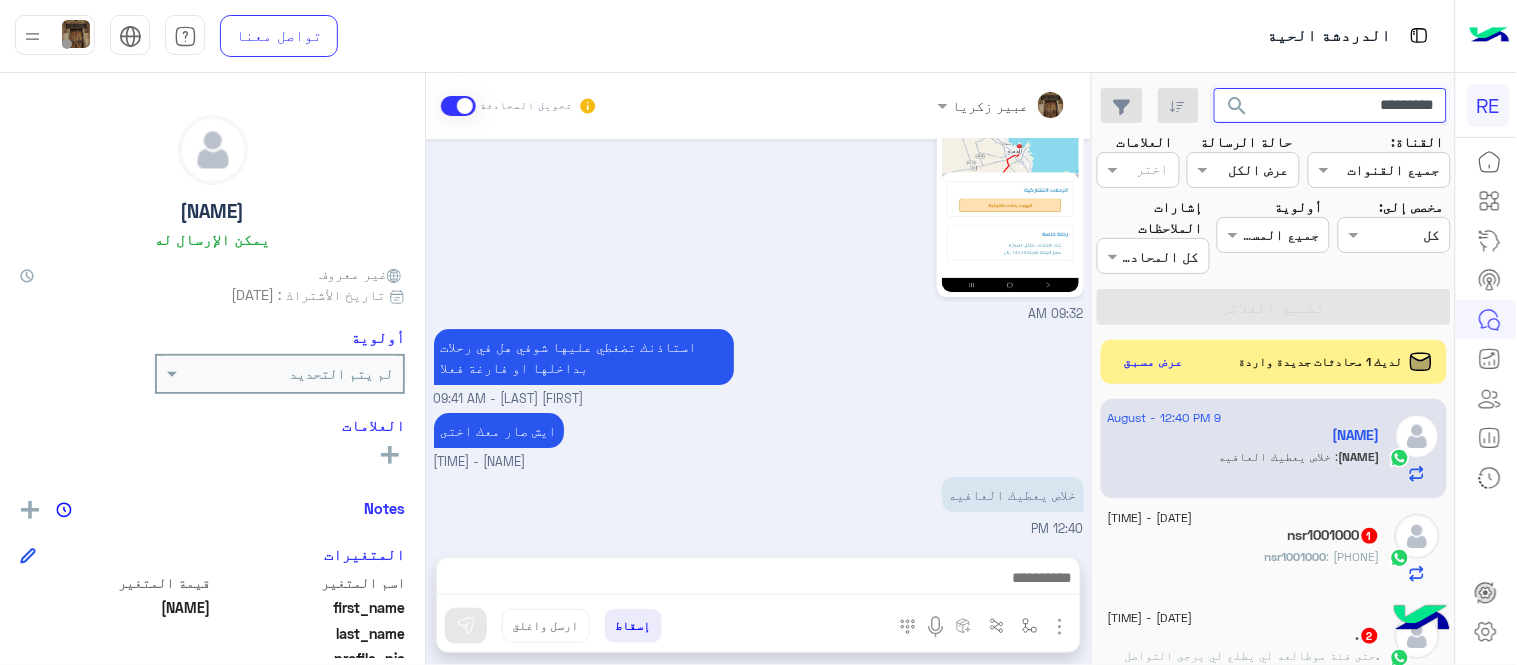 type on "*********" 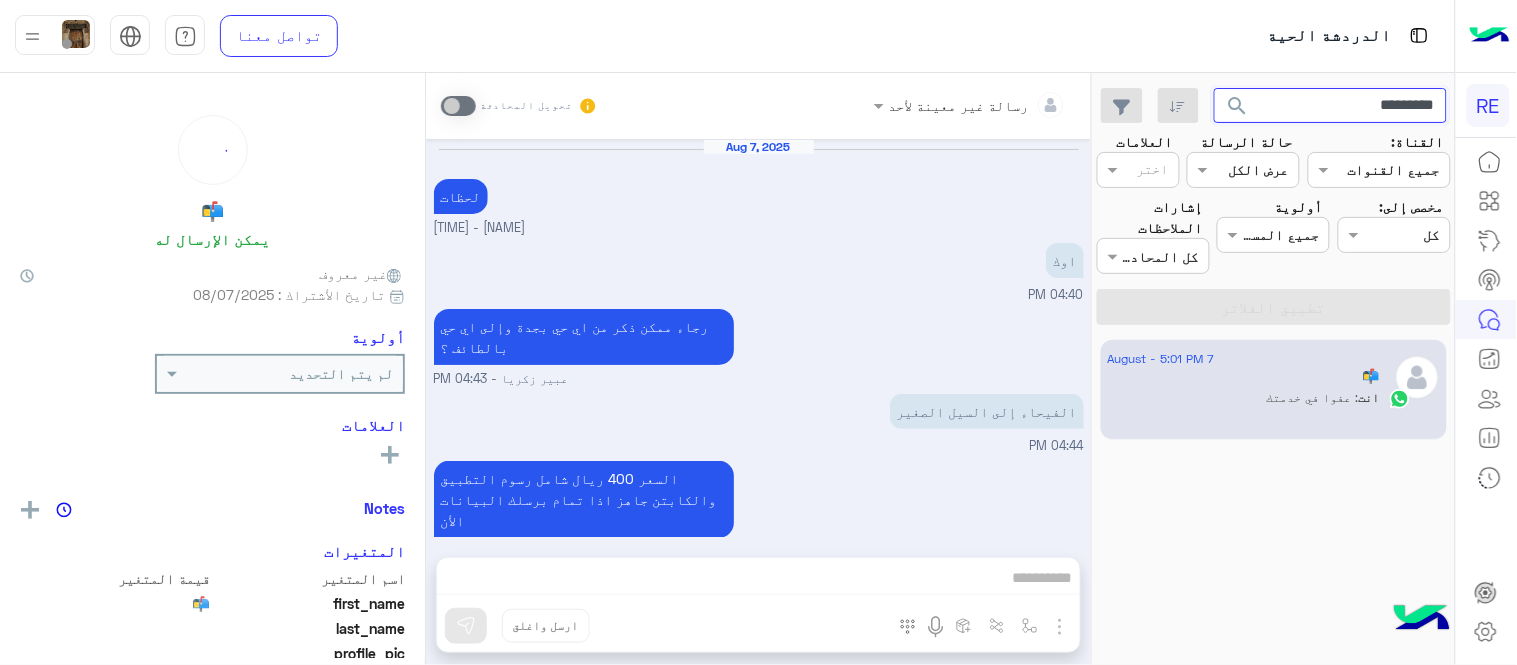 scroll, scrollTop: 335, scrollLeft: 0, axis: vertical 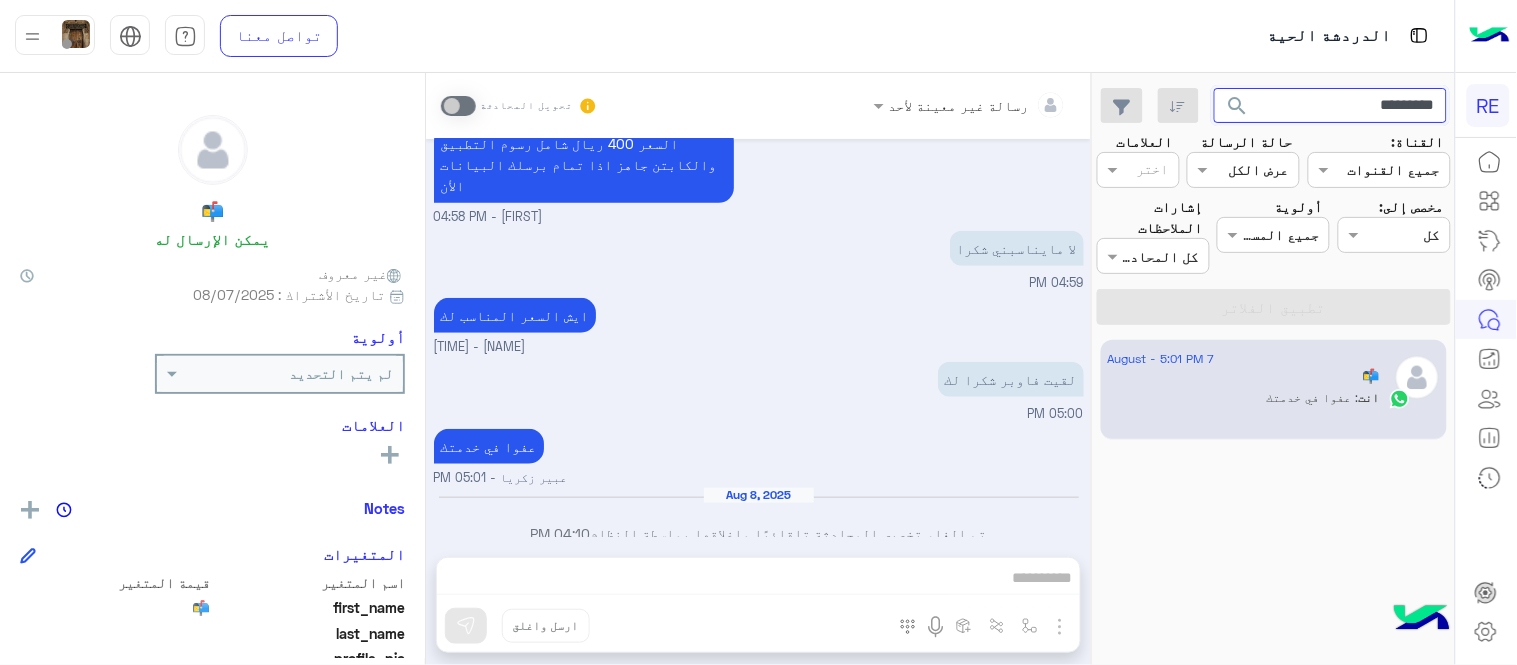 click on "*********" at bounding box center [1331, 106] 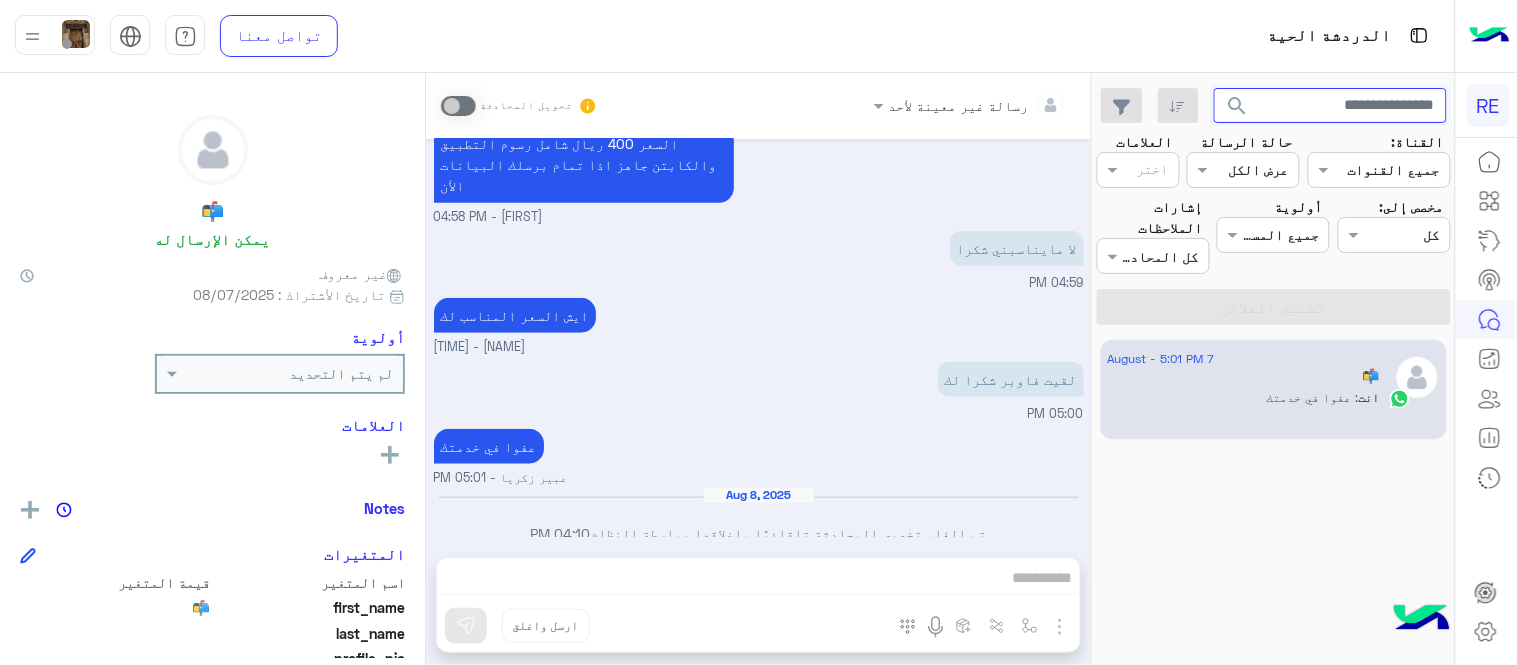 click on "search" 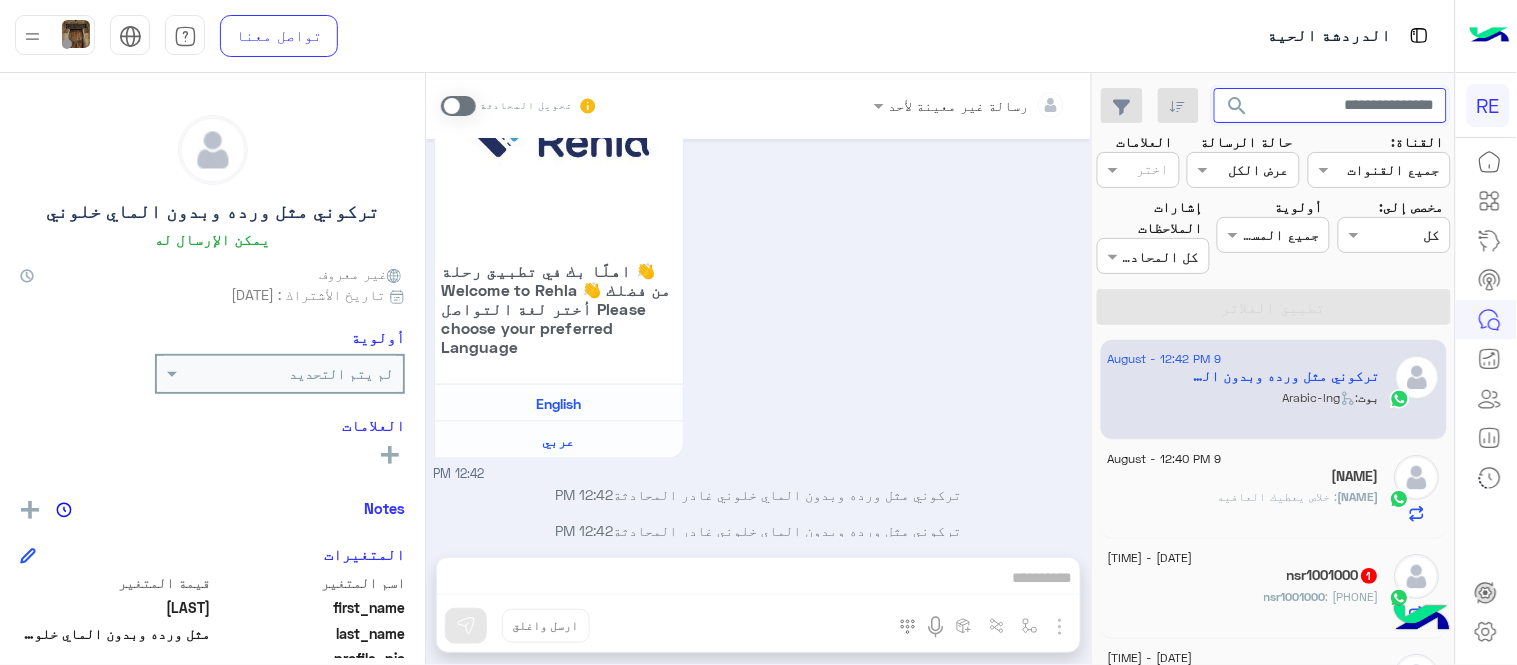 scroll, scrollTop: 945, scrollLeft: 0, axis: vertical 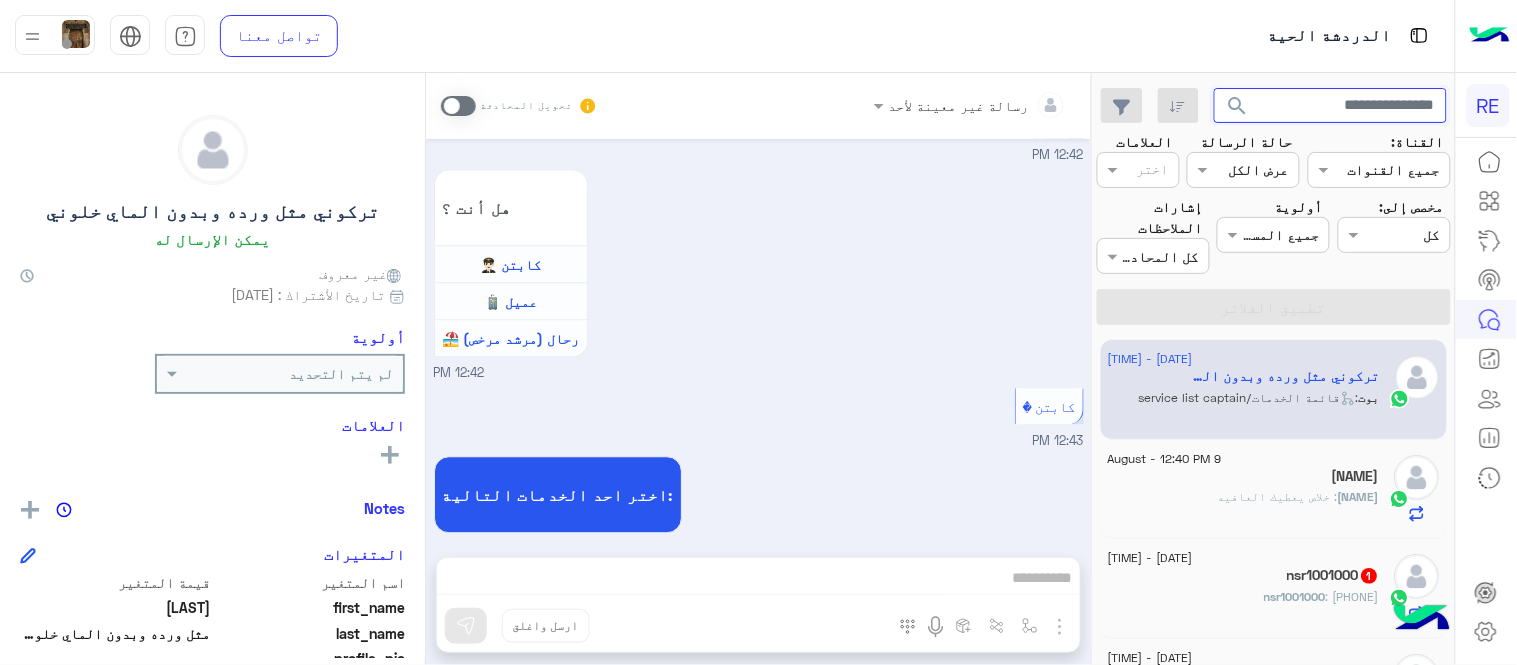 click at bounding box center [1331, 106] 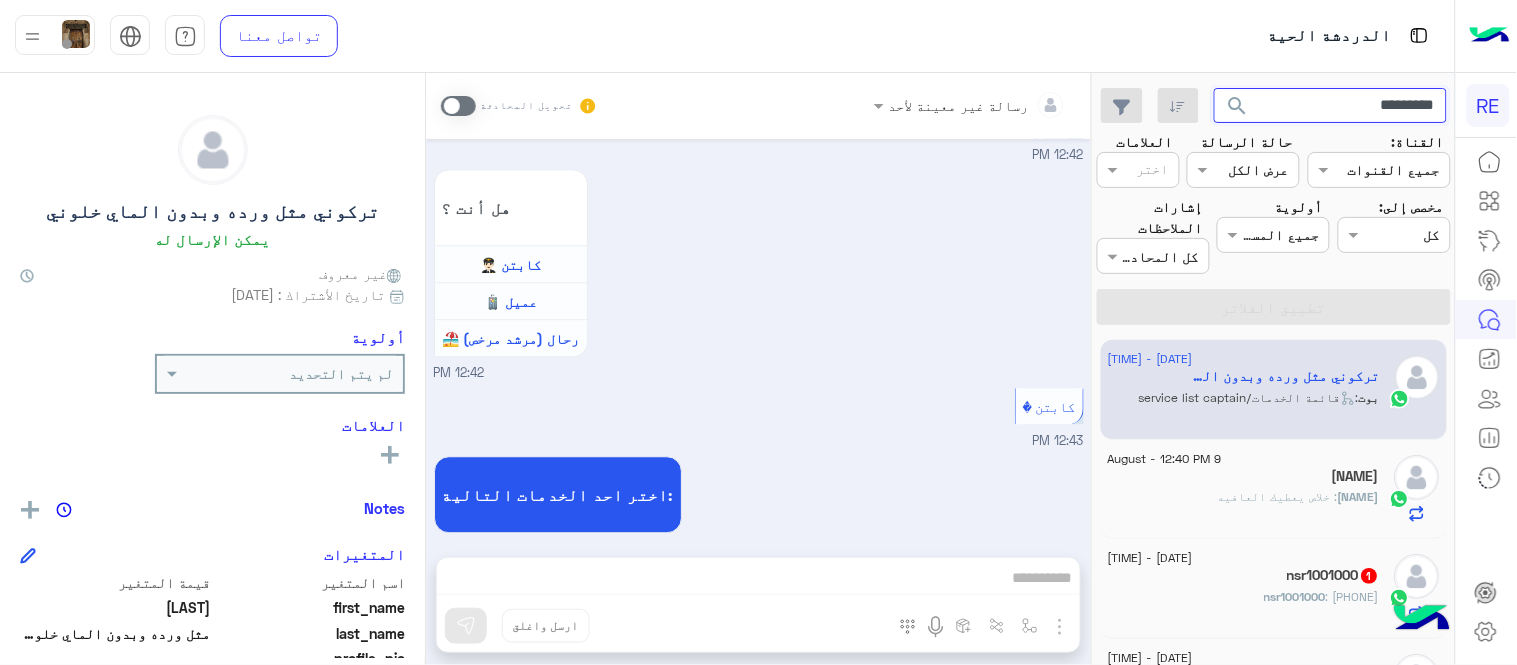 click on "search" 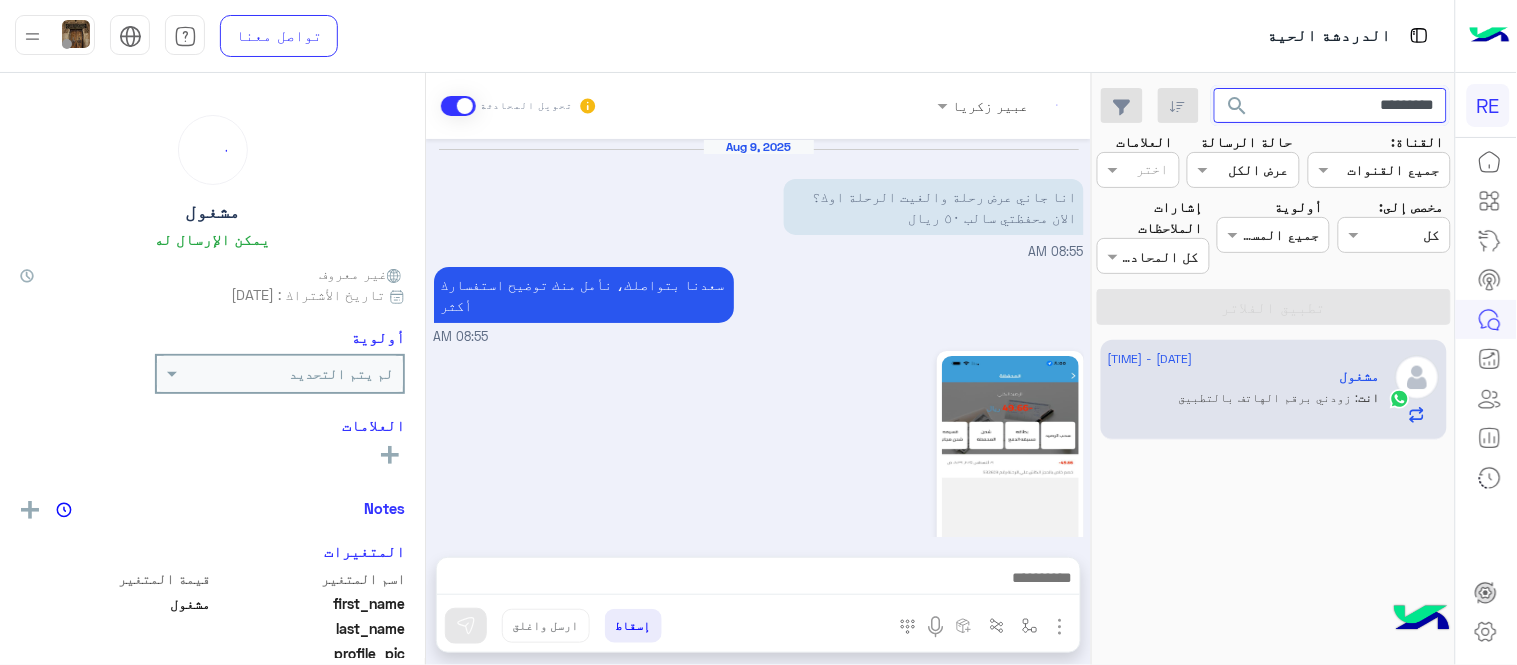 scroll, scrollTop: 552, scrollLeft: 0, axis: vertical 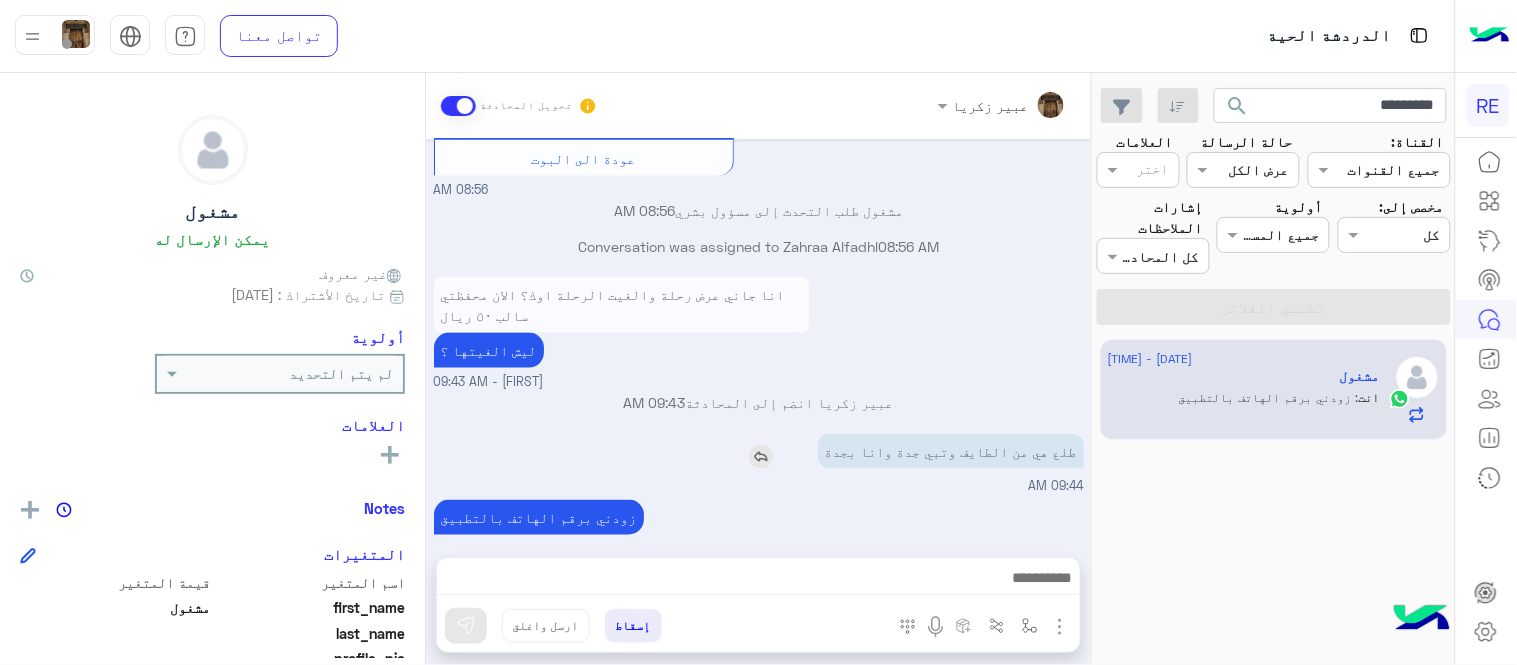 click at bounding box center (761, 457) 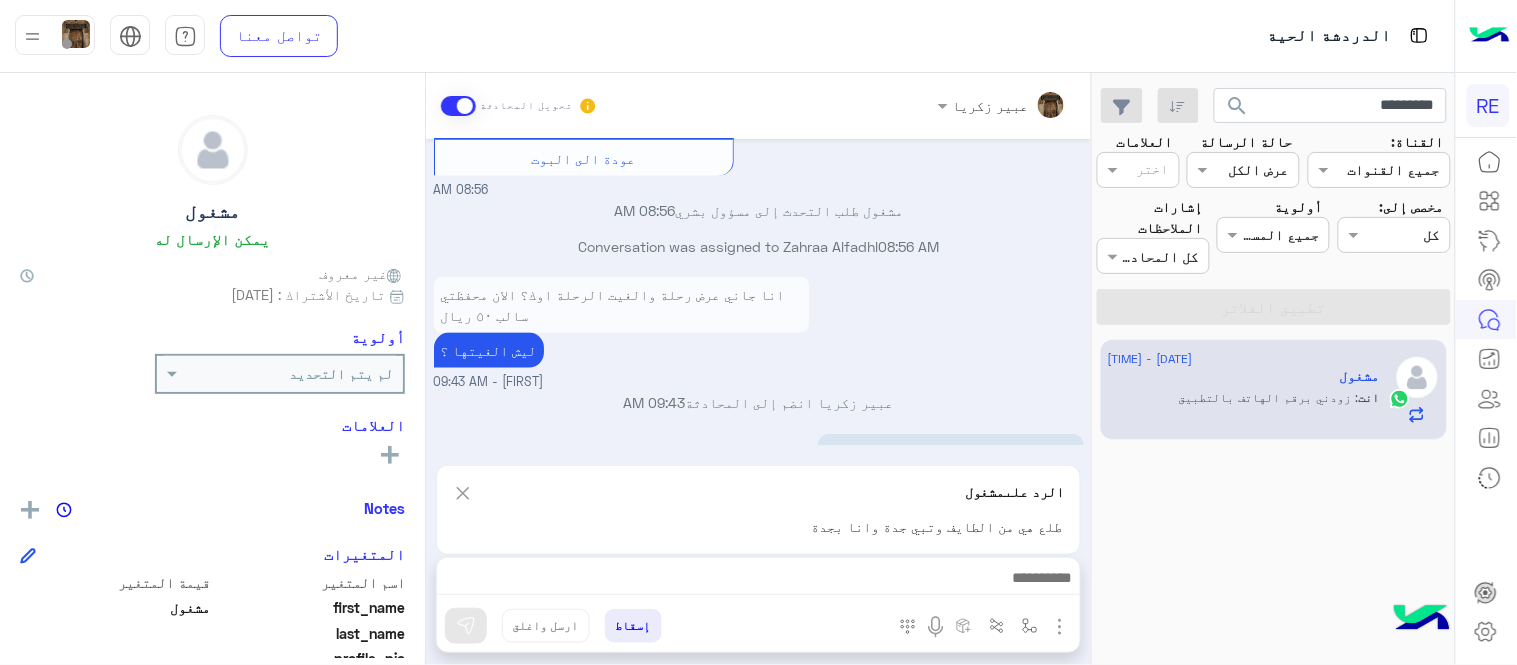 click at bounding box center [463, 493] 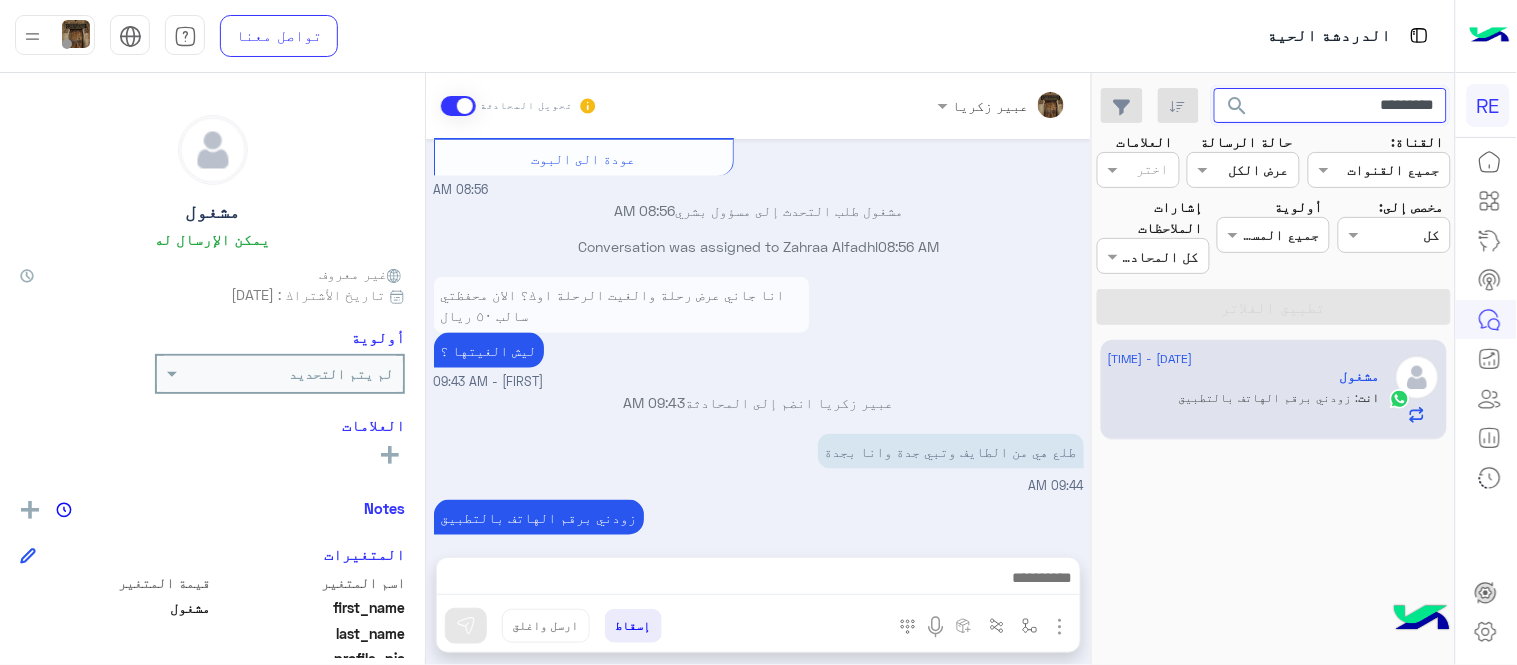 click on "*********" at bounding box center (1331, 106) 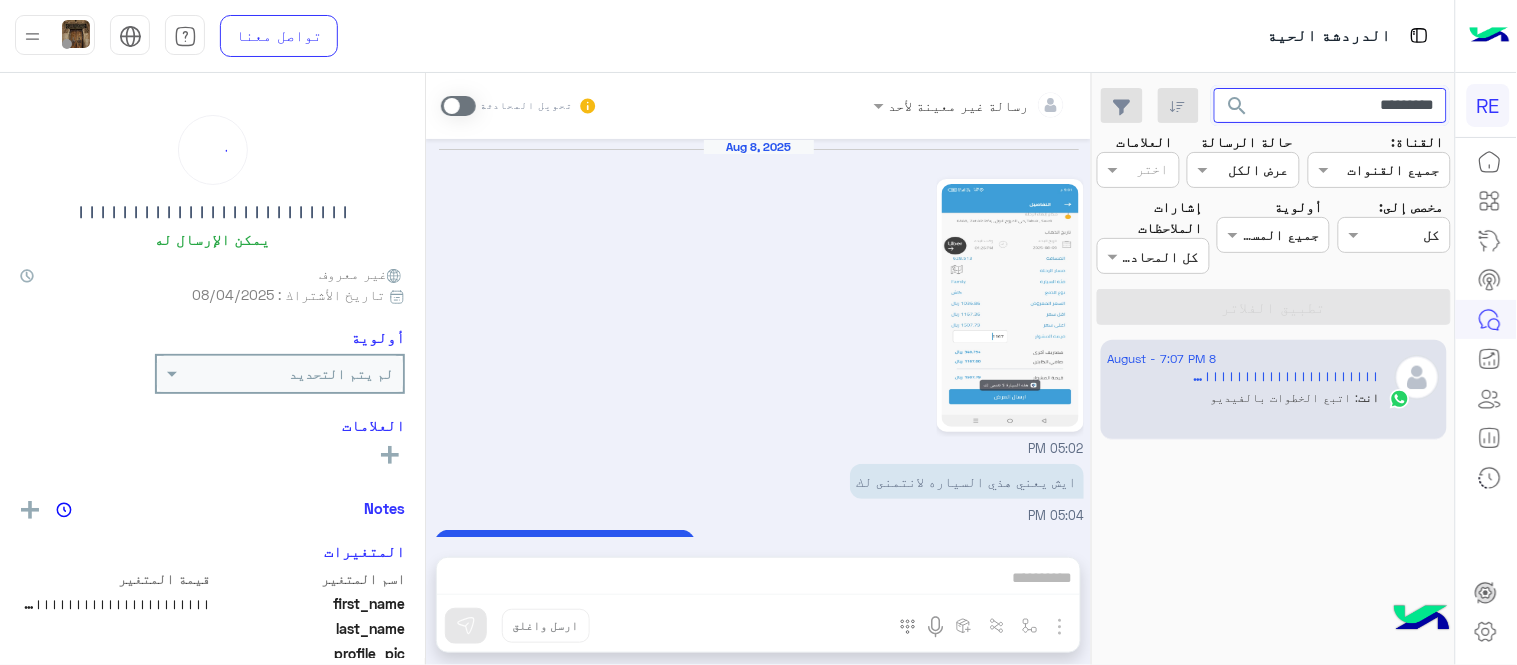 scroll, scrollTop: 563, scrollLeft: 0, axis: vertical 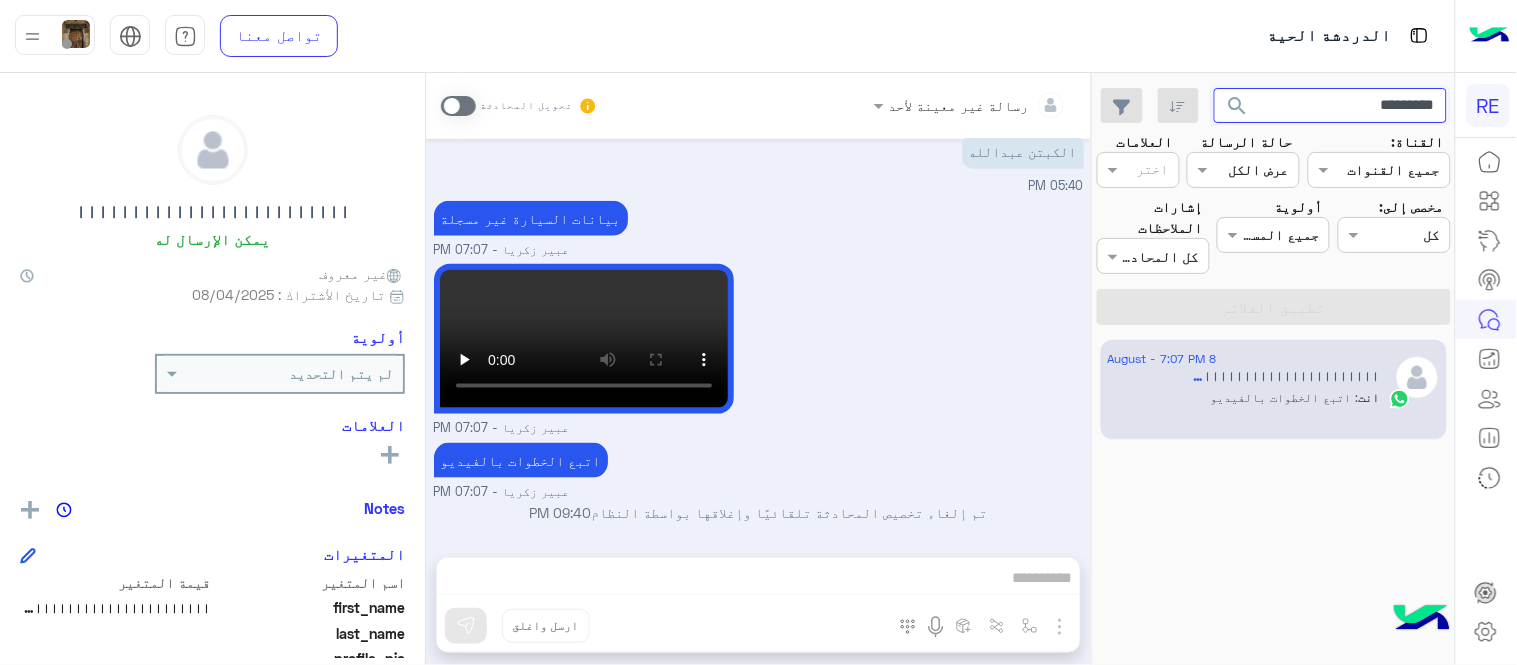 click on "*********" at bounding box center [1331, 106] 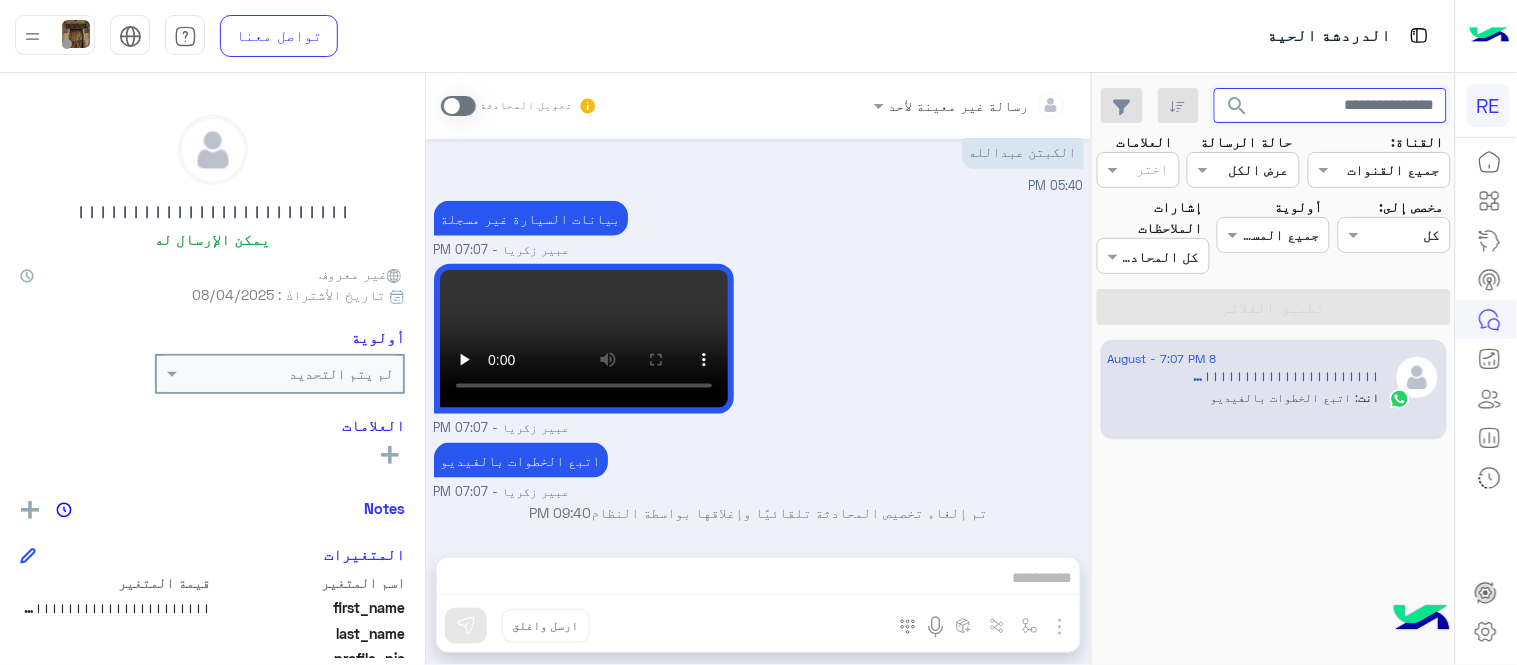 type 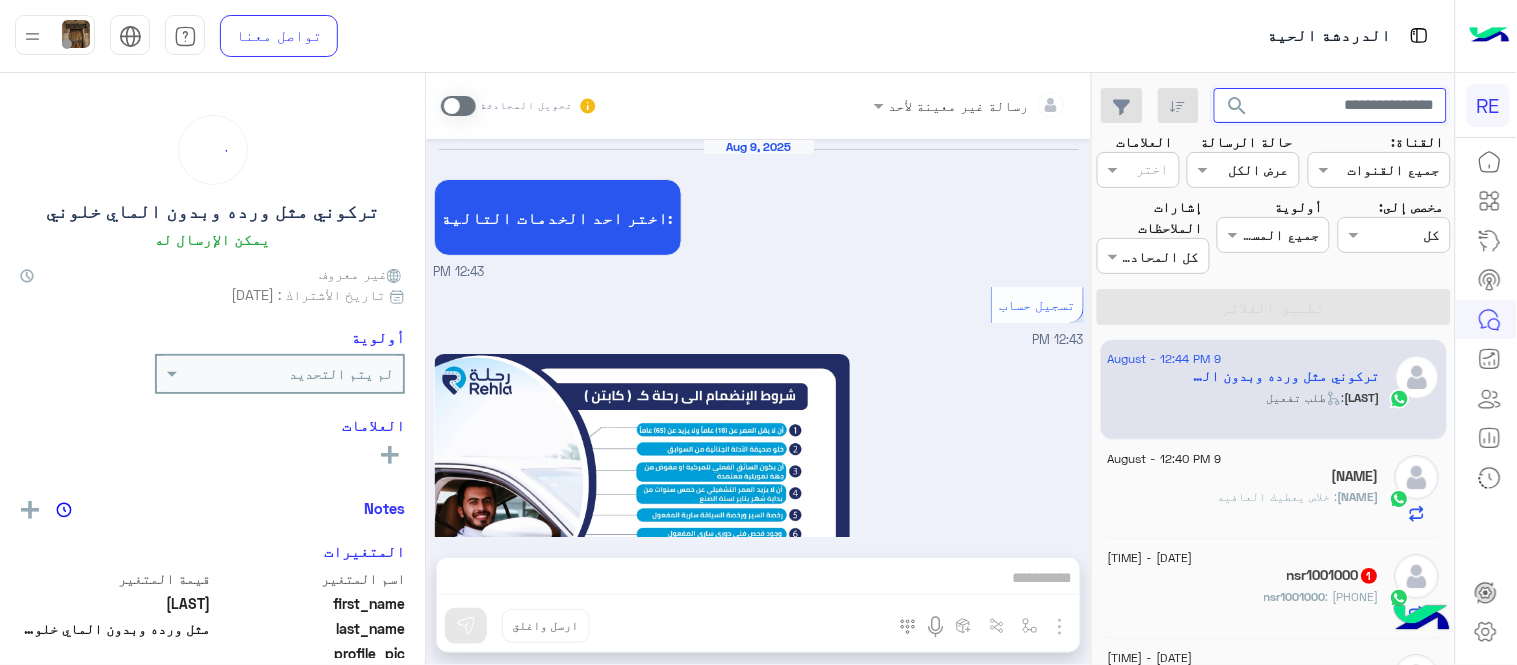 scroll, scrollTop: 1296, scrollLeft: 0, axis: vertical 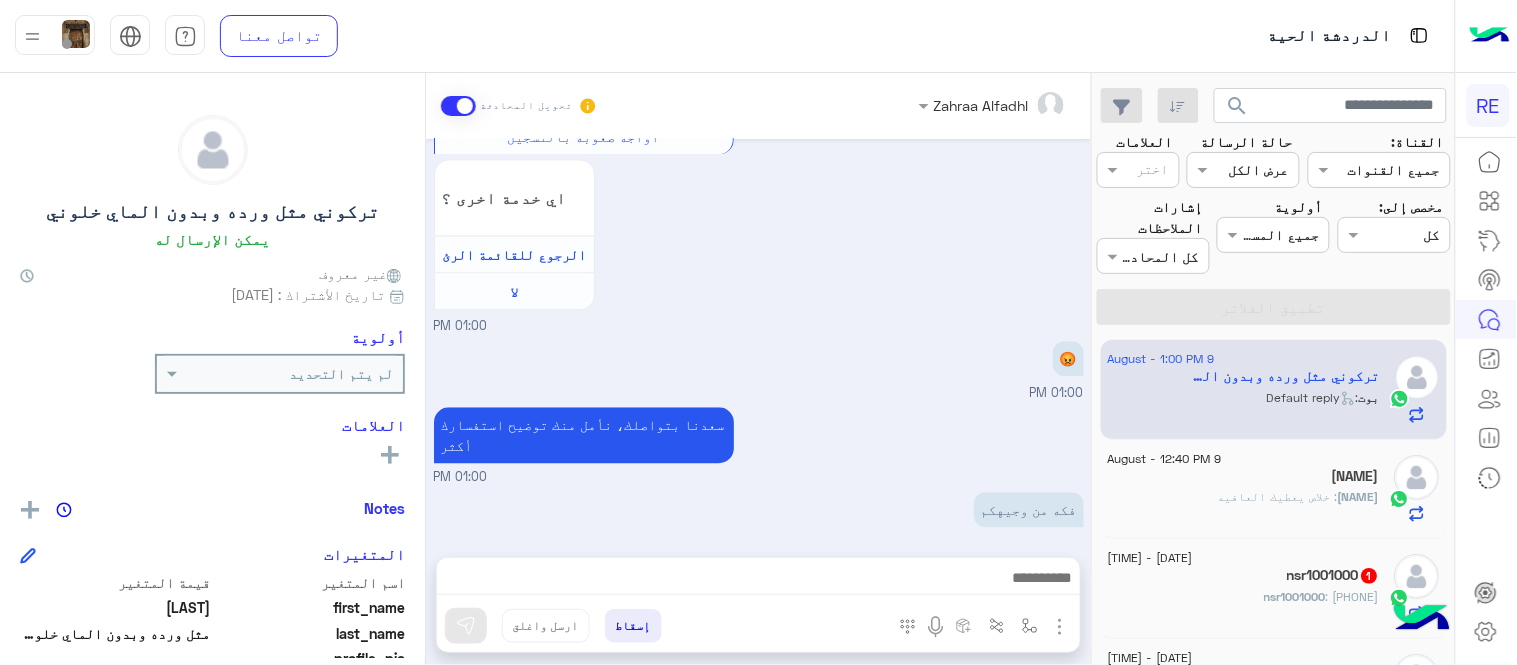 drag, startPoint x: 425, startPoint y: 523, endPoint x: 425, endPoint y: 504, distance: 19 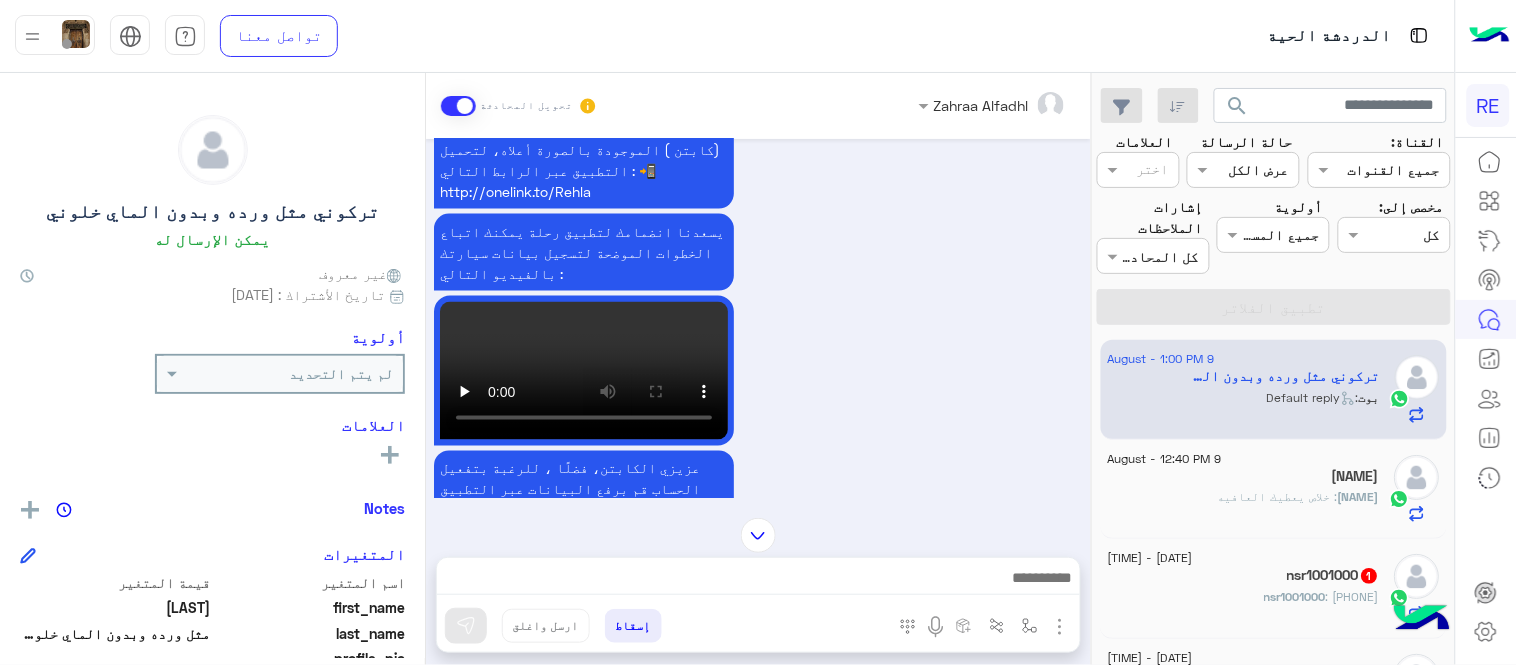 scroll, scrollTop: 7014, scrollLeft: 0, axis: vertical 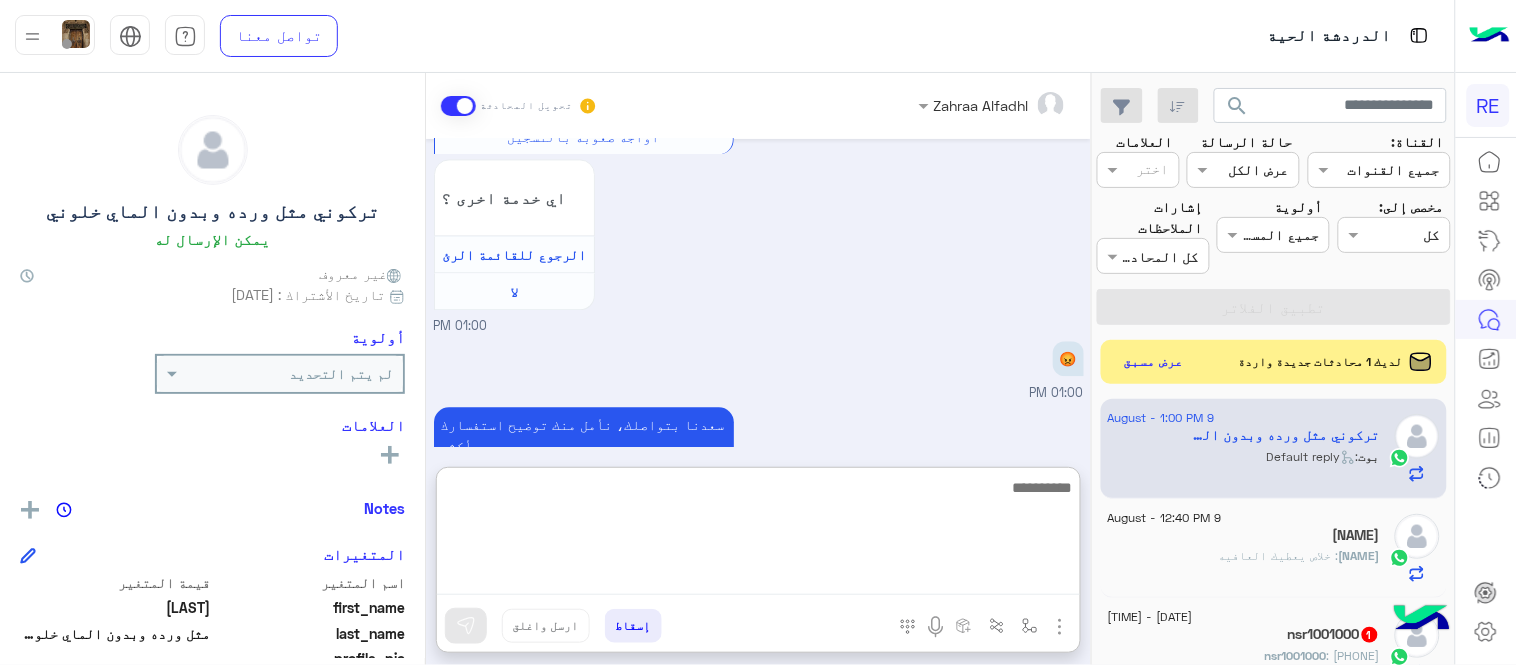 click at bounding box center [758, 535] 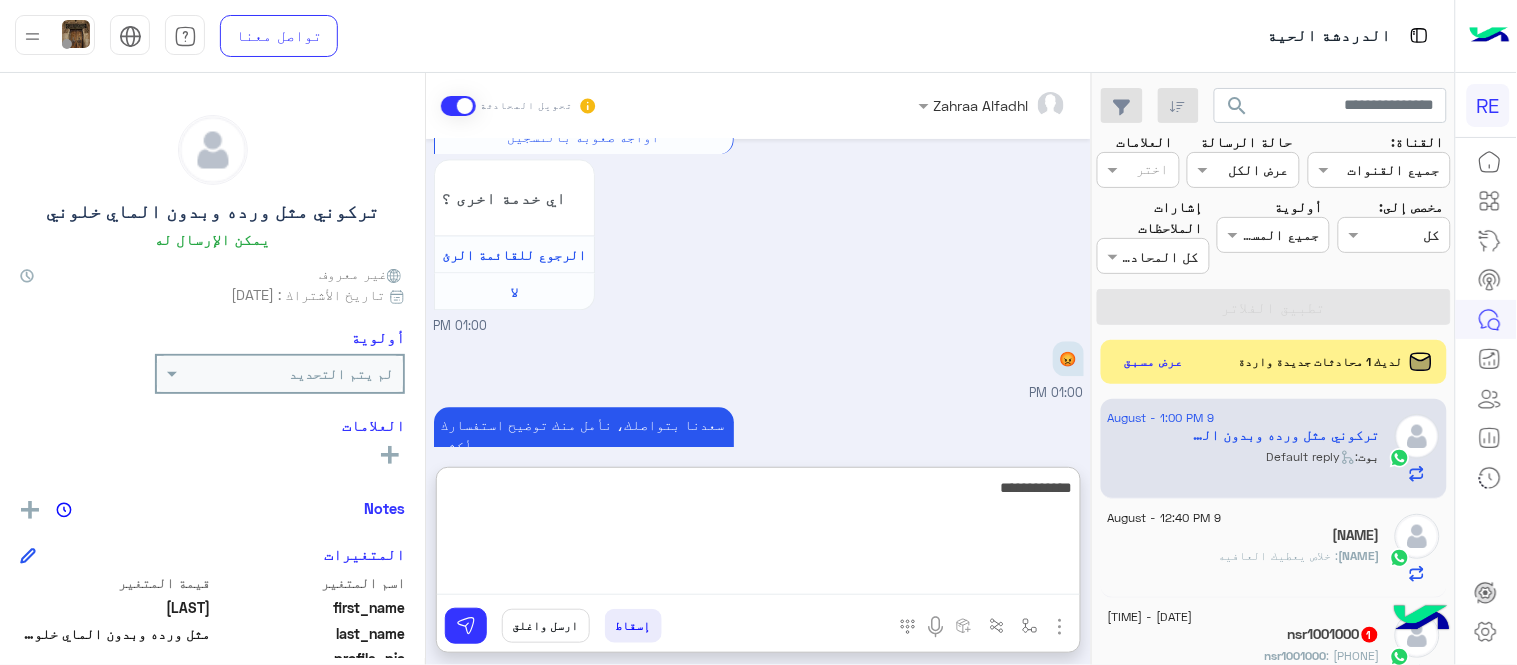 type on "**********" 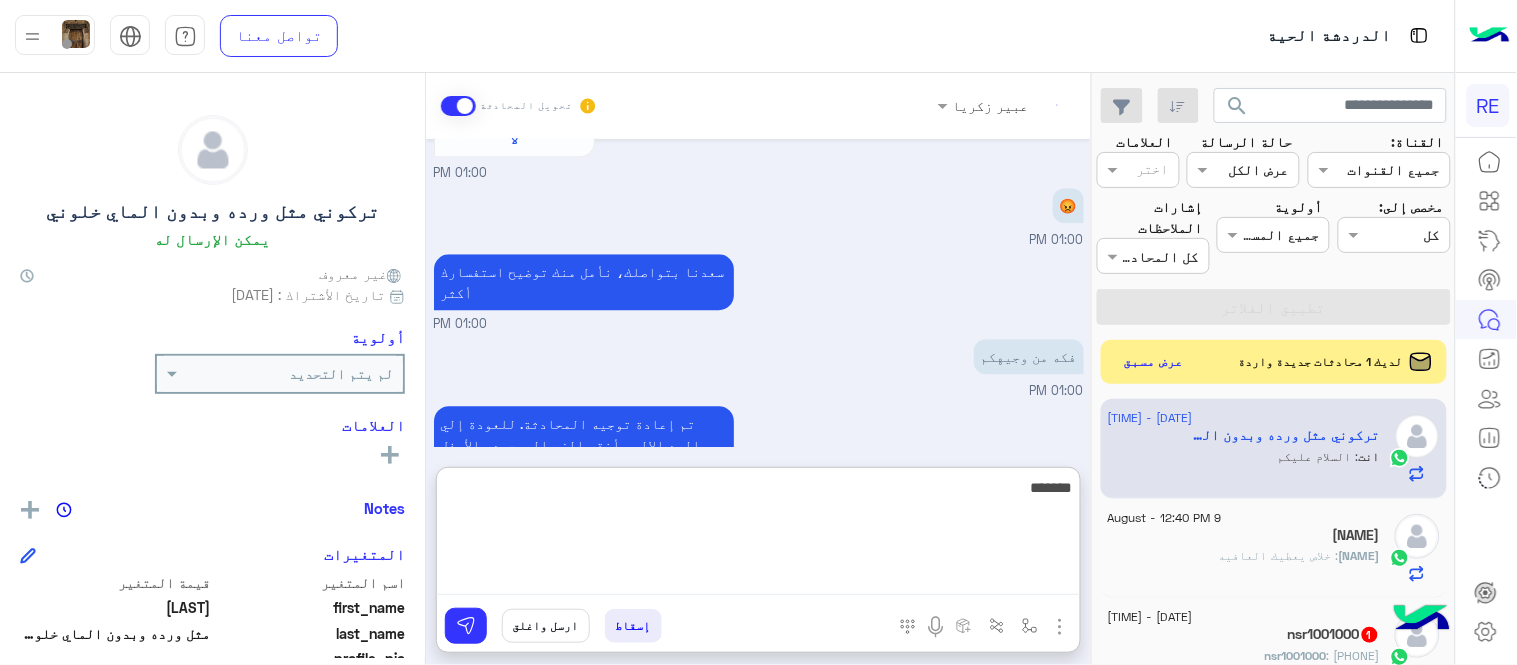 scroll, scrollTop: 7204, scrollLeft: 0, axis: vertical 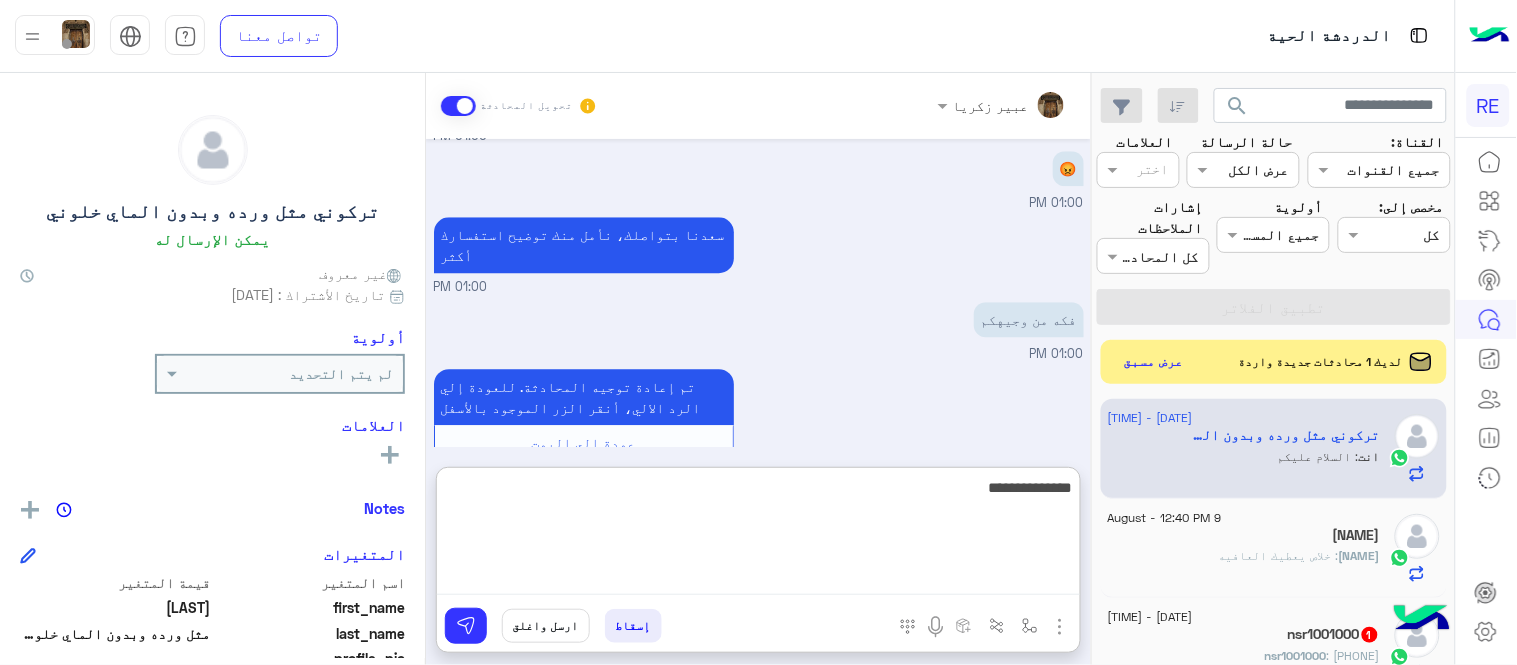 type on "**********" 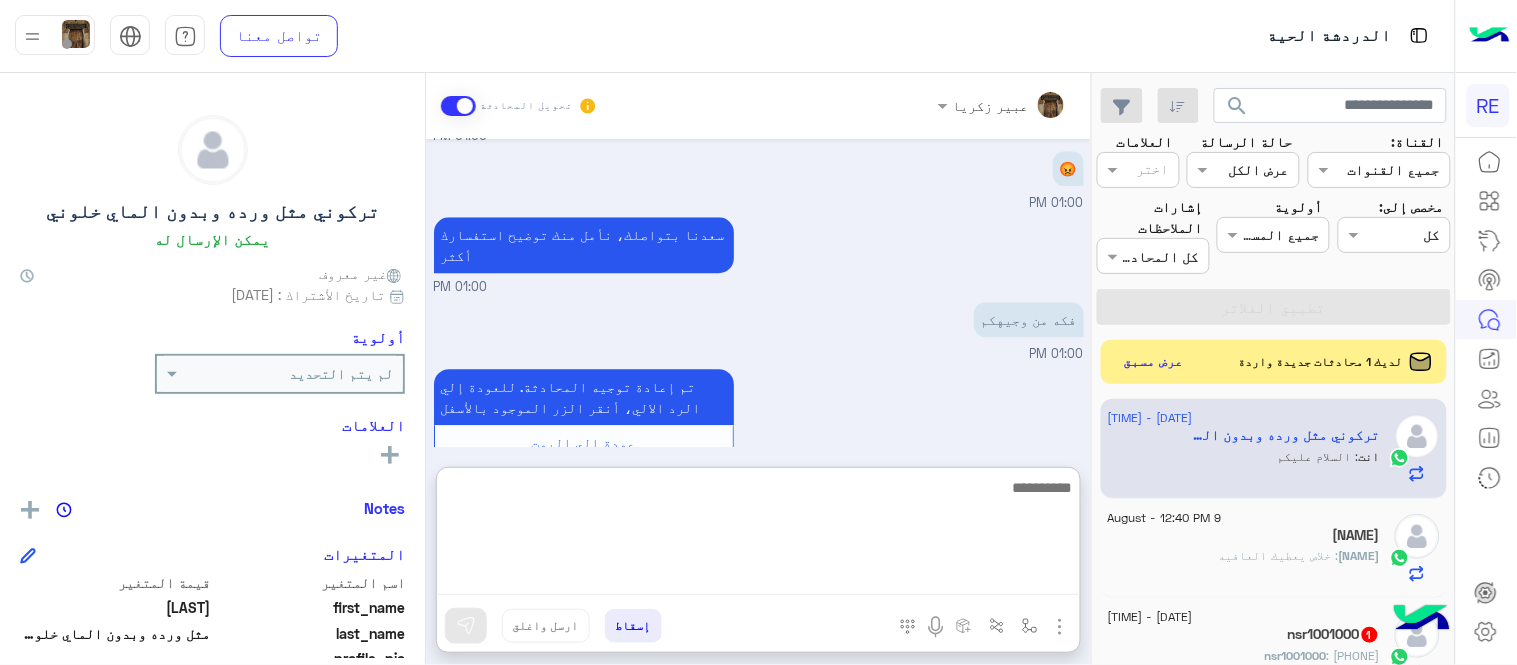 scroll, scrollTop: 7267, scrollLeft: 0, axis: vertical 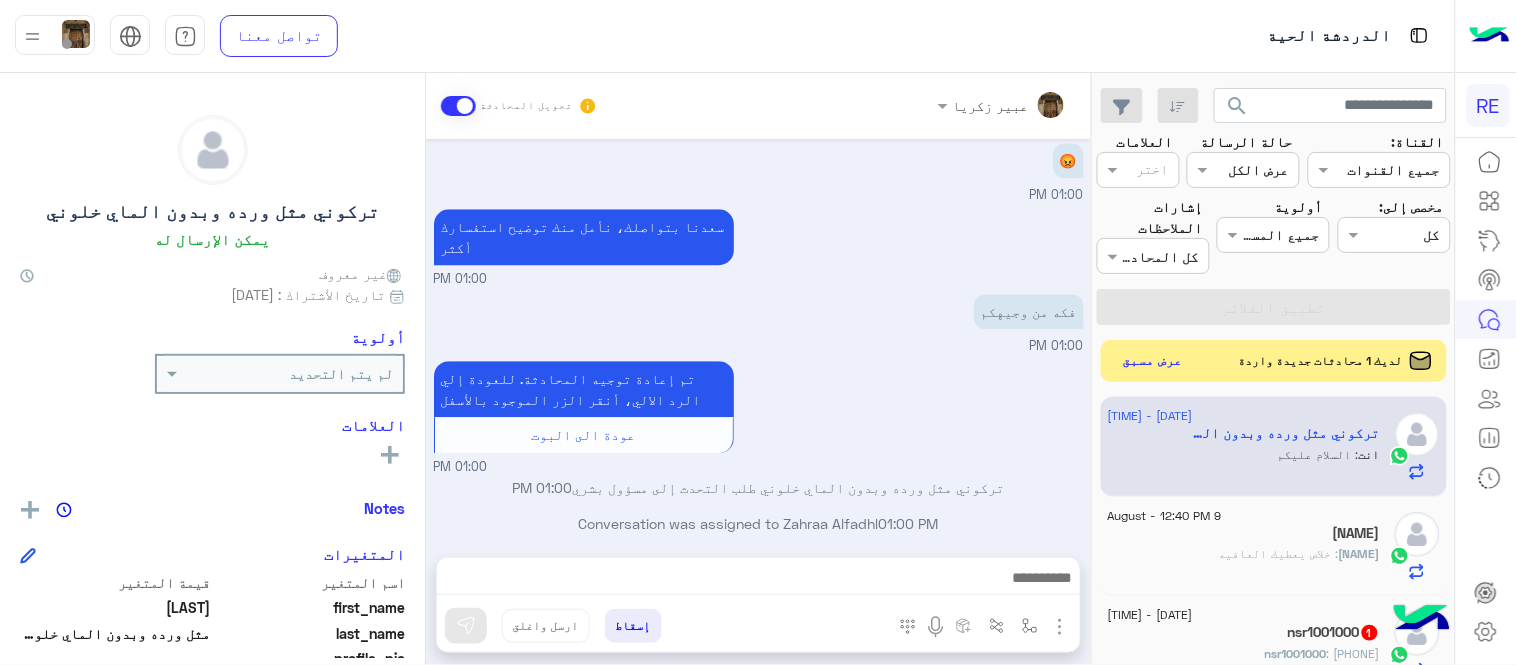 click on "عرض مسبق" 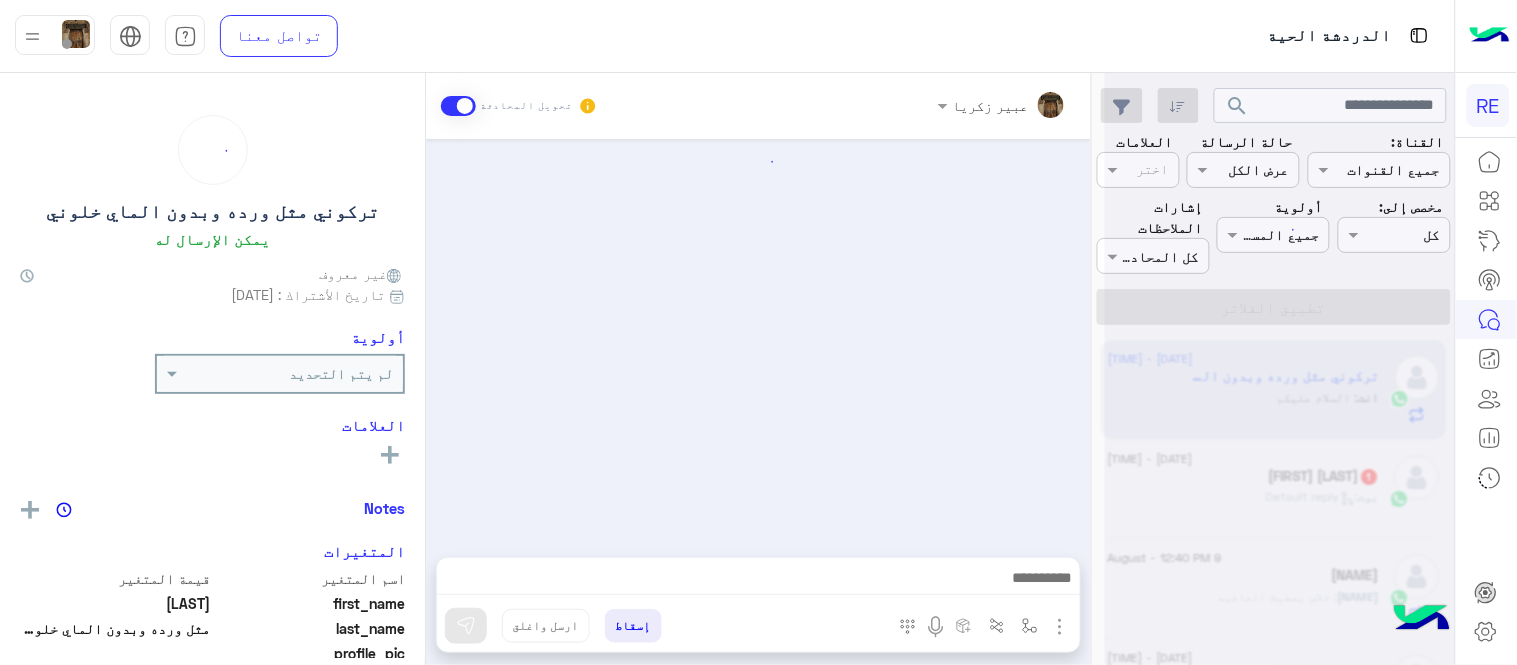 scroll, scrollTop: 1073, scrollLeft: 0, axis: vertical 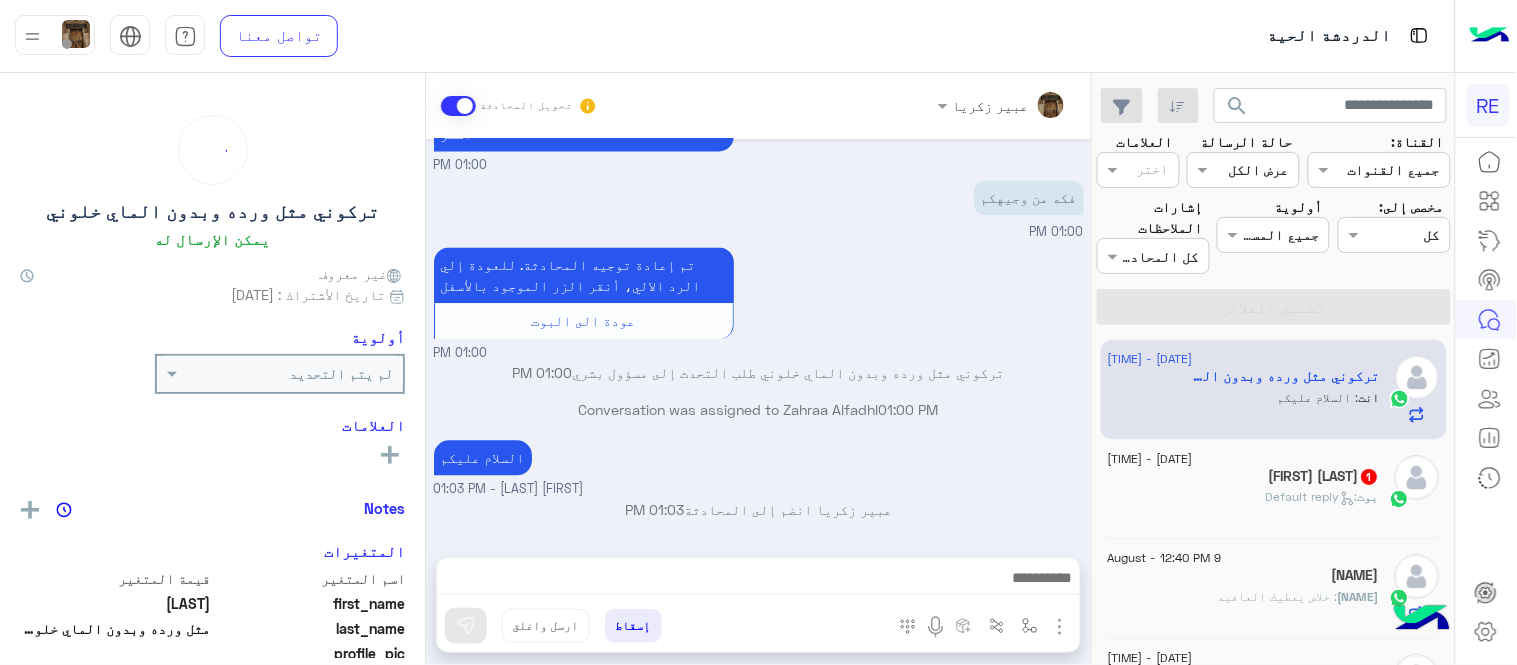 click on "[DATE] -  [TIME]" 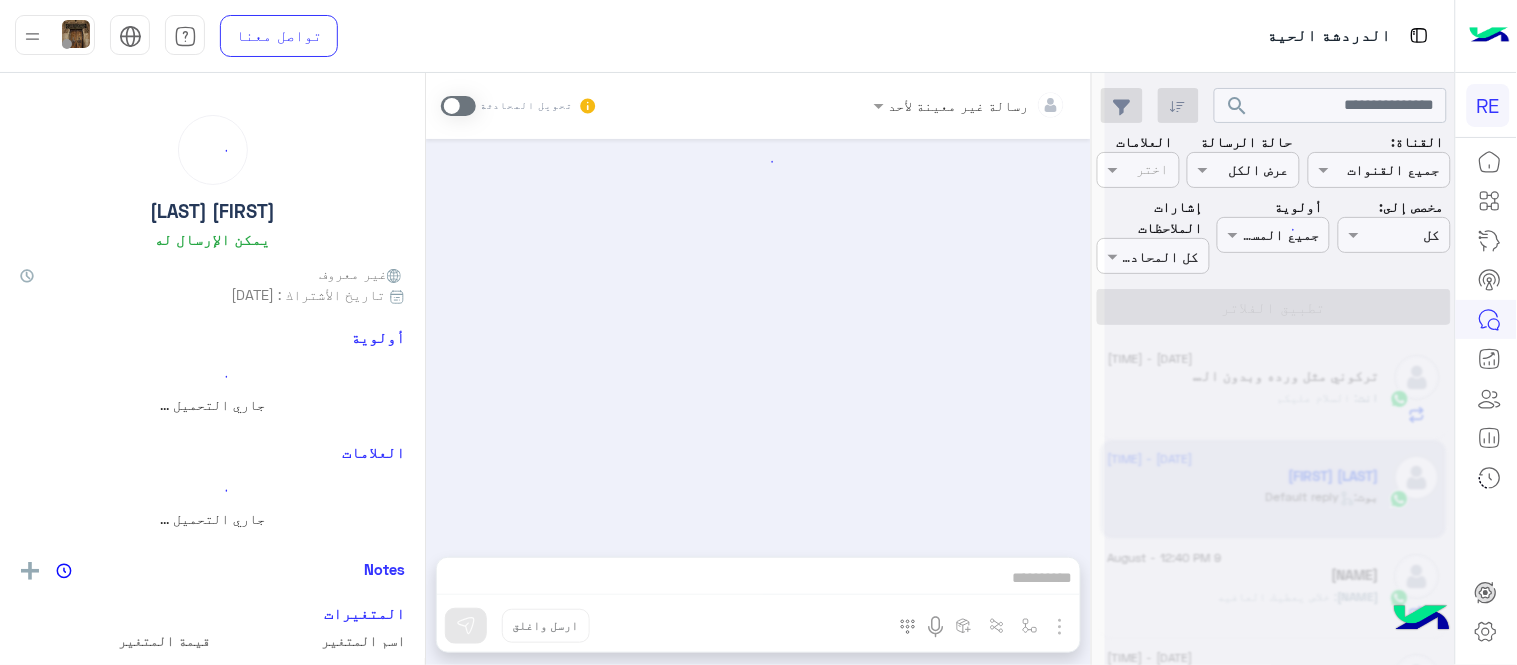scroll, scrollTop: 0, scrollLeft: 0, axis: both 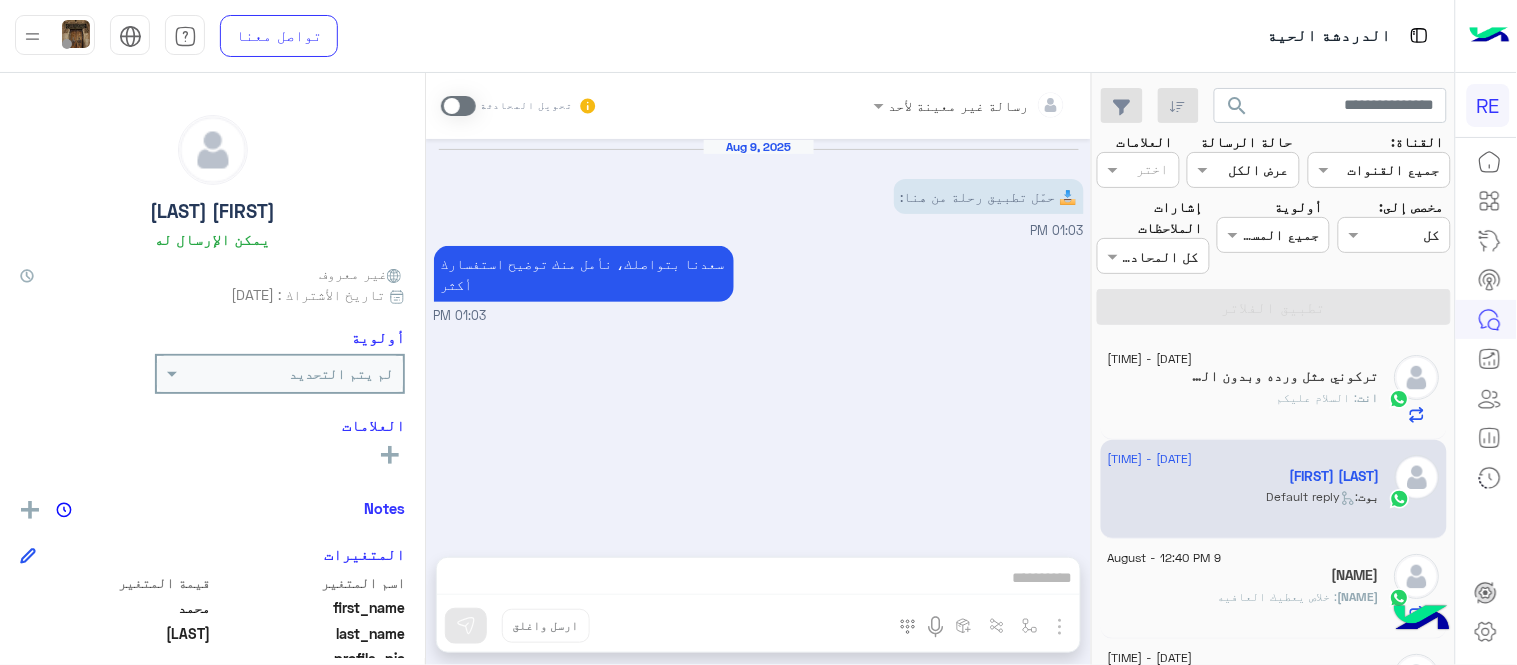 click at bounding box center (458, 106) 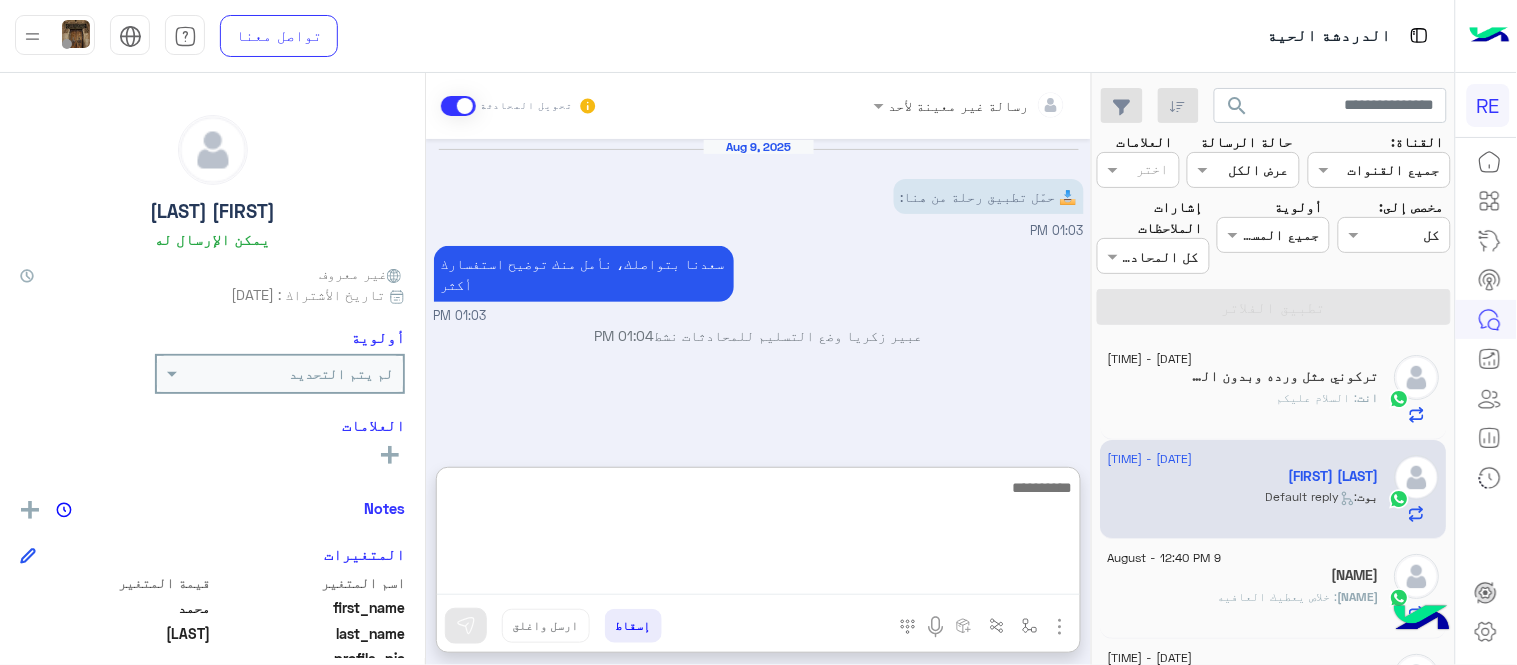 click at bounding box center (758, 535) 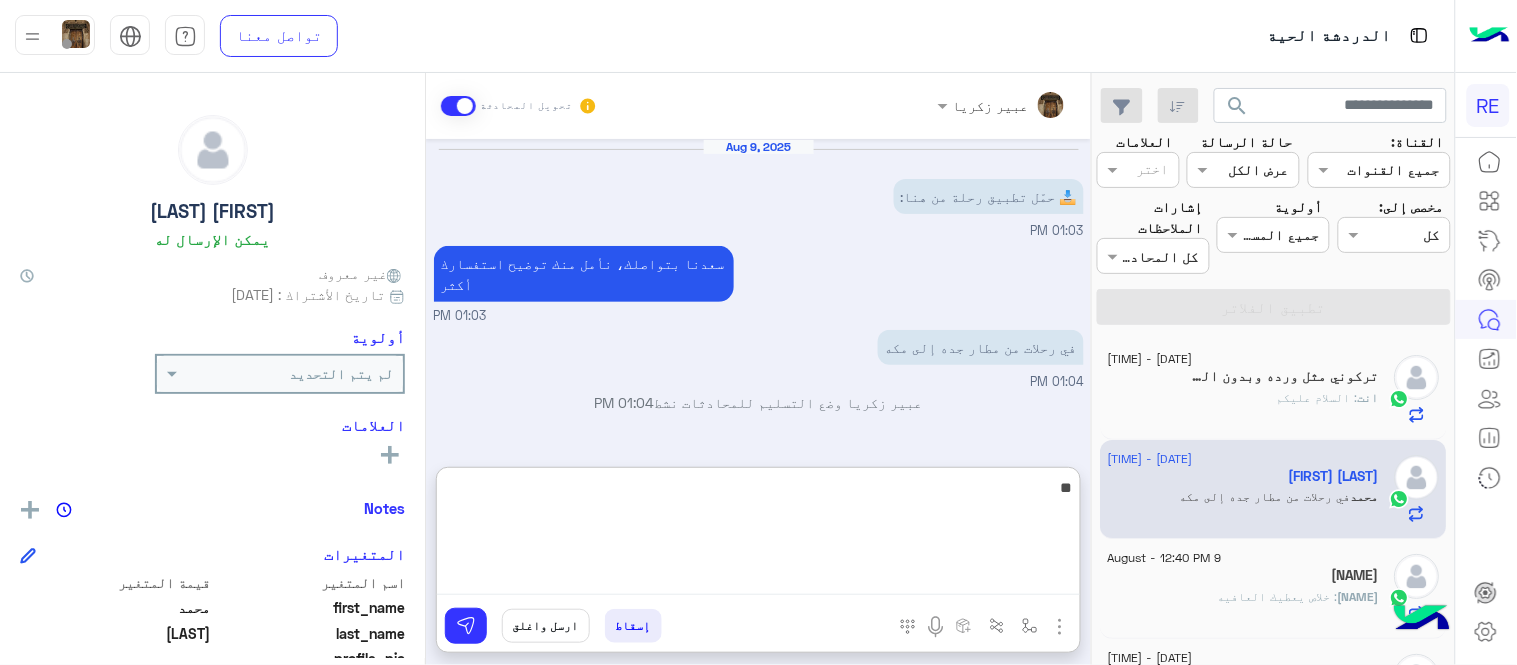 type on "*" 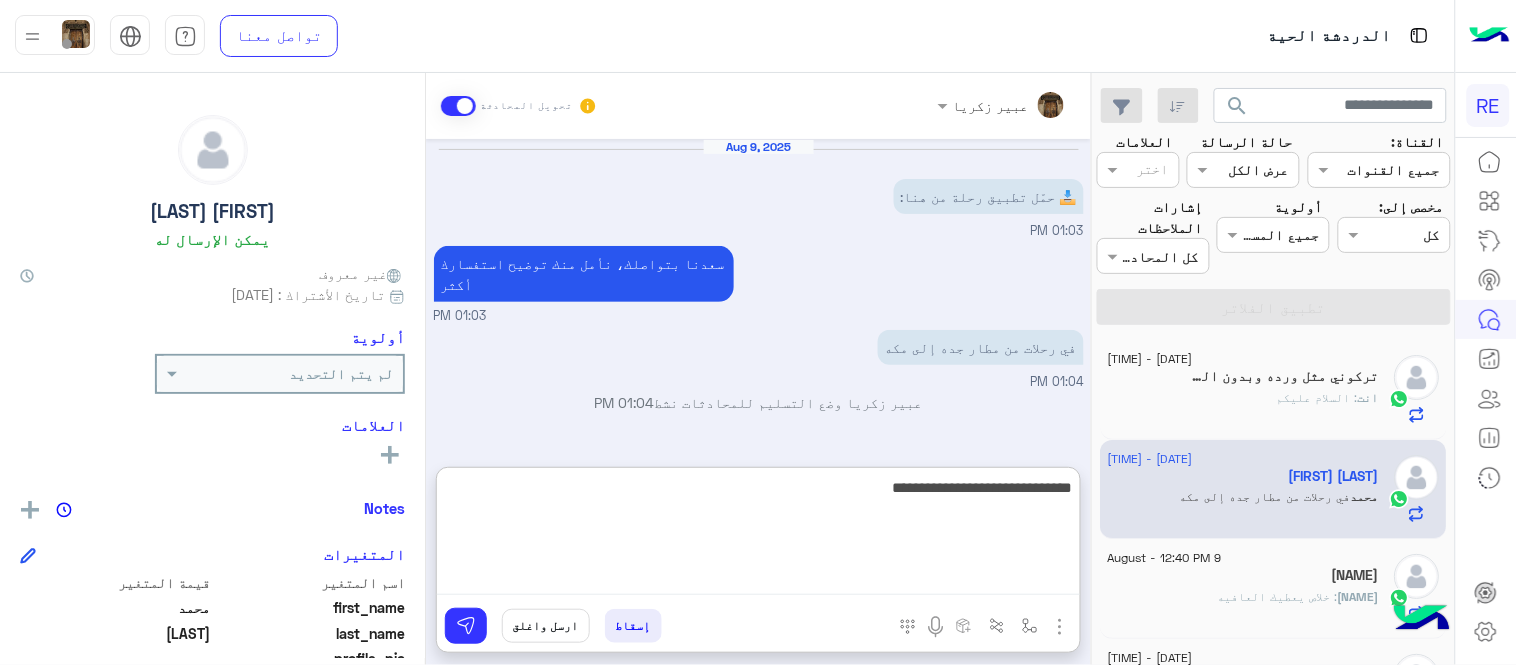 type on "**********" 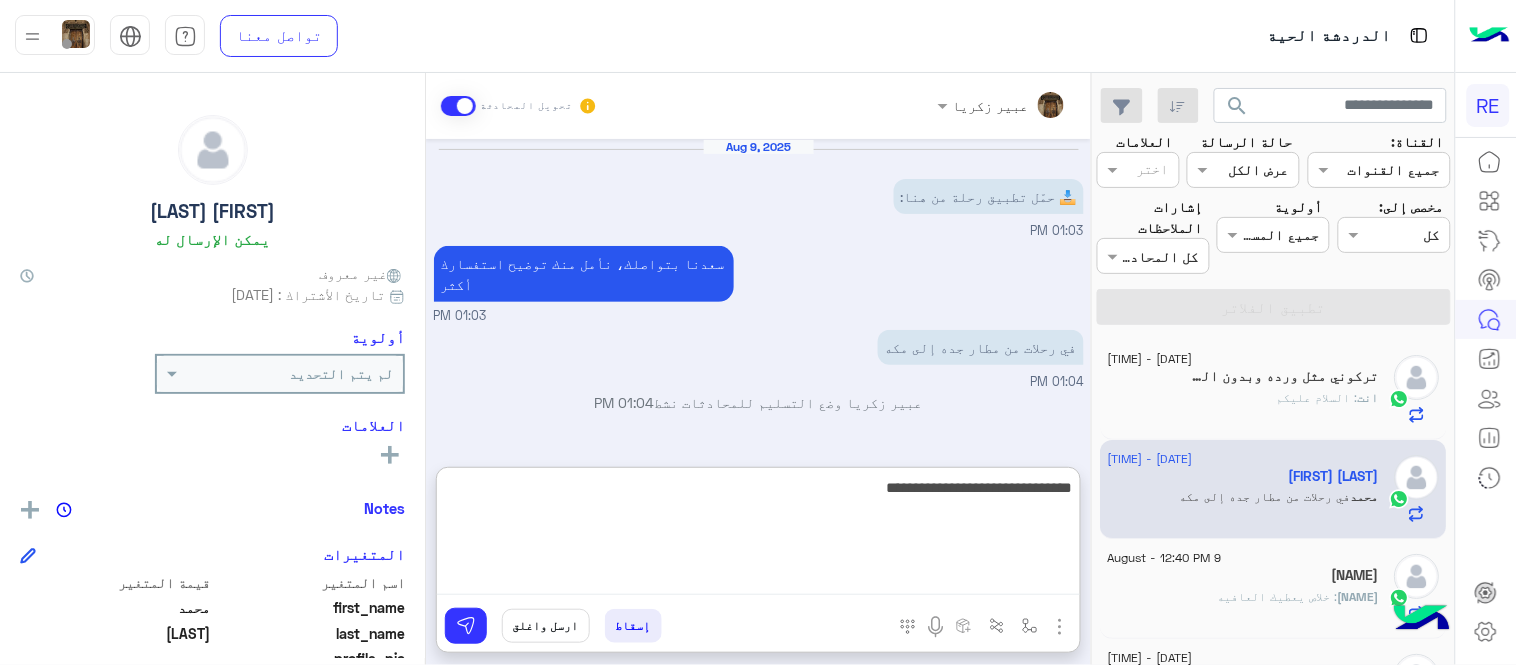type 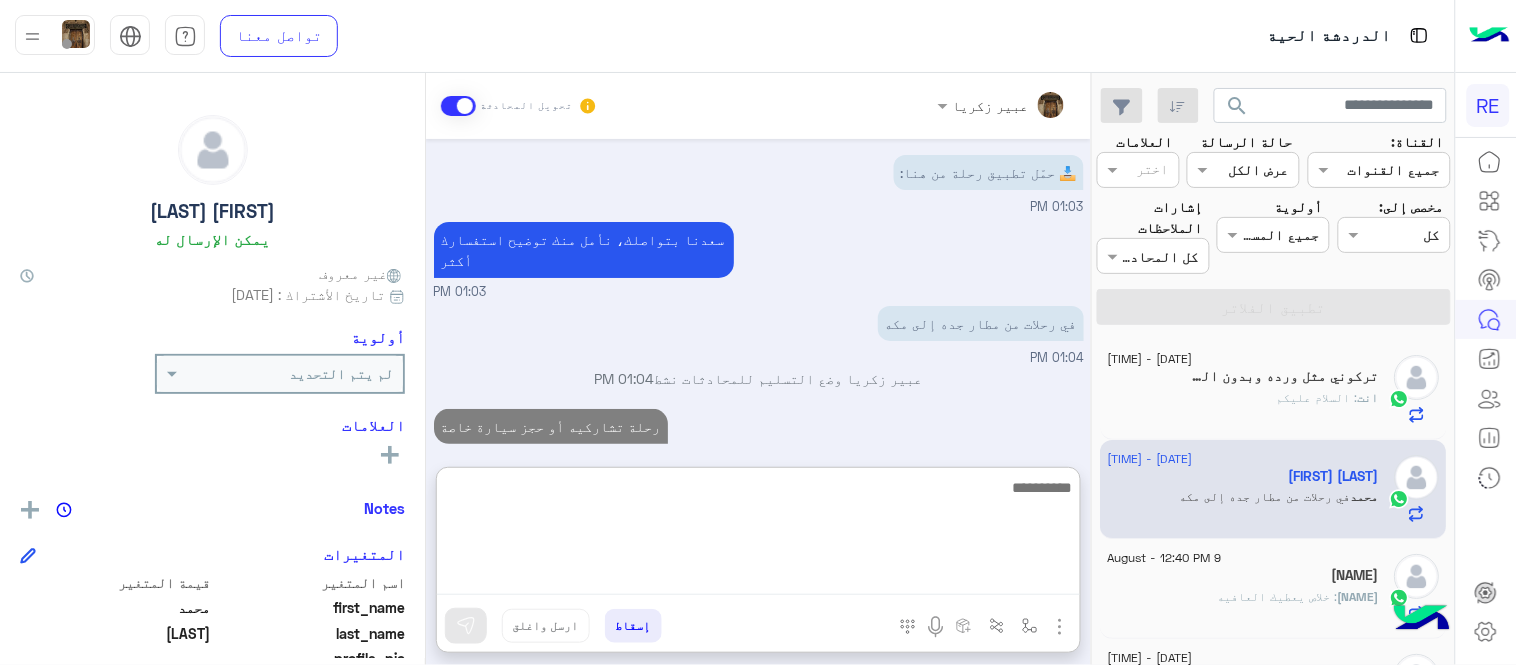 scroll, scrollTop: 60, scrollLeft: 0, axis: vertical 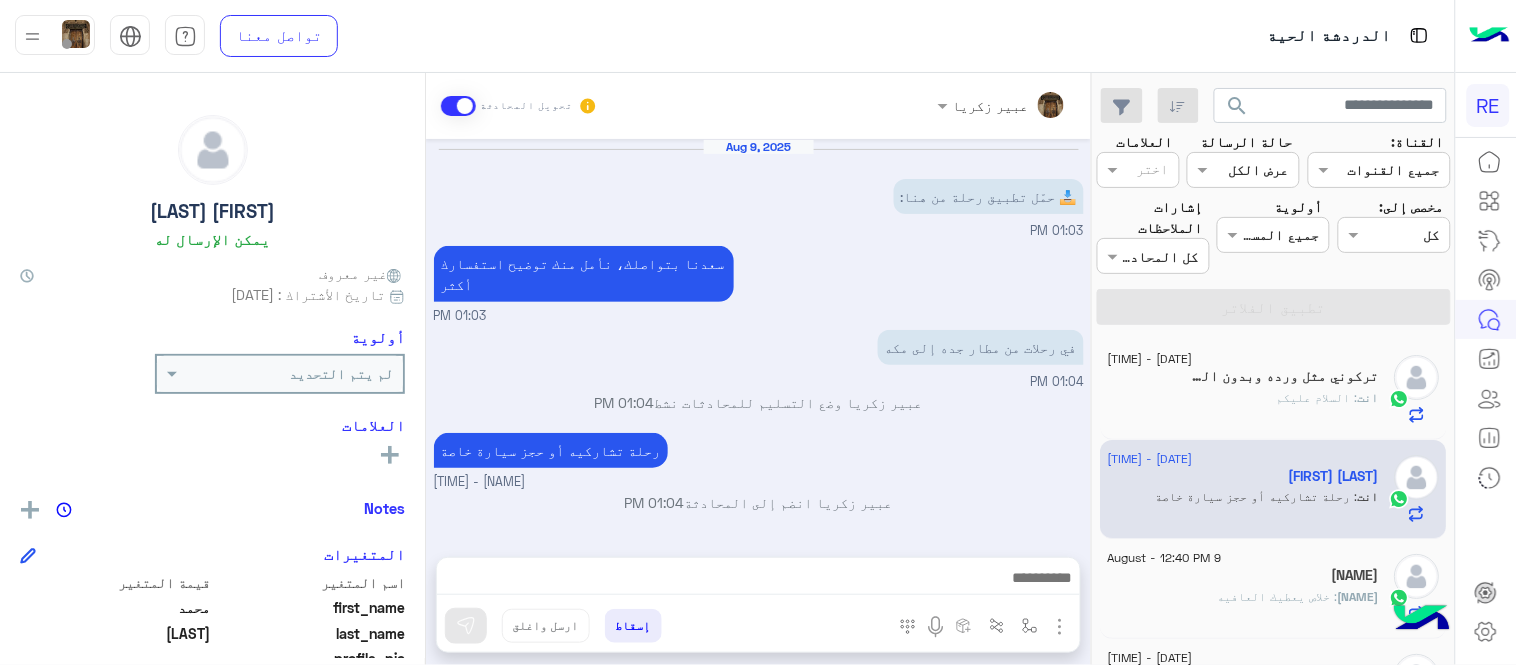 click on "[NAME] تحويل المحادثة     [DATE]  📥 حمّل تطبيق رحلة من هنا:   [TIME]  سعدنا بتواصلك، نأمل منك توضيح استفسارك أكثر    [TIME]  في رحلات من مطار جده إلى مكه   [TIME]   [NAME] وضع التسليم للمحادثات نشط   [TIME]      رحلة تشاركيه أو حجز سيارة خاصة  [NAME] -  [TIME]   [NAME] انضم إلى المحادثة   [TIME]       إسقاط   ارسل واغلق" at bounding box center [758, 373] 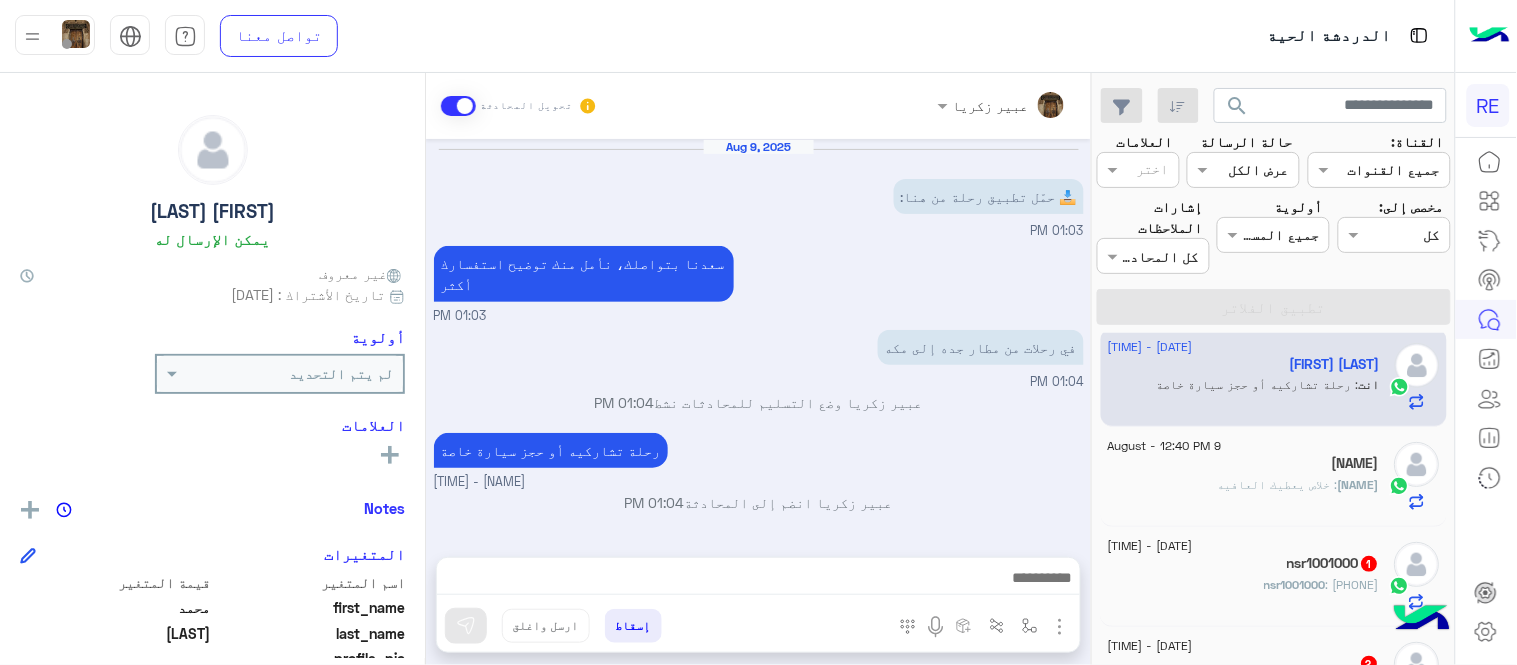 scroll, scrollTop: 171, scrollLeft: 0, axis: vertical 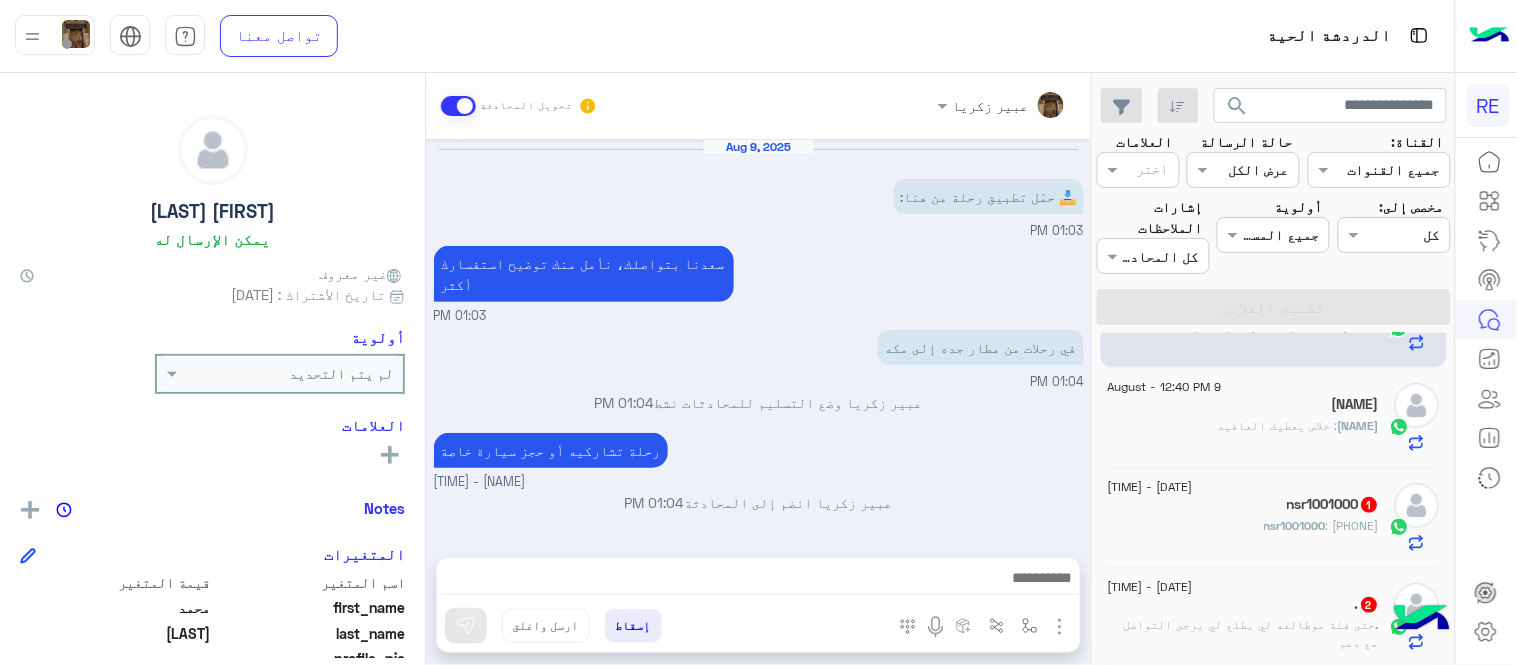 click on "nsr1001000   1" 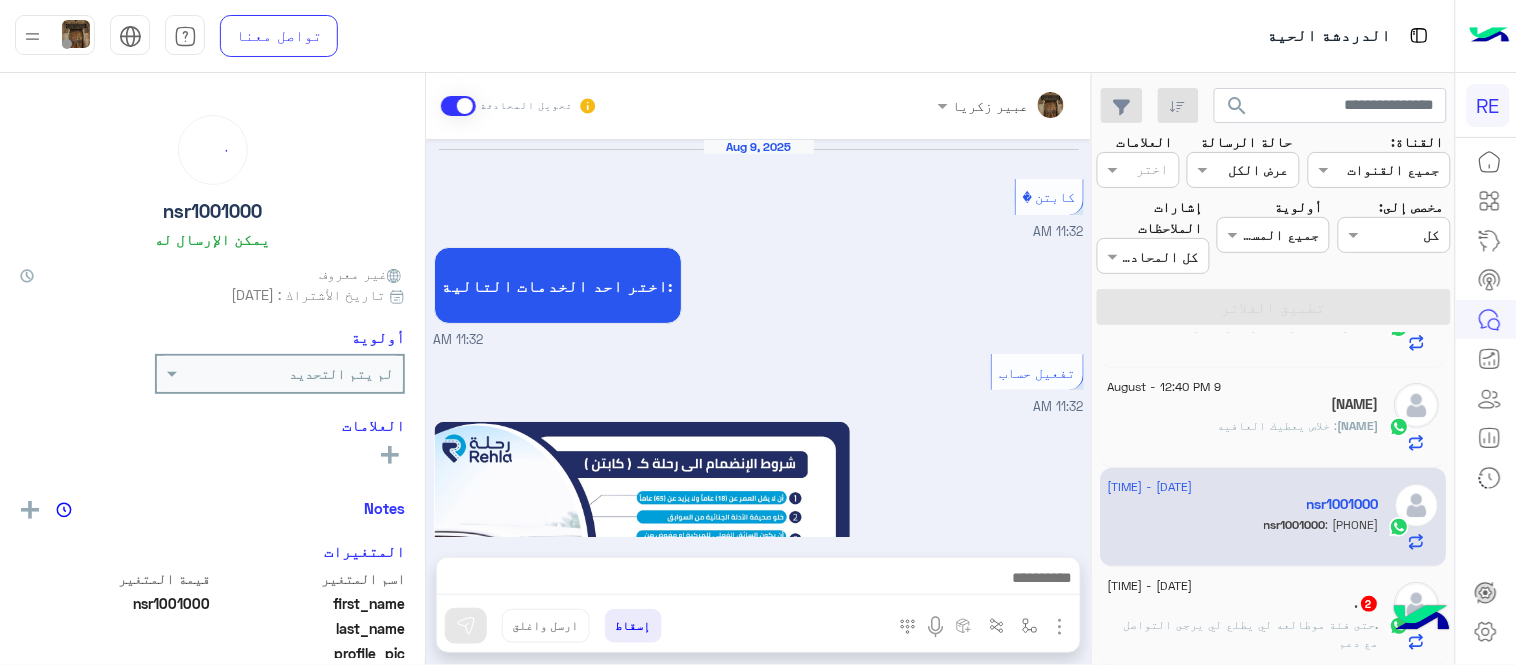 scroll, scrollTop: 1177, scrollLeft: 0, axis: vertical 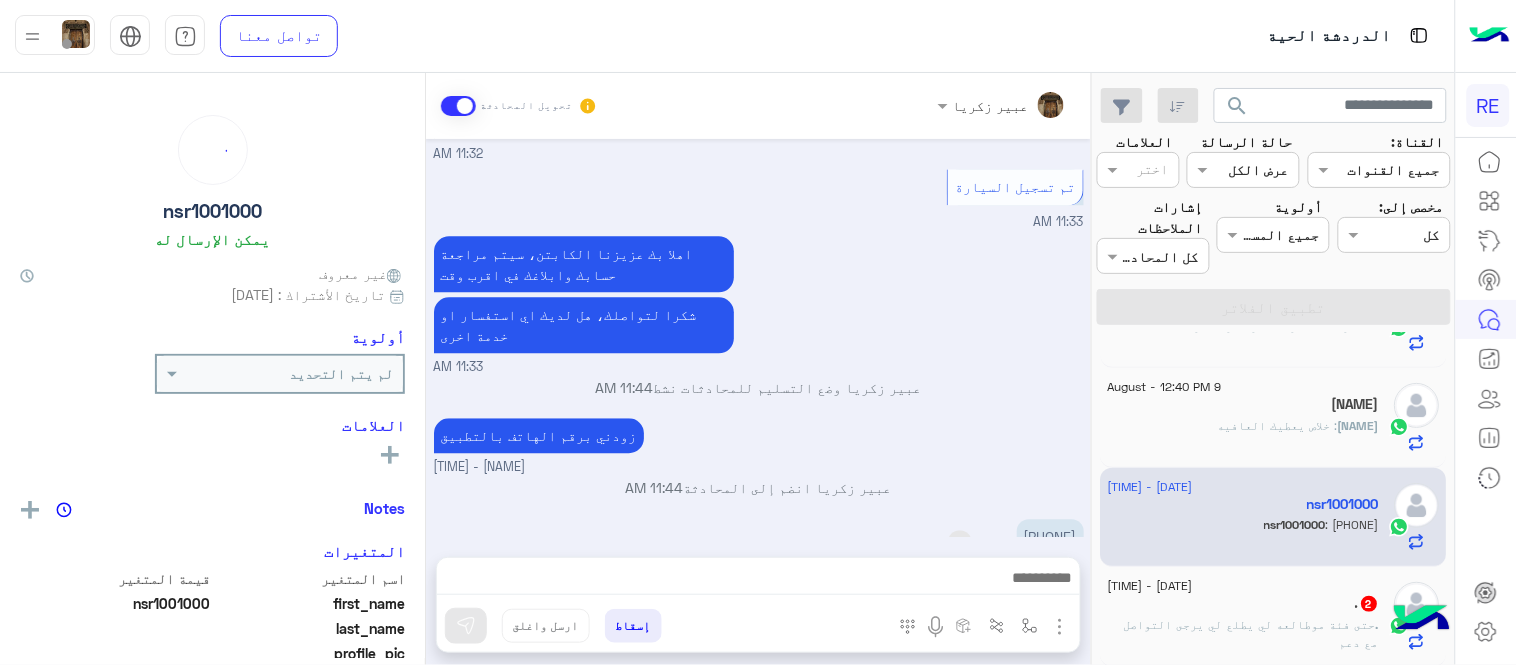 click on "[PHONE]" at bounding box center (1050, 536) 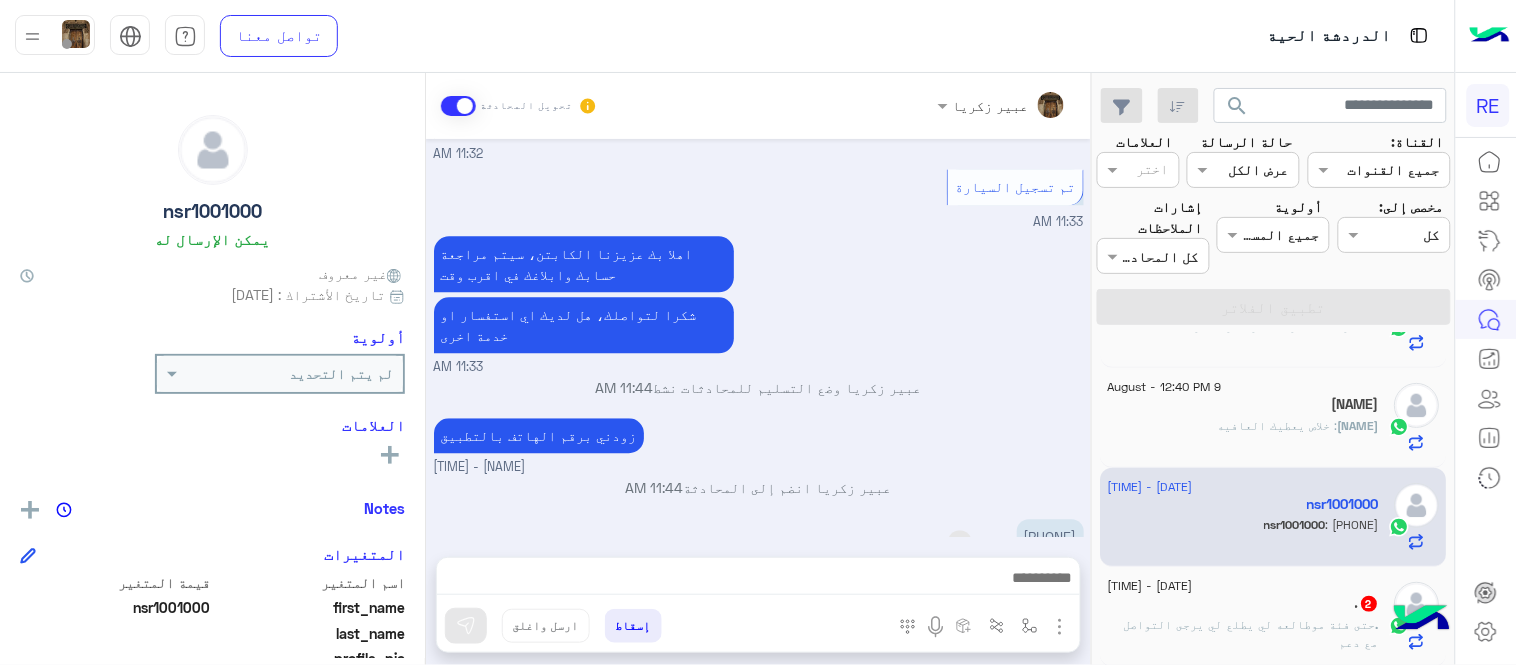 copy on "[PHONE]" 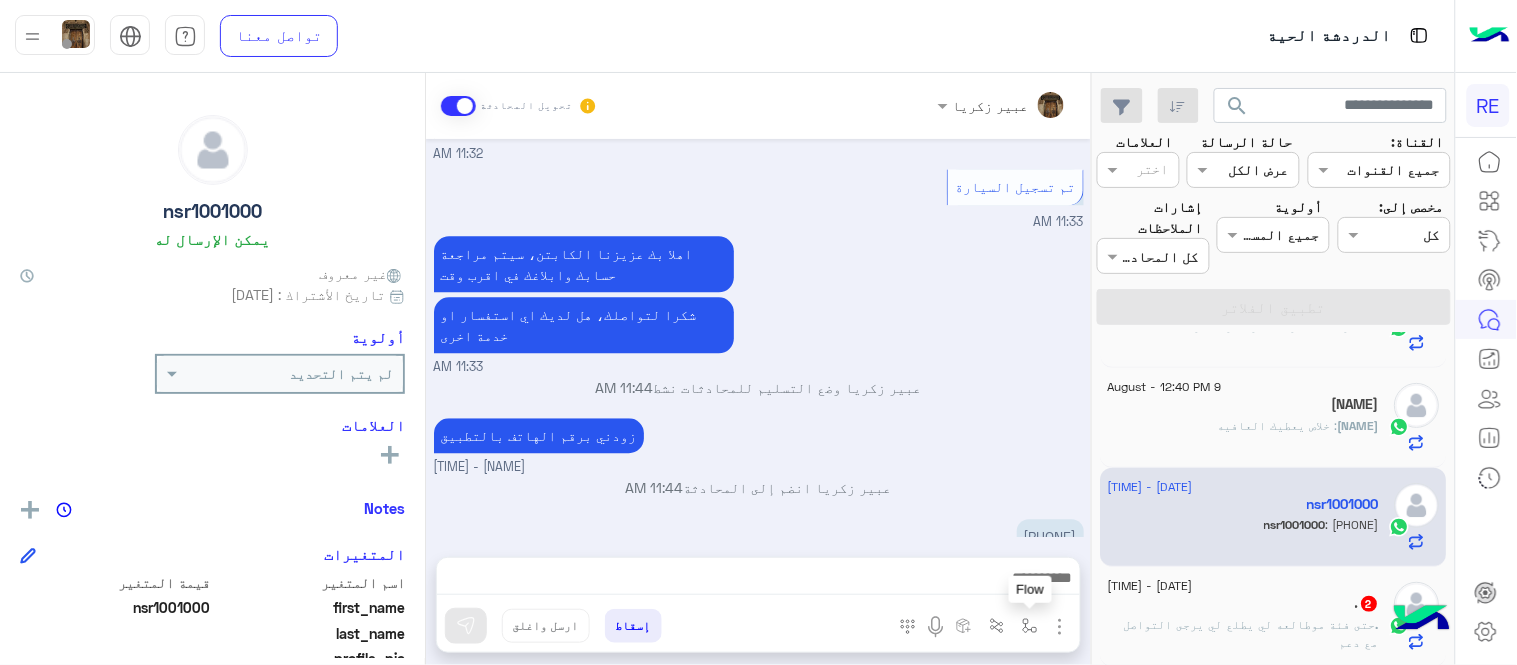 click at bounding box center [1030, 625] 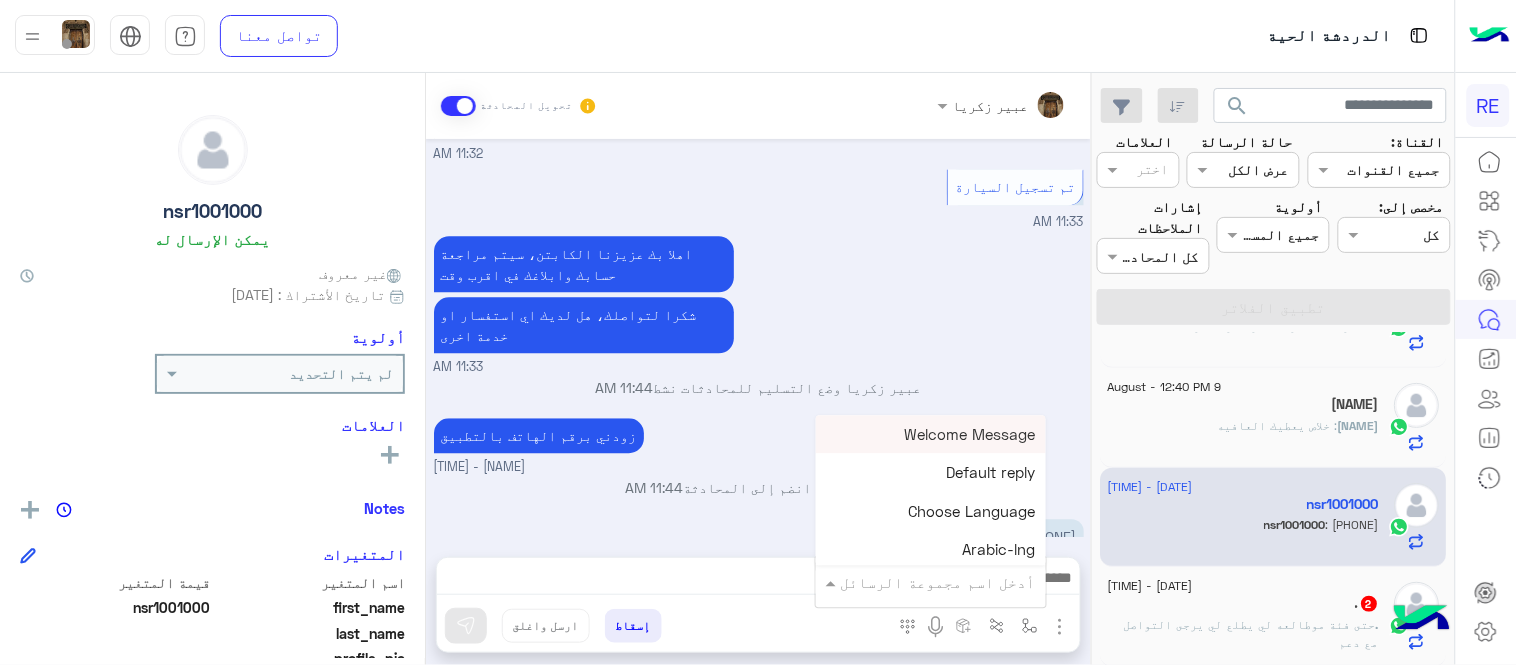 click at bounding box center (959, 582) 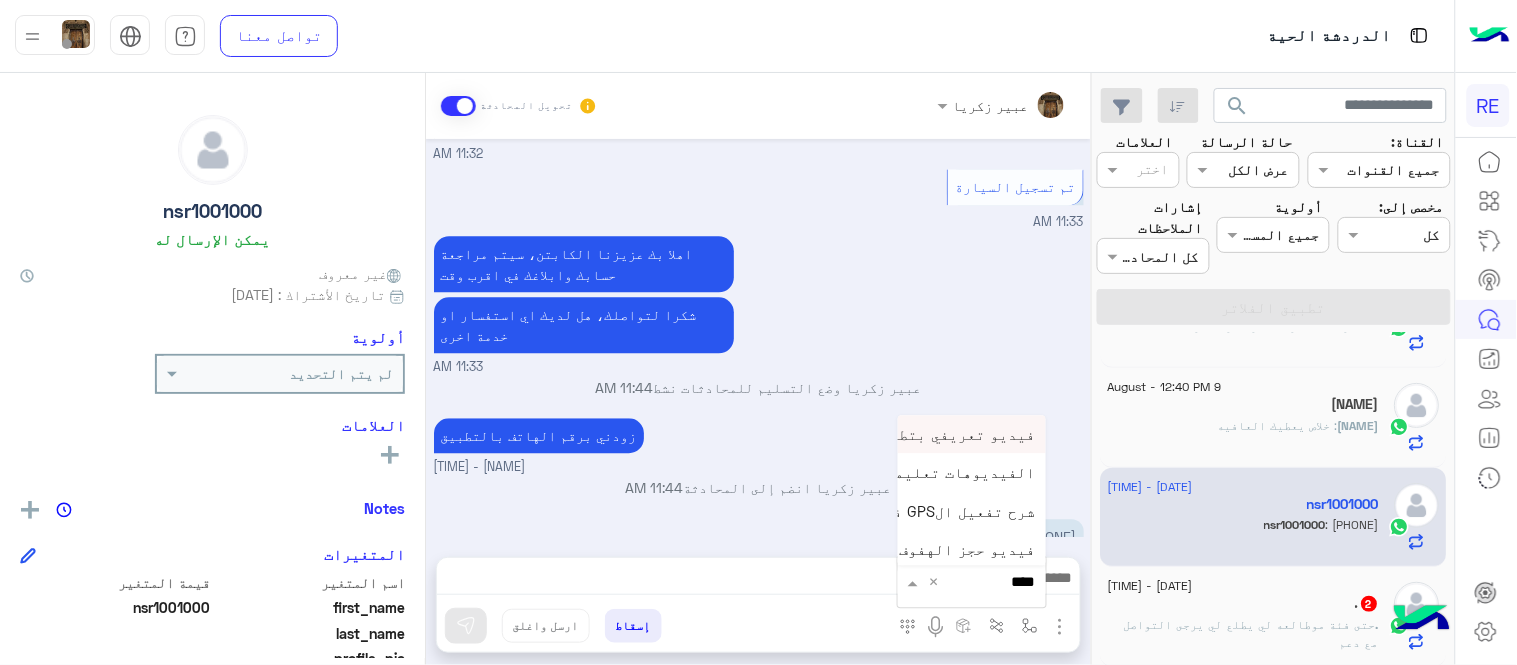 type on "*****" 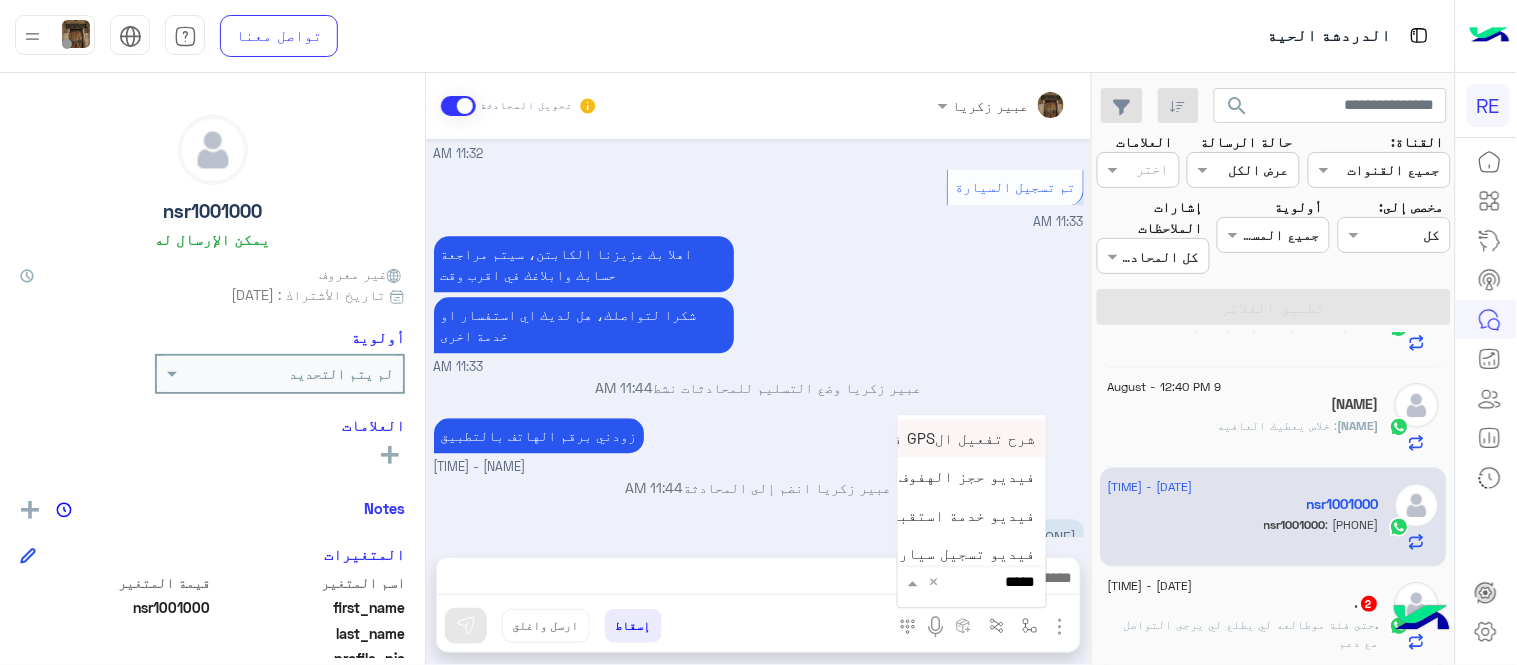 scroll, scrollTop: 81, scrollLeft: 0, axis: vertical 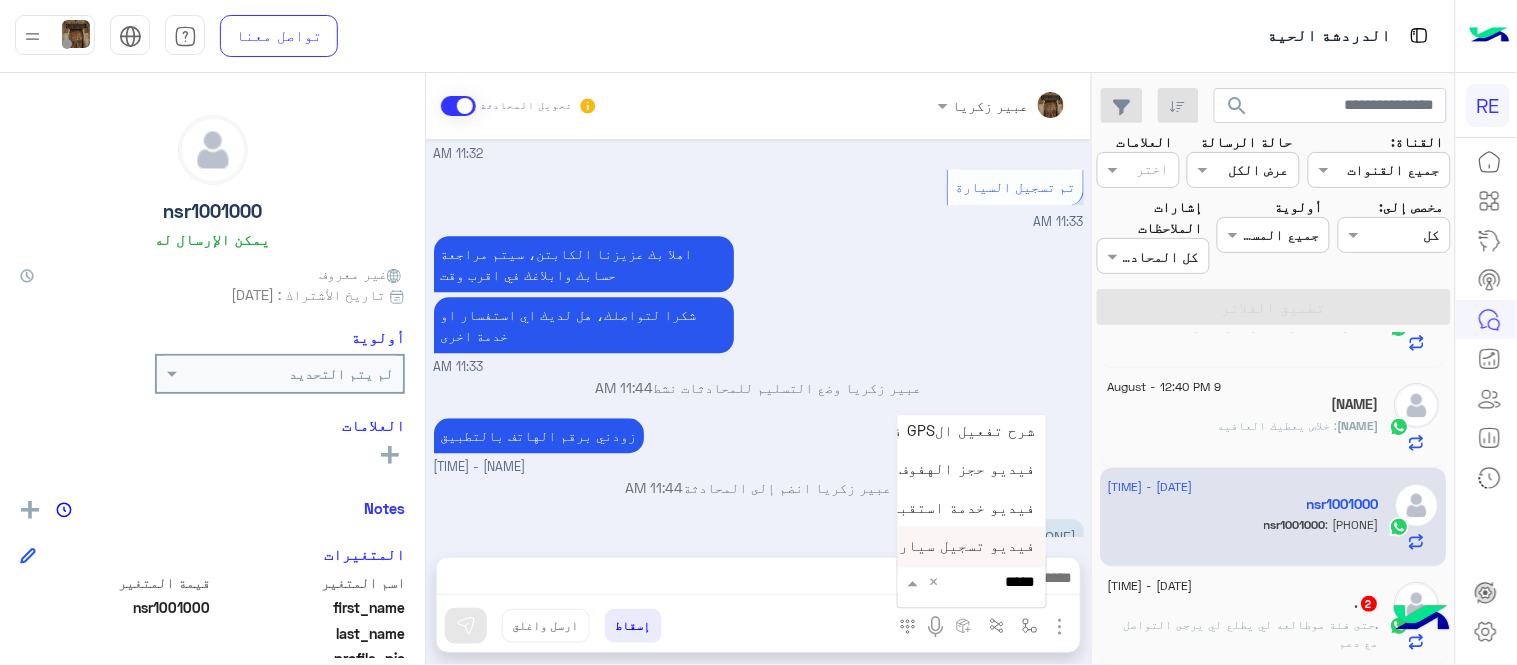 click on "فيديو تسجيل سيارة" at bounding box center (963, 546) 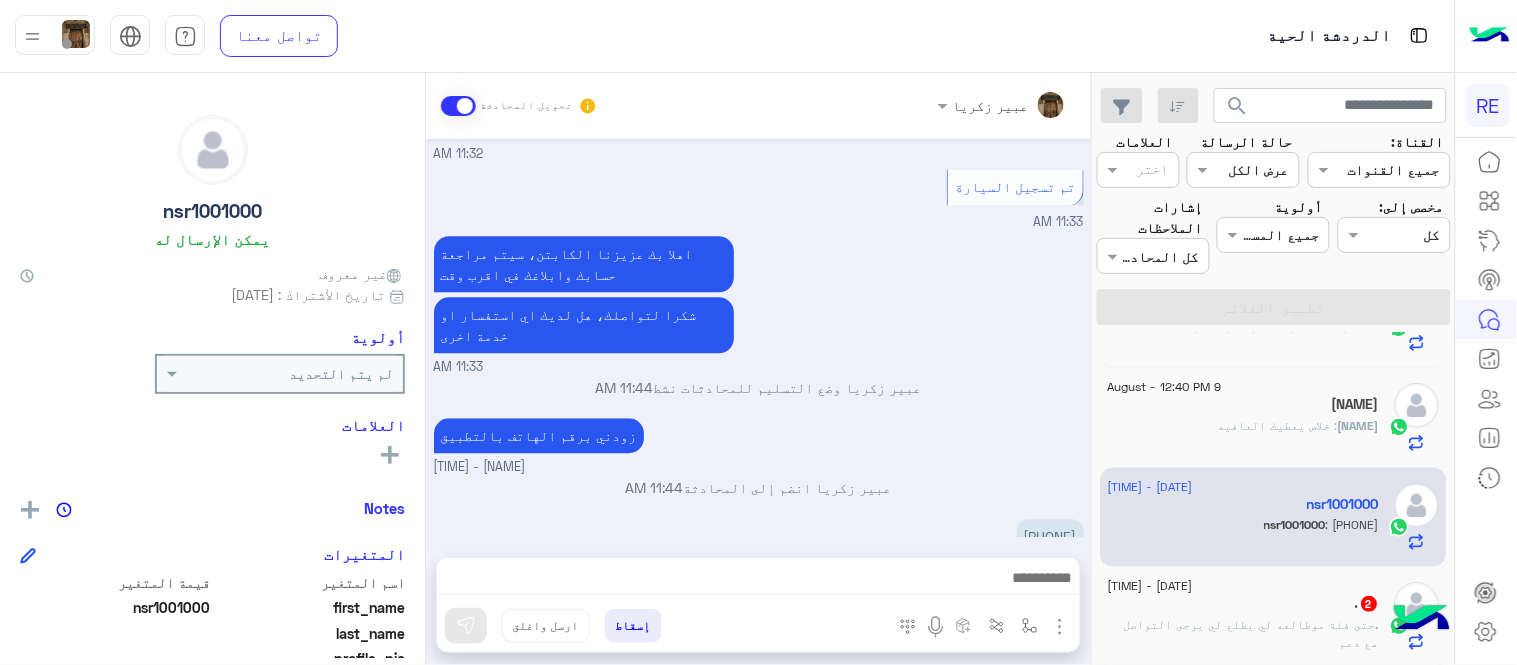type on "**********" 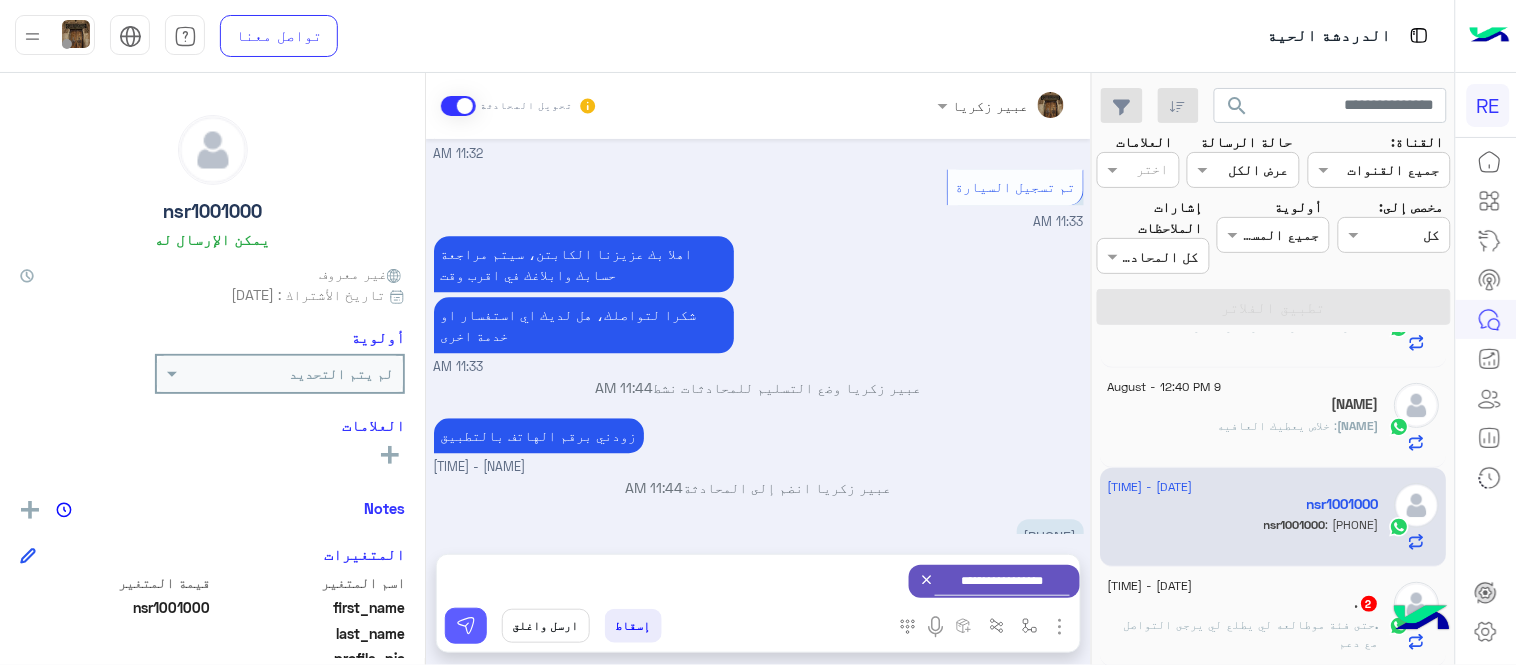 click at bounding box center (466, 626) 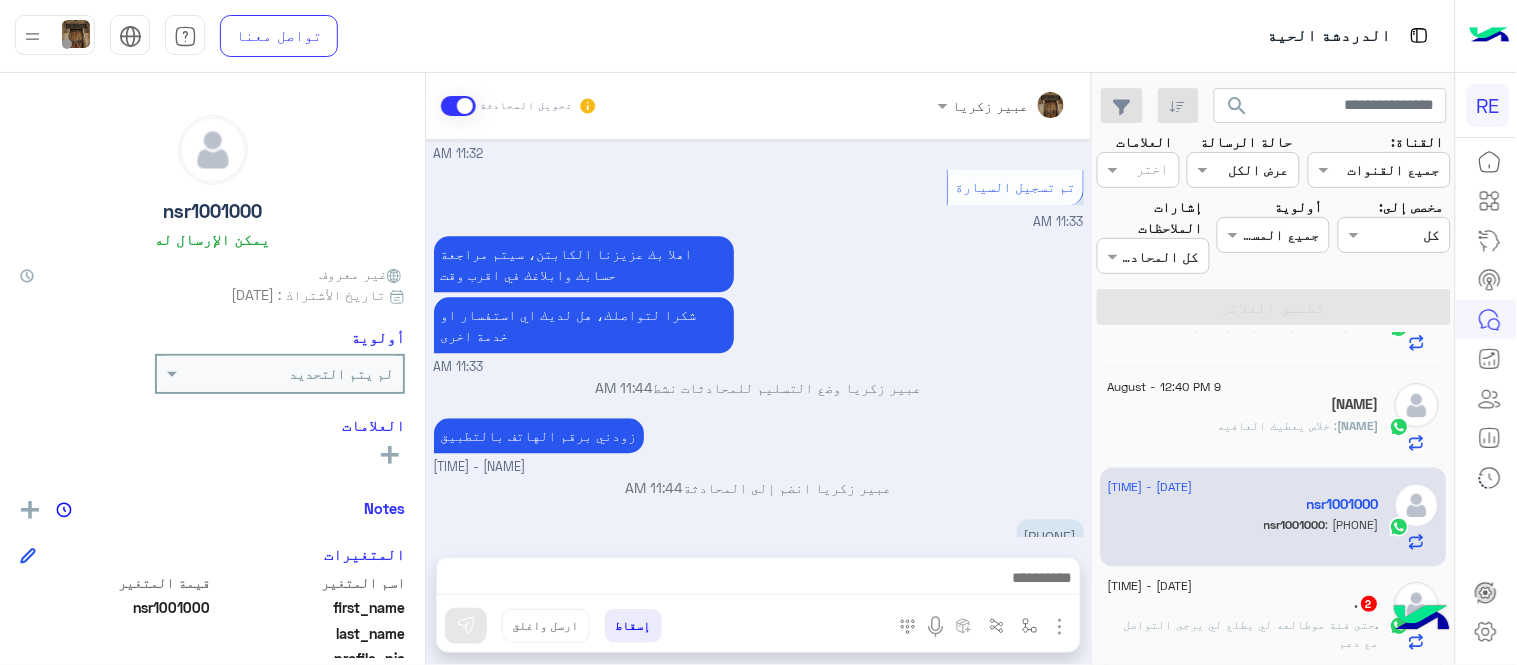 scroll, scrollTop: 1177, scrollLeft: 0, axis: vertical 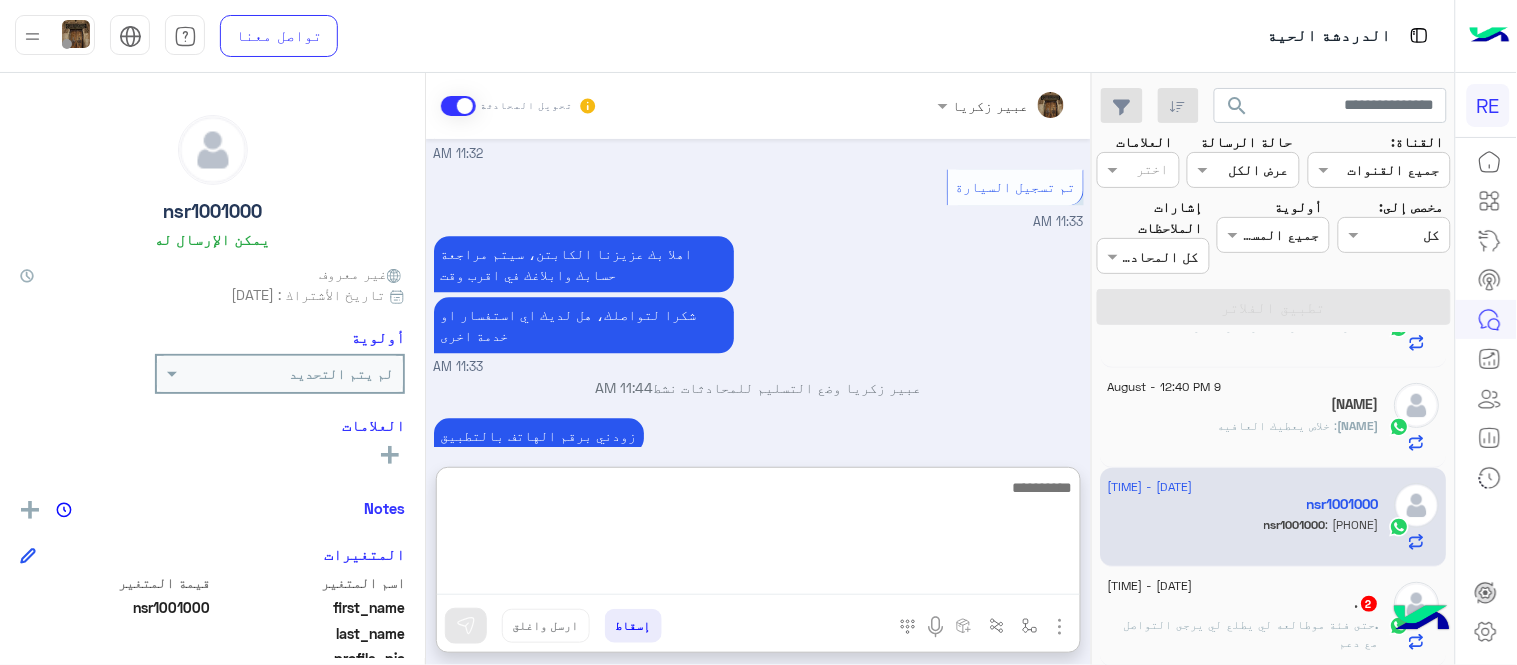 click at bounding box center [758, 535] 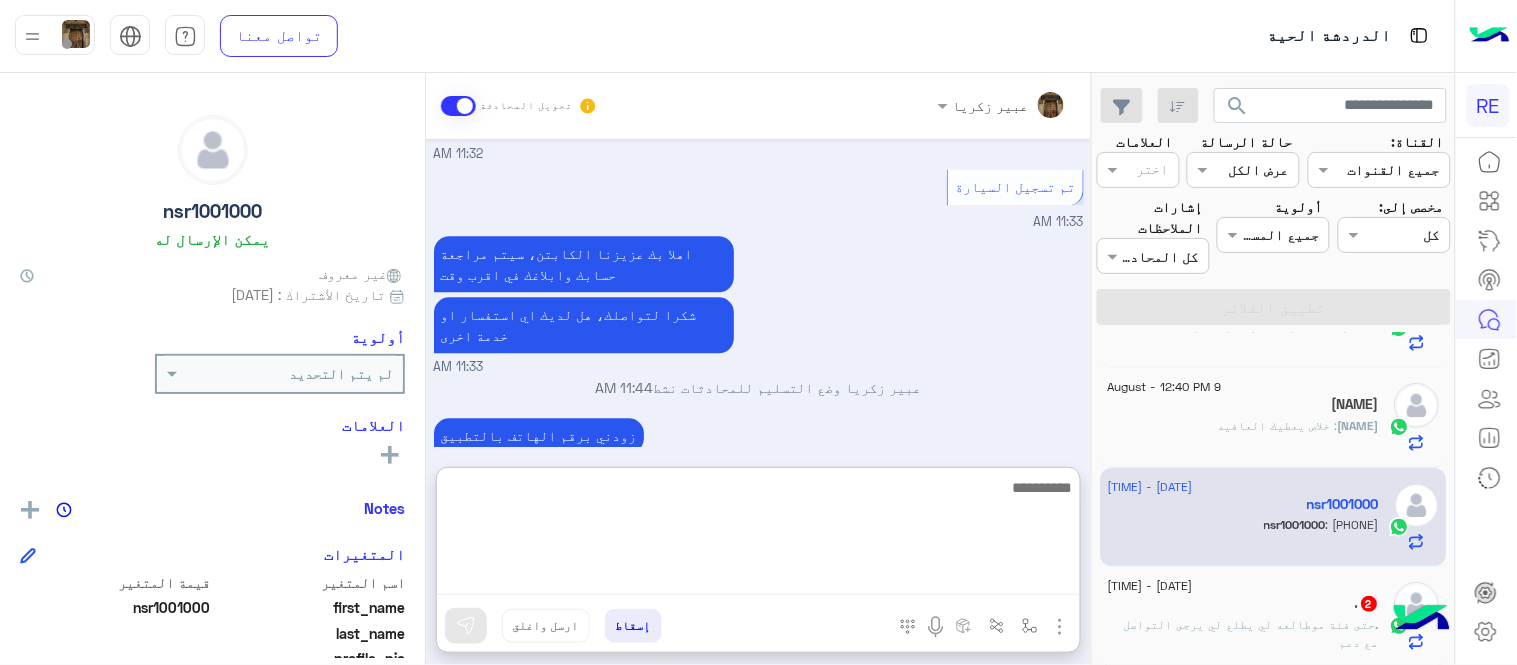 click at bounding box center (758, 535) 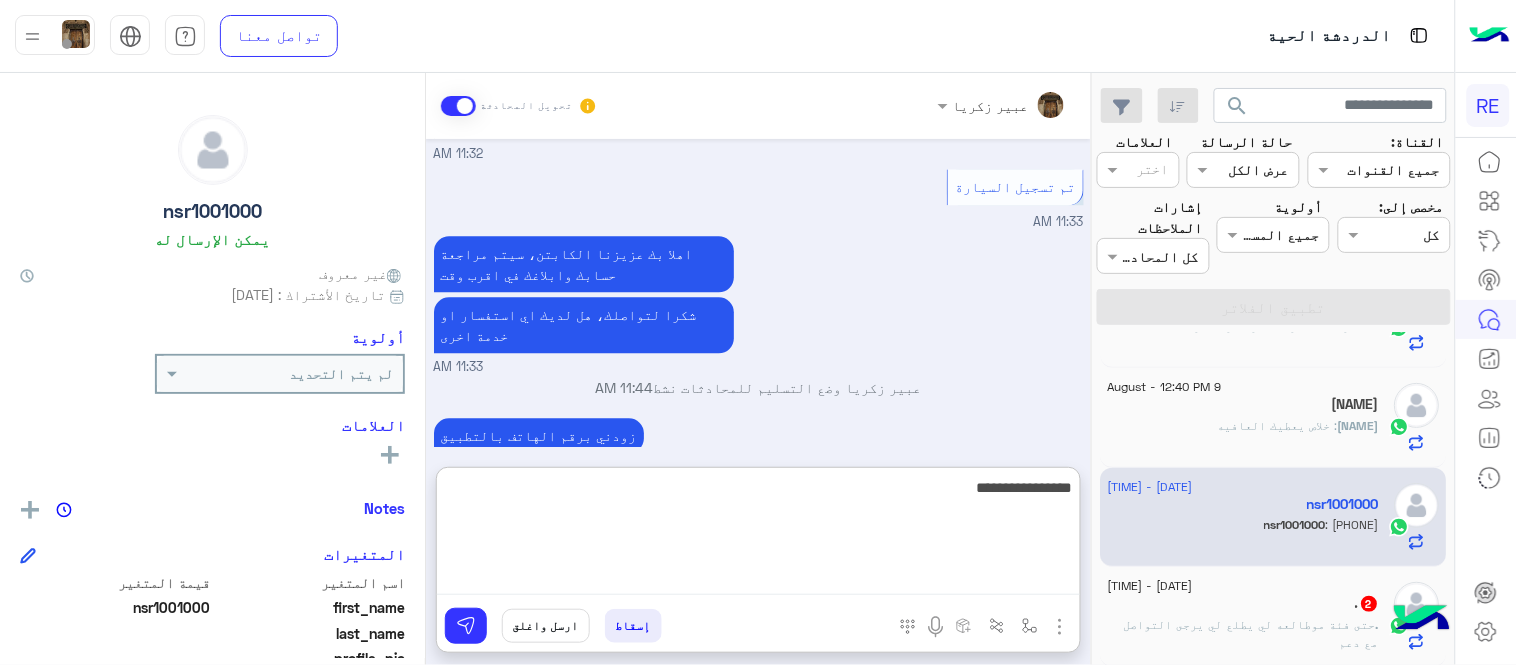 scroll, scrollTop: 1446, scrollLeft: 0, axis: vertical 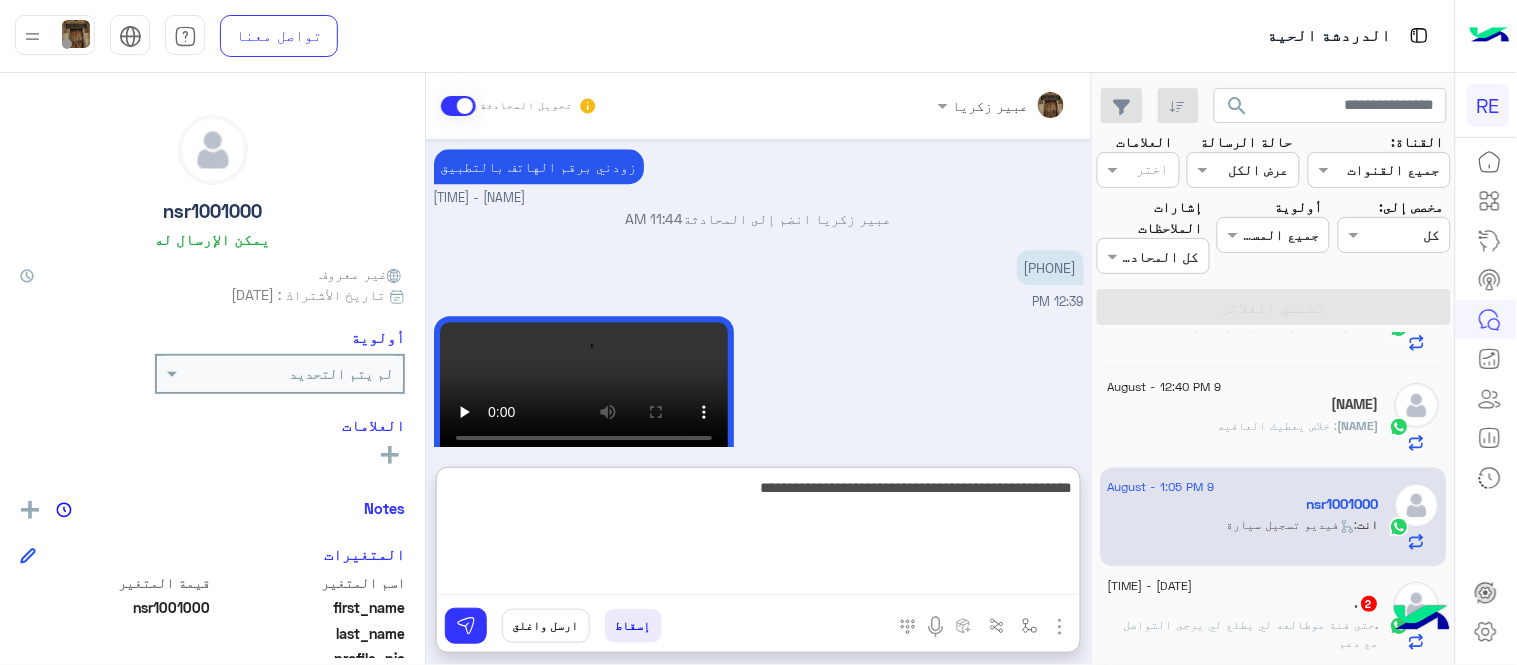 type on "**********" 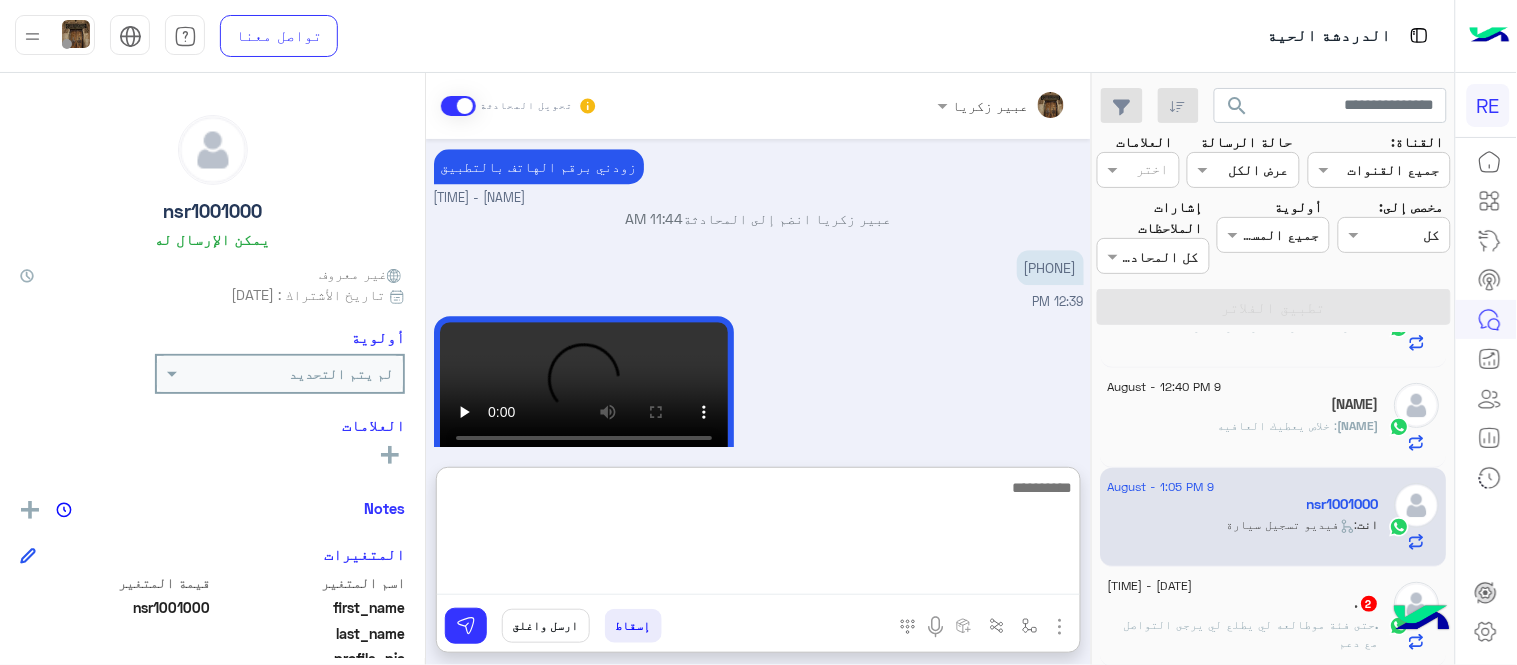 scroll, scrollTop: 1531, scrollLeft: 0, axis: vertical 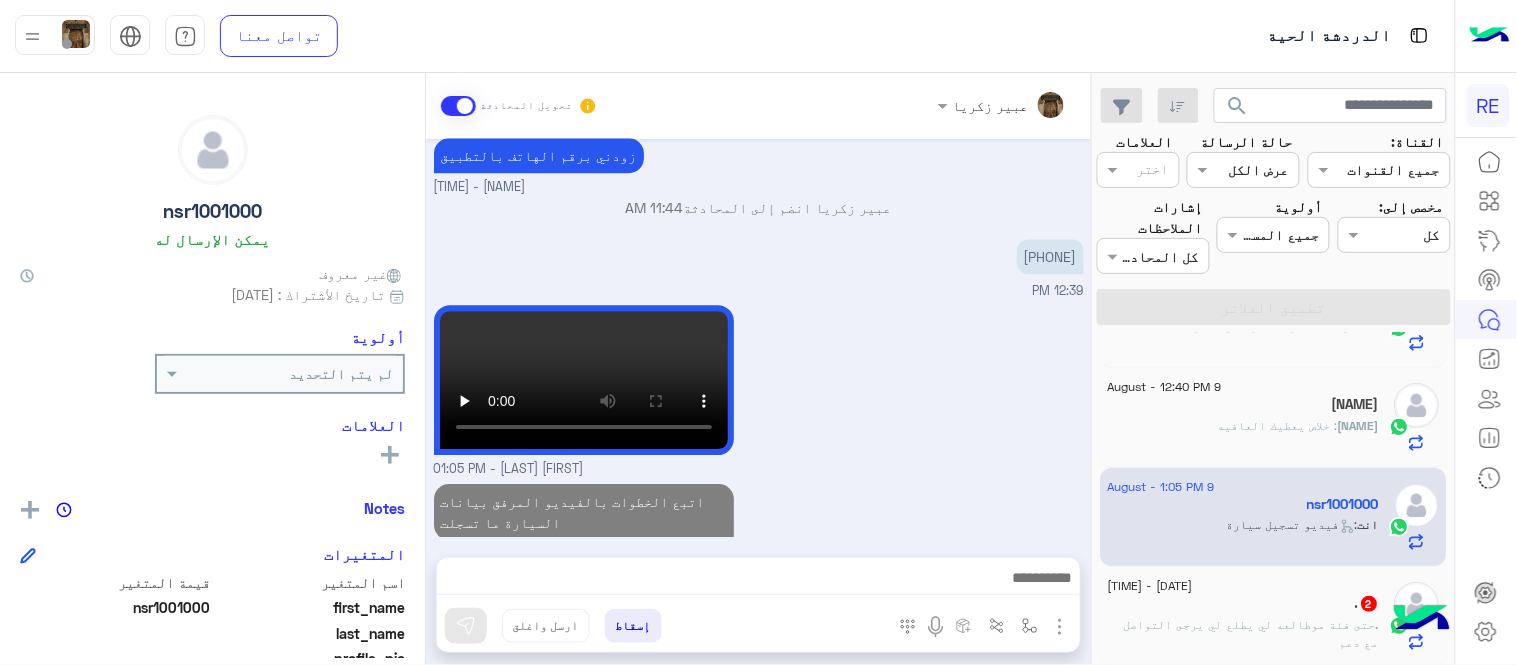 click on "[DATE]   كابتن     [TIME]  اختر احد الخدمات التالية:    [TIME]   تفعيل حساب    [TIME]  يمكنك الاطلاع على شروط الانضمام لرحلة ك (كابتن ) الموجودة بالصورة أعلاه،
لتحميل التطبيق عبر الرابط التالي : 📲
http://onelink.to/Rehla    يسعدنا انضمامك لتطبيق رحلة يمكنك اتباع الخطوات الموضحة لتسجيل بيانات سيارتك بالفيديو التالي  : عزيزي الكابتن، فضلًا ، للرغبة بتفعيل الحساب قم برفع البيانات عبر التطبيق والتواصل معنا  تم تسجيل السيارة   اواجه صعوبة بالتسجيل  اي خدمة اخرى ؟  الرجوع للقائمة الرئ   لا     [TIME]   تم تسجيل السيارة    [TIME]  اهلا بك عزيزنا الكابتن، سيتم مراجعة حسابك وابلاغك في اقرب وقت" at bounding box center (758, 338) 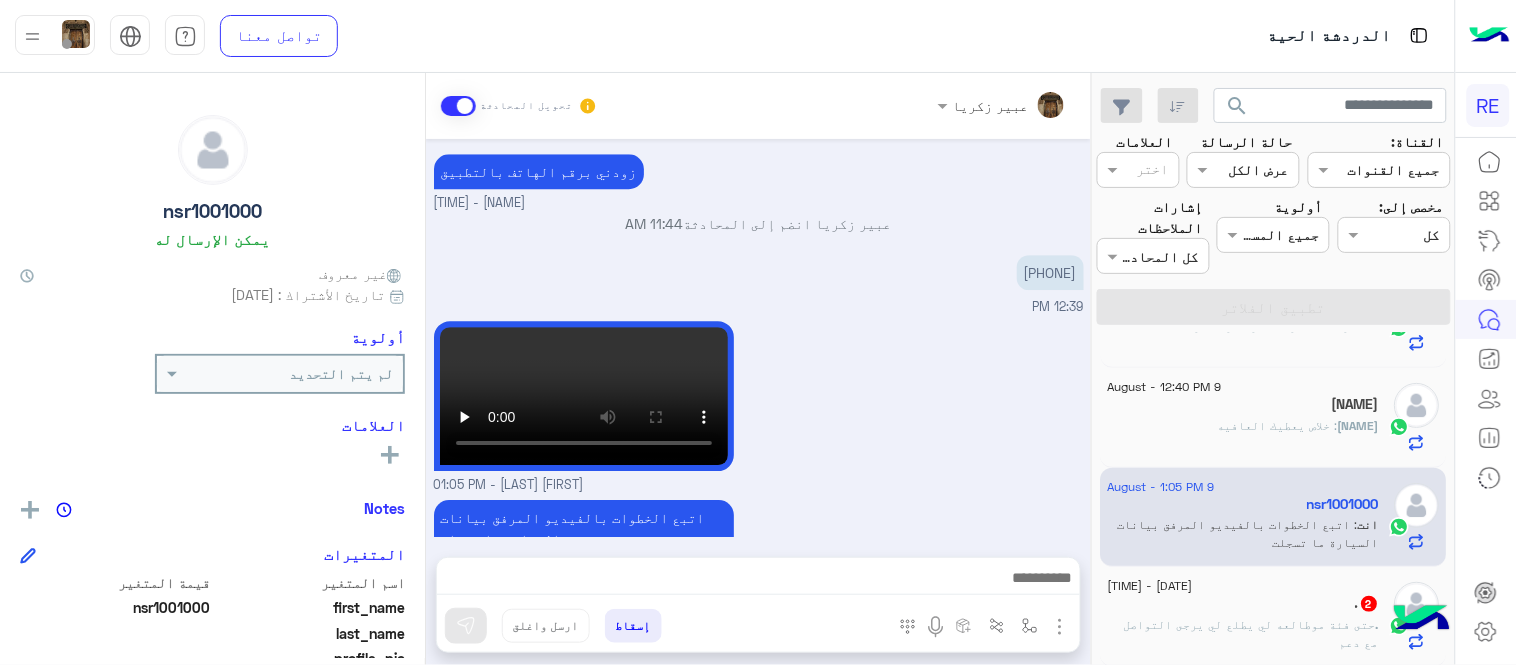 scroll, scrollTop: 0, scrollLeft: 0, axis: both 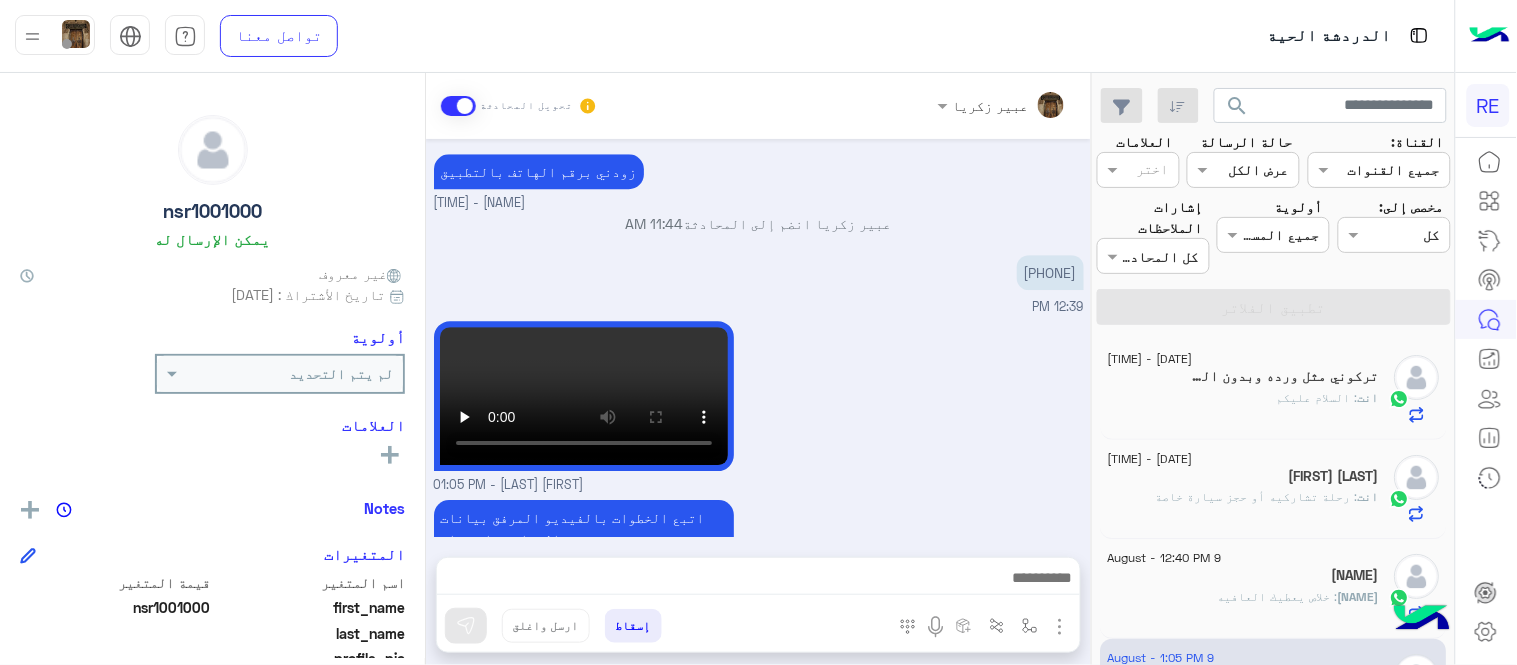 click on "انت  : السلام عليكم" 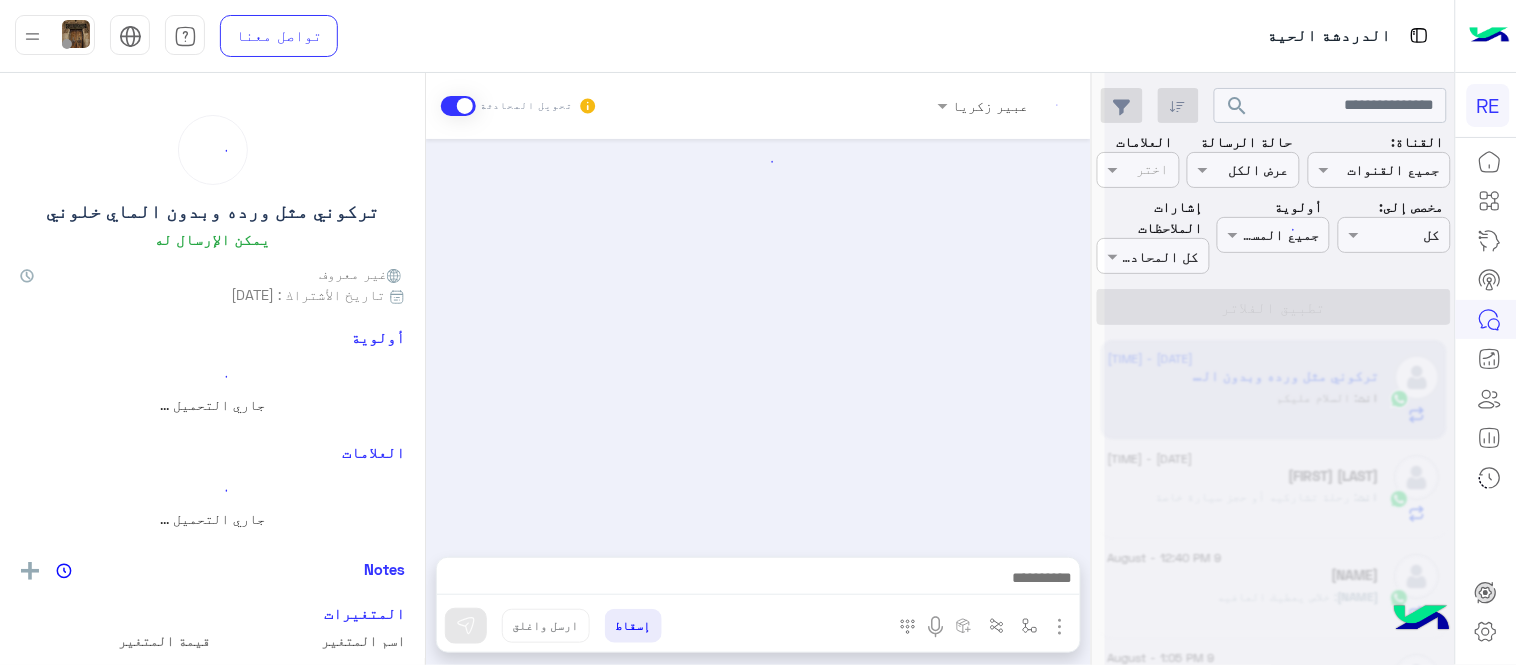 scroll, scrollTop: 1073, scrollLeft: 0, axis: vertical 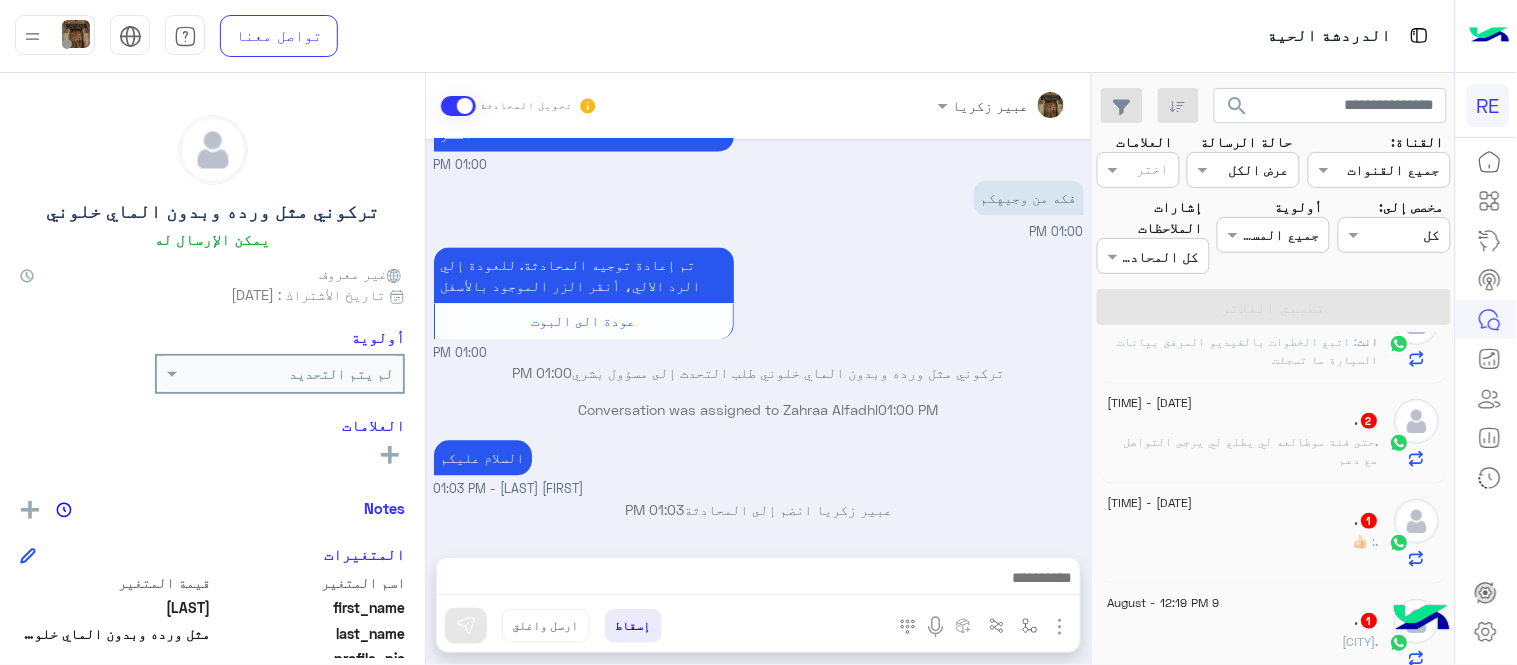 click on "حتى فئة موطالعه لي يطلع لي يرجى التواصل مع دعم" 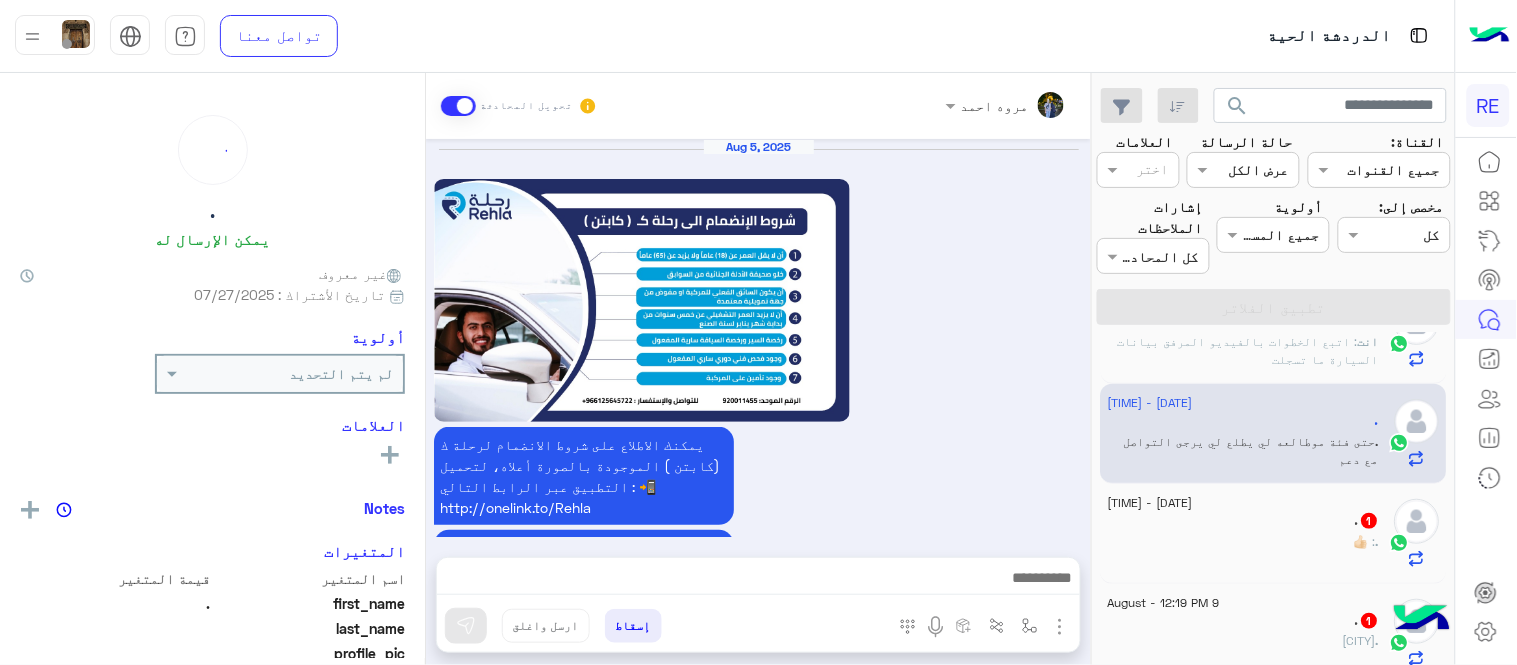 scroll, scrollTop: 1288, scrollLeft: 0, axis: vertical 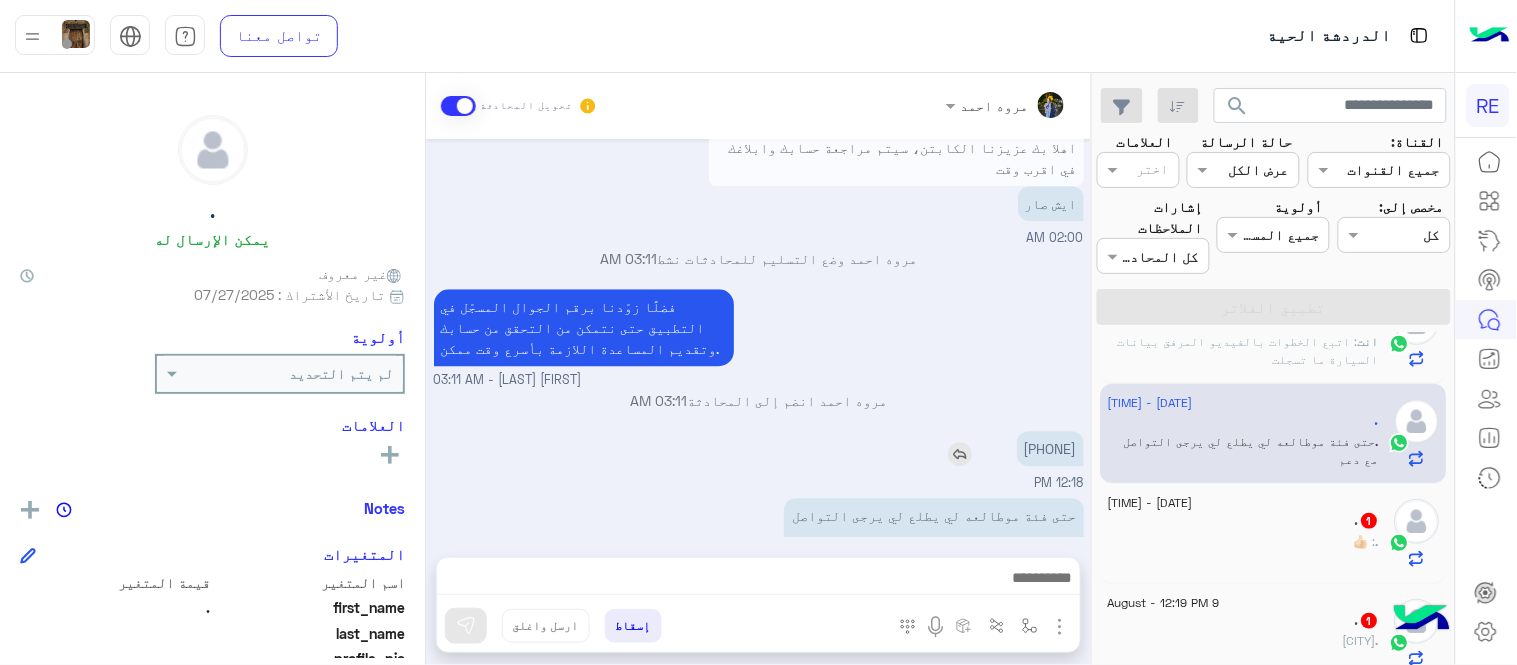 click on "[PHONE]" at bounding box center [1050, 448] 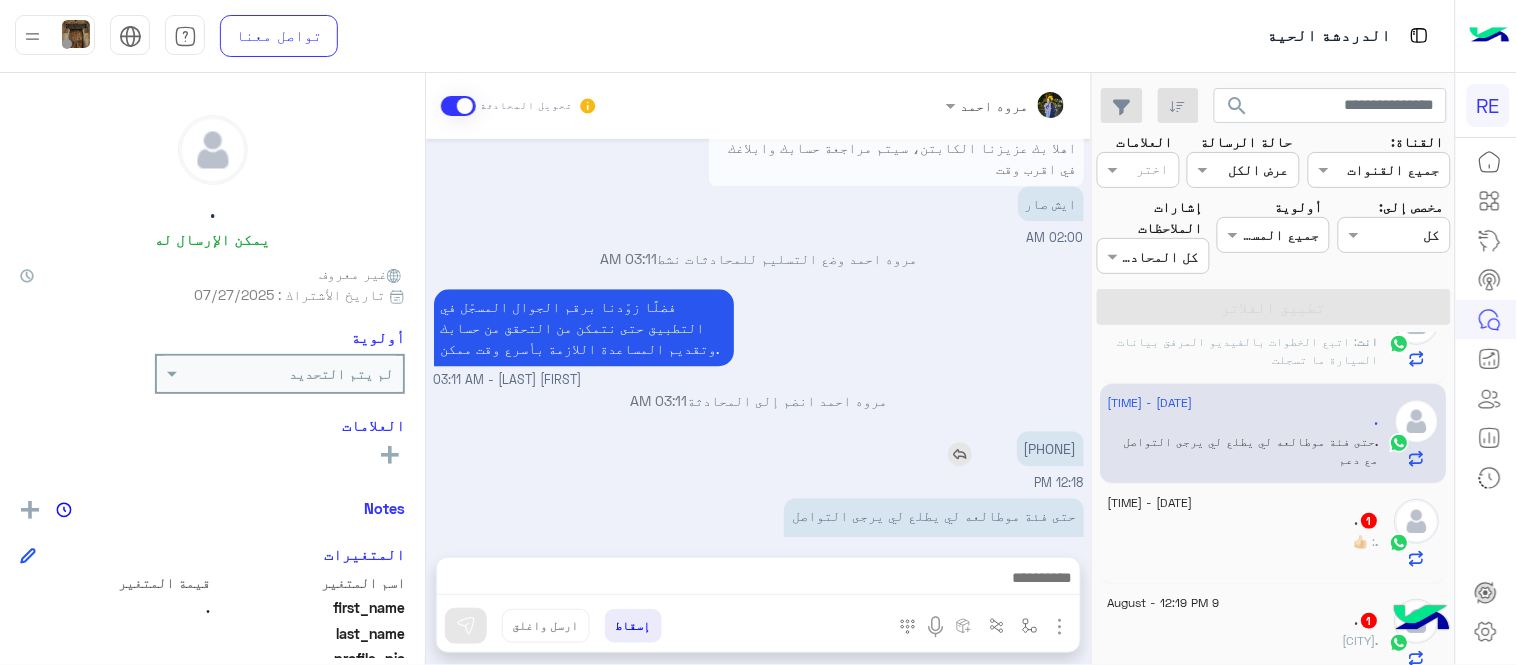 copy on "[PHONE]" 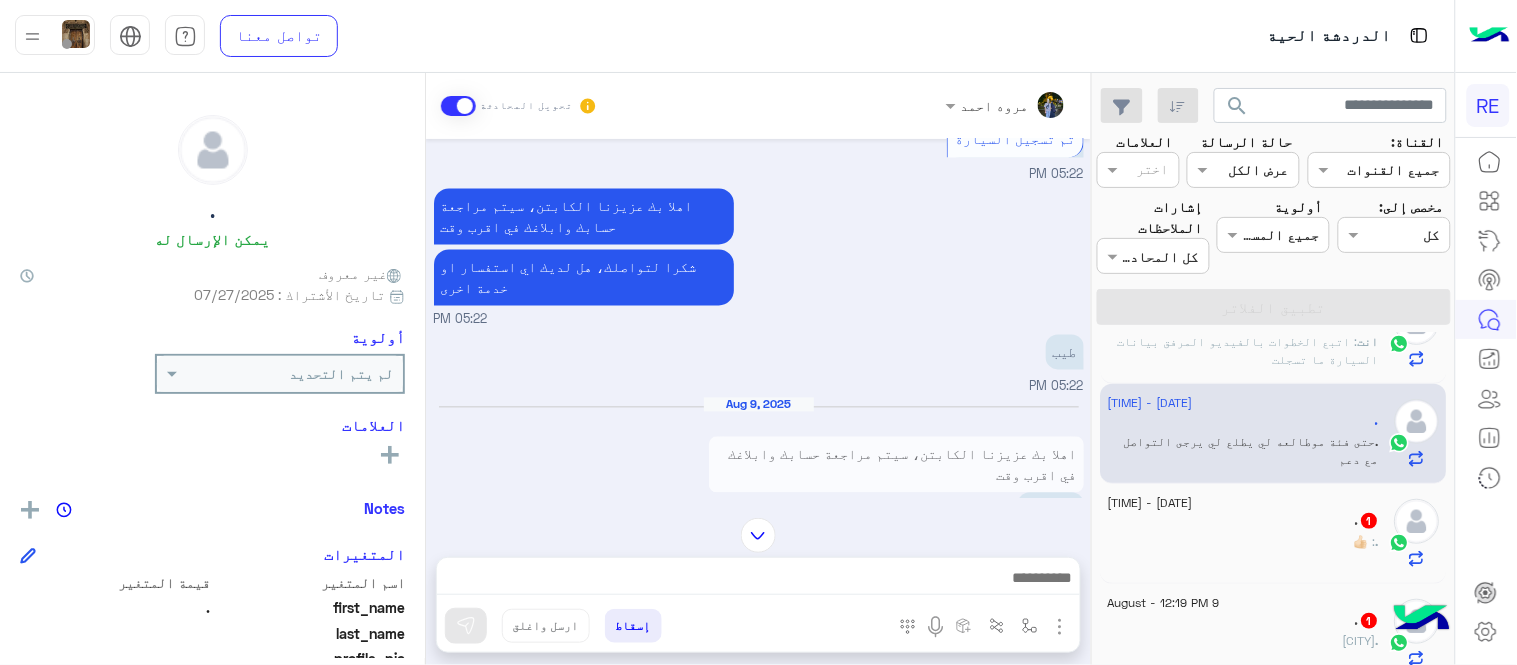 scroll, scrollTop: 1288, scrollLeft: 0, axis: vertical 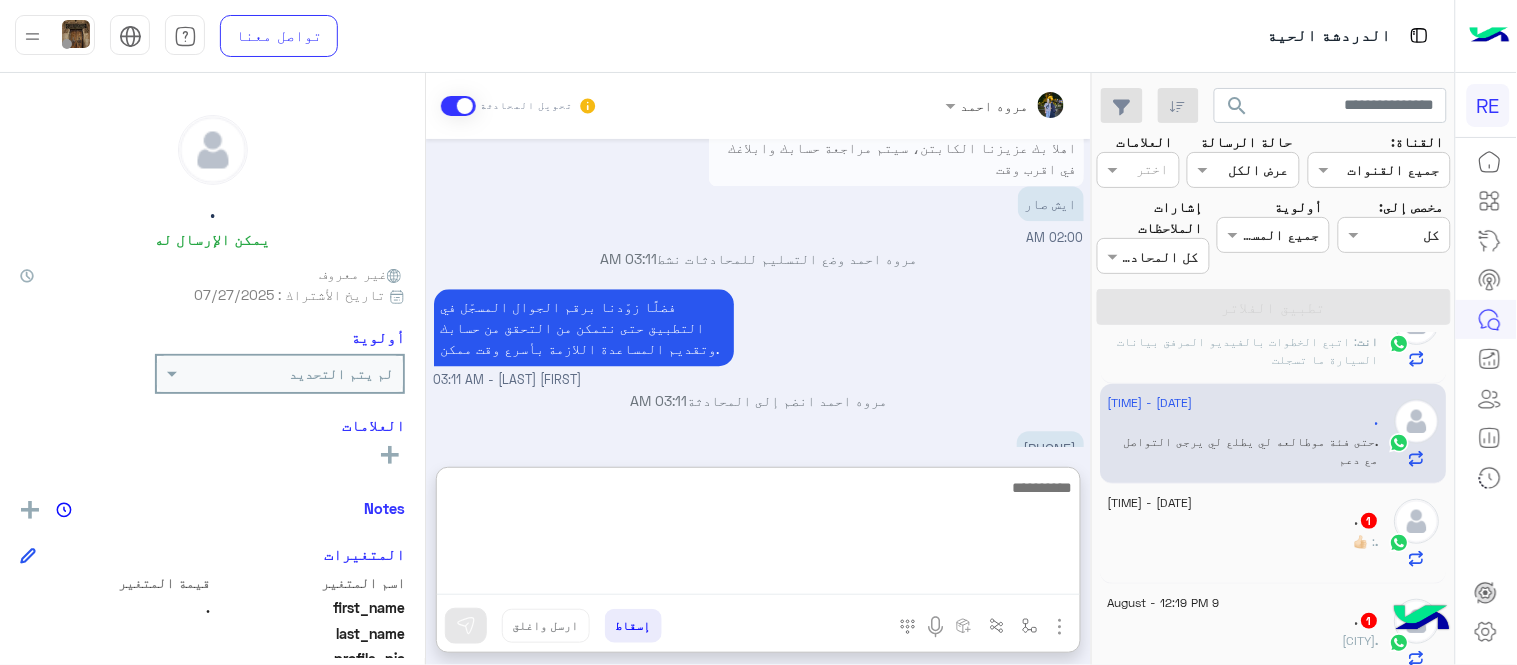 click at bounding box center [758, 535] 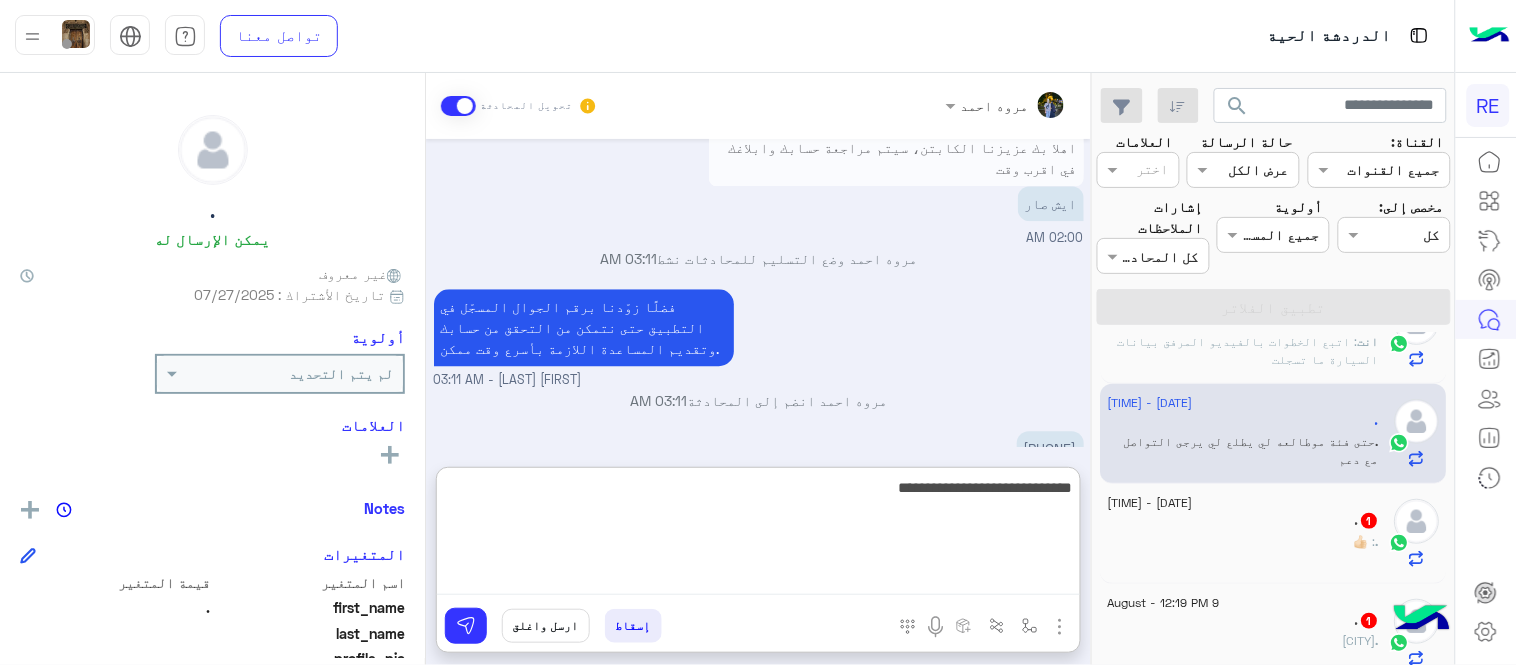 type on "**********" 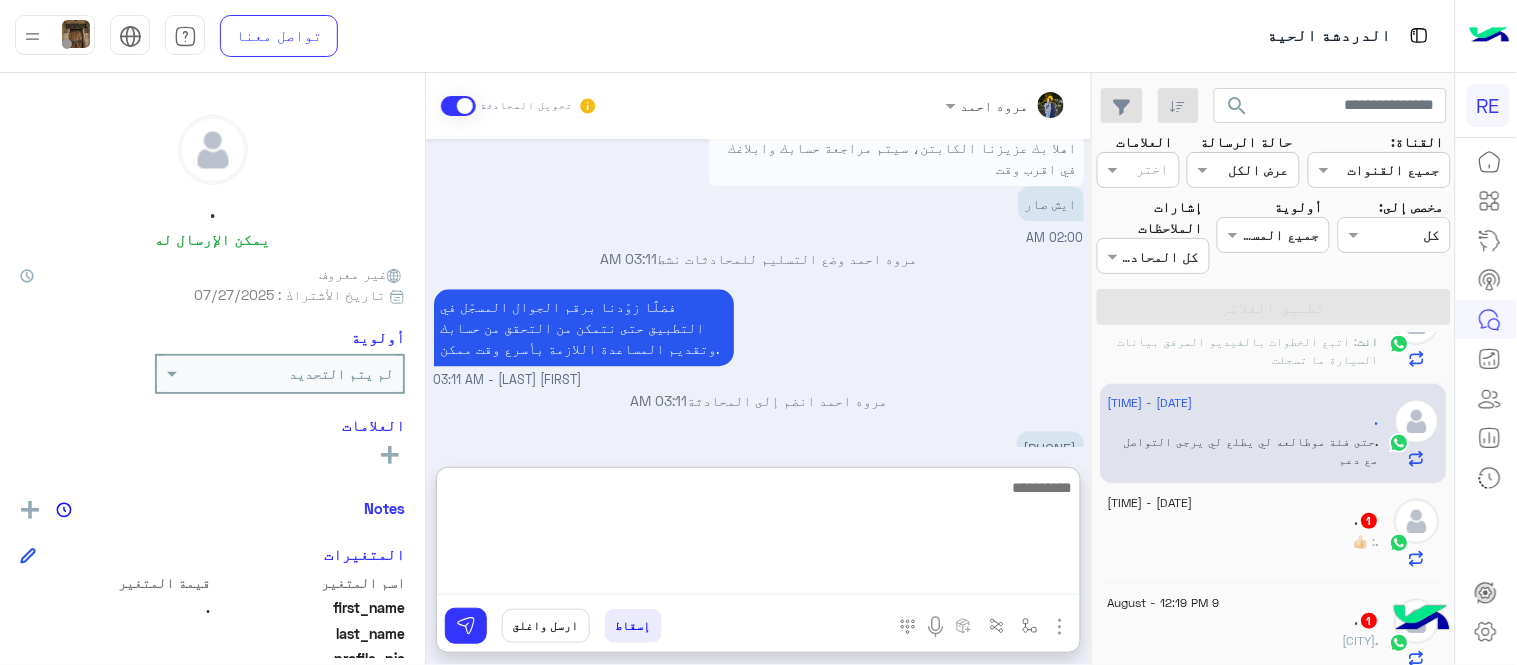 scroll, scrollTop: 1442, scrollLeft: 0, axis: vertical 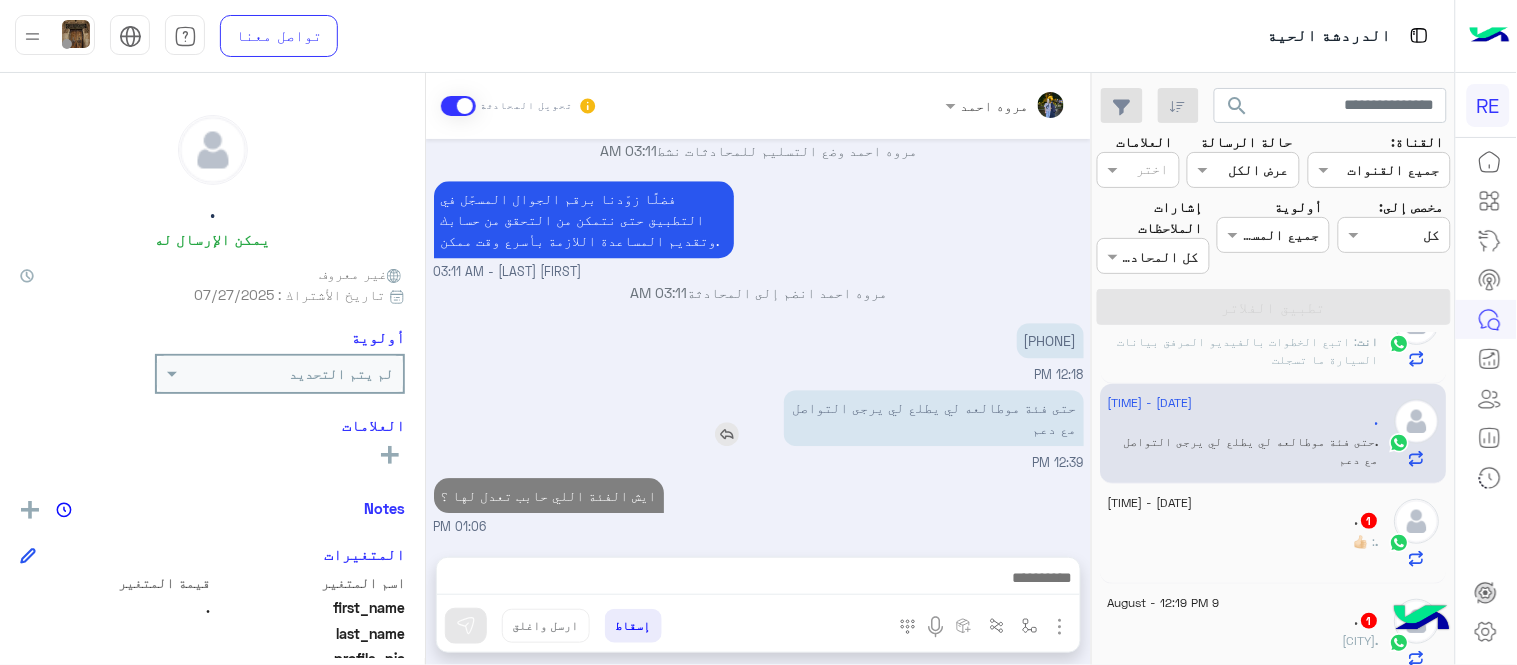 click on "Aug [DATE], [YEAR]  يمكنك الاطلاع على شروط الانضمام لرحلة ك (كابتن ) الموجودة بالصورة أعلاه،
لتحميل التطبيق عبر الرابط التالي : 📲
http://onelink.to/Rehla    يسعدنا انضمامك لتطبيق رحلة يمكنك اتباع الخطوات الموضحة لتسجيل بيانات سيارتك بالفيديو التالي  : عزيزي الكابتن، فضلًا ، للرغبة بتفعيل الحساب قم برفع البيانات عبر التطبيق والتواصل معنا  تم تسجيل السيارة   اواجه صعوبة بالتسجيل  اي خدمة اخرى ؟  الرجوع للقائمة الرئ   لا     [TIME]  تم تسجيل السيارة    [TIME]  اهلا بك عزيزنا الكابتن، سيتم مراجعة حسابك وابلاغك في اقرب وقت شكرا لتواصلك، هل لديك اي استفسار او خدمة اخرى    [TIME]   طيب   [TIME]  Aug [DATE], [YEAR]" at bounding box center [758, 338] 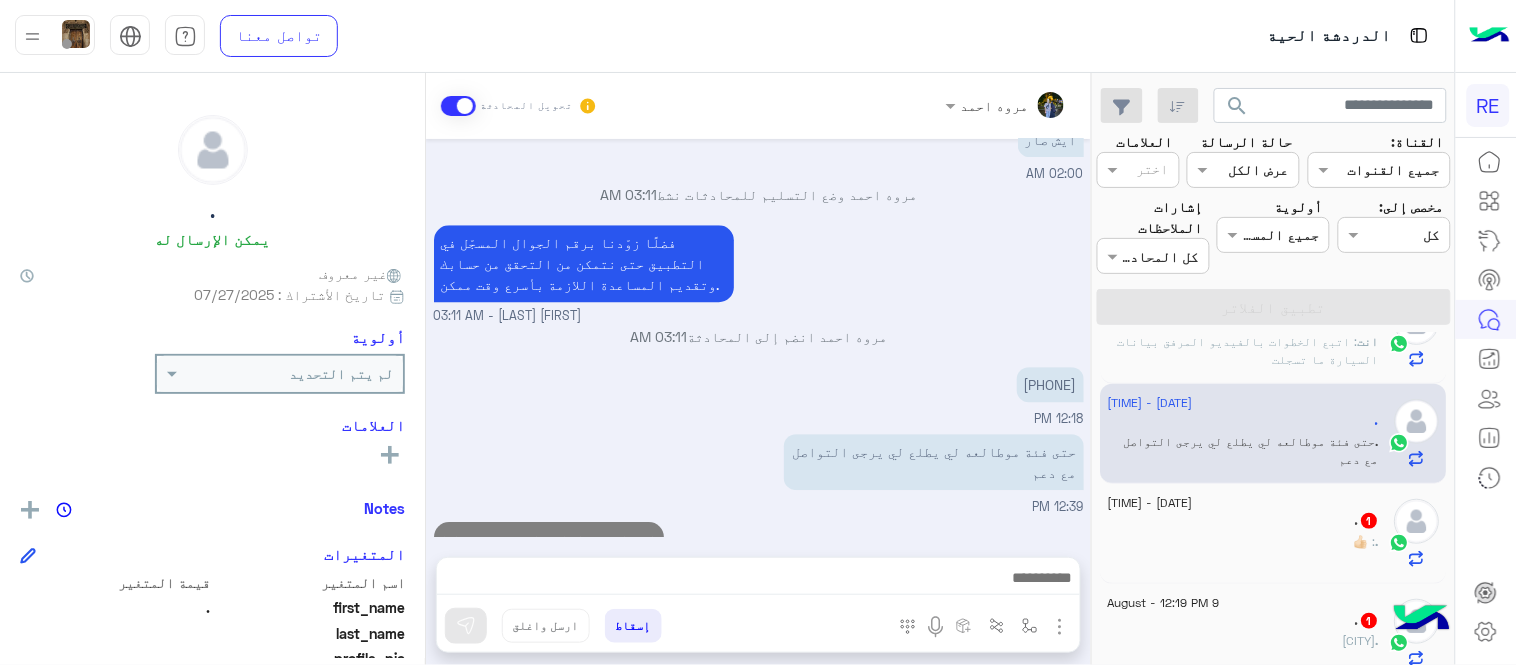 click on ".   1" 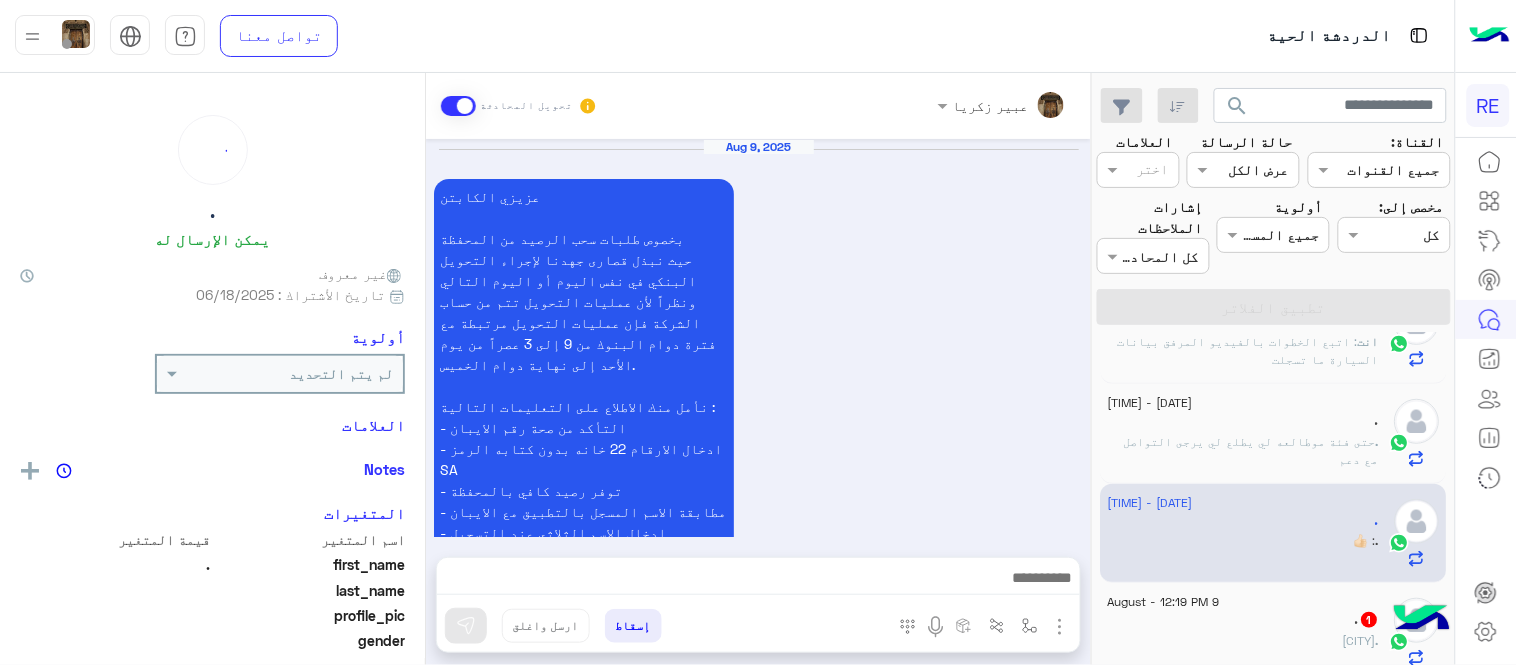 scroll, scrollTop: 901, scrollLeft: 0, axis: vertical 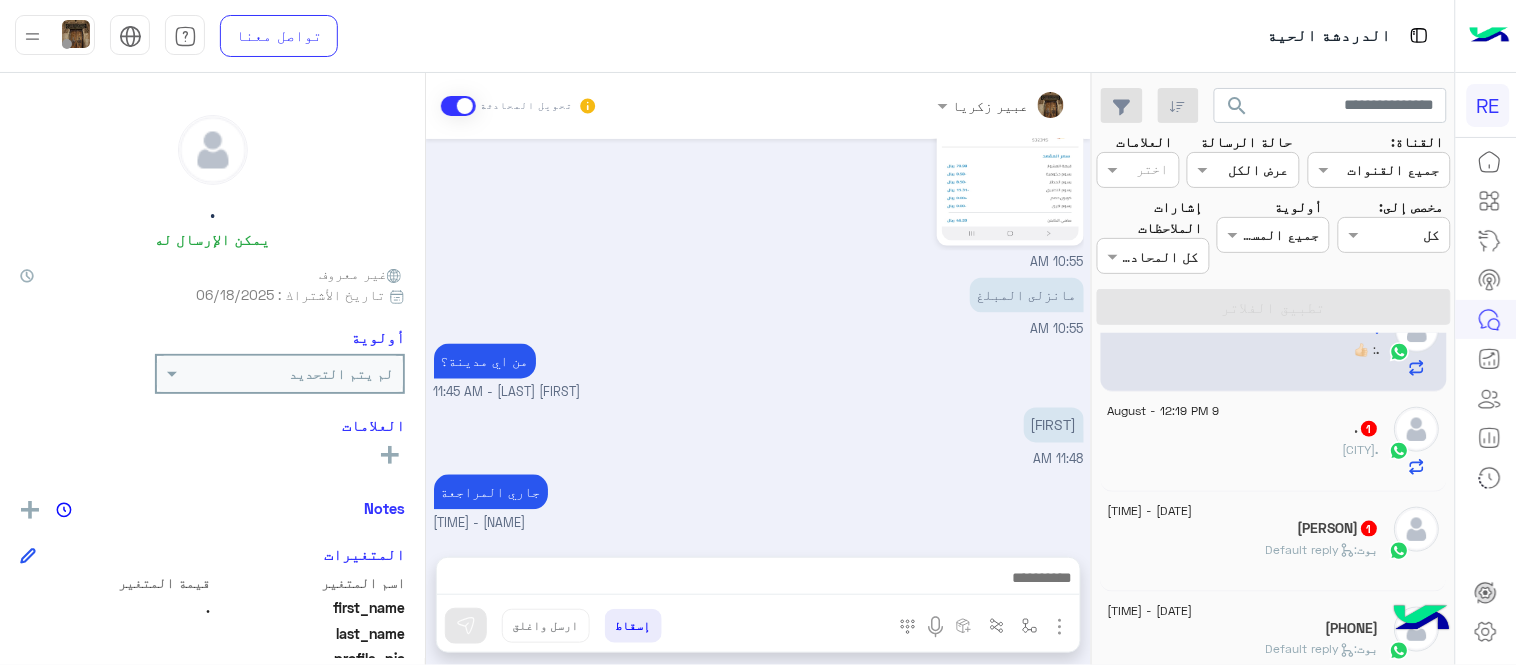 click on ".   1" 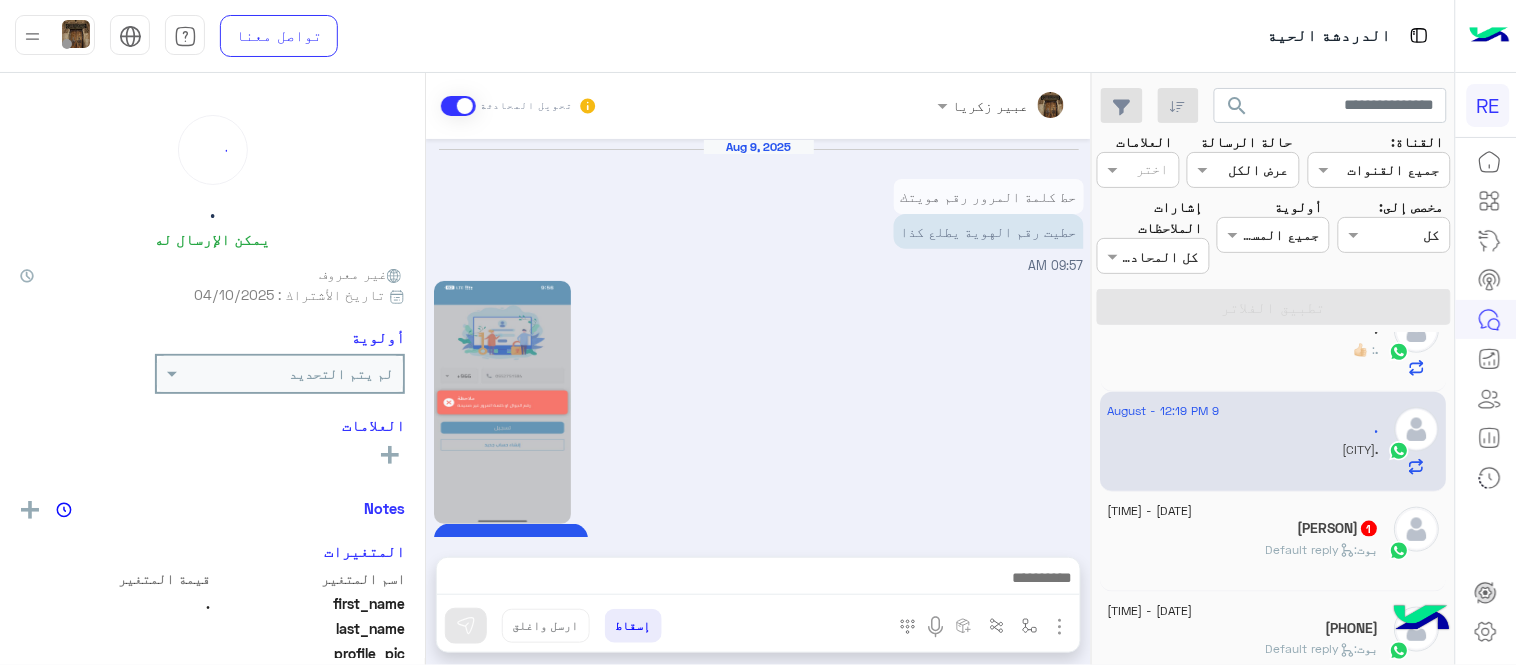 scroll, scrollTop: 1260, scrollLeft: 0, axis: vertical 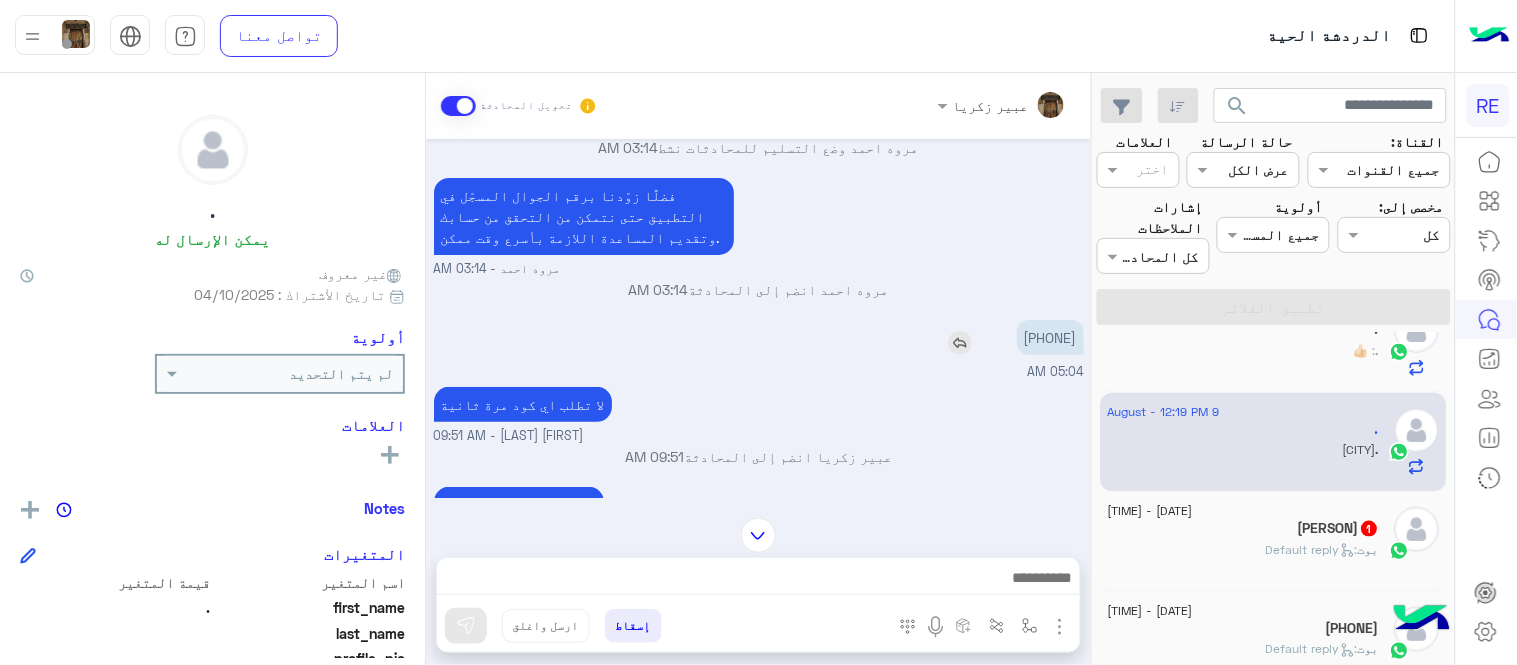 click on "[PHONE]" at bounding box center (1050, 337) 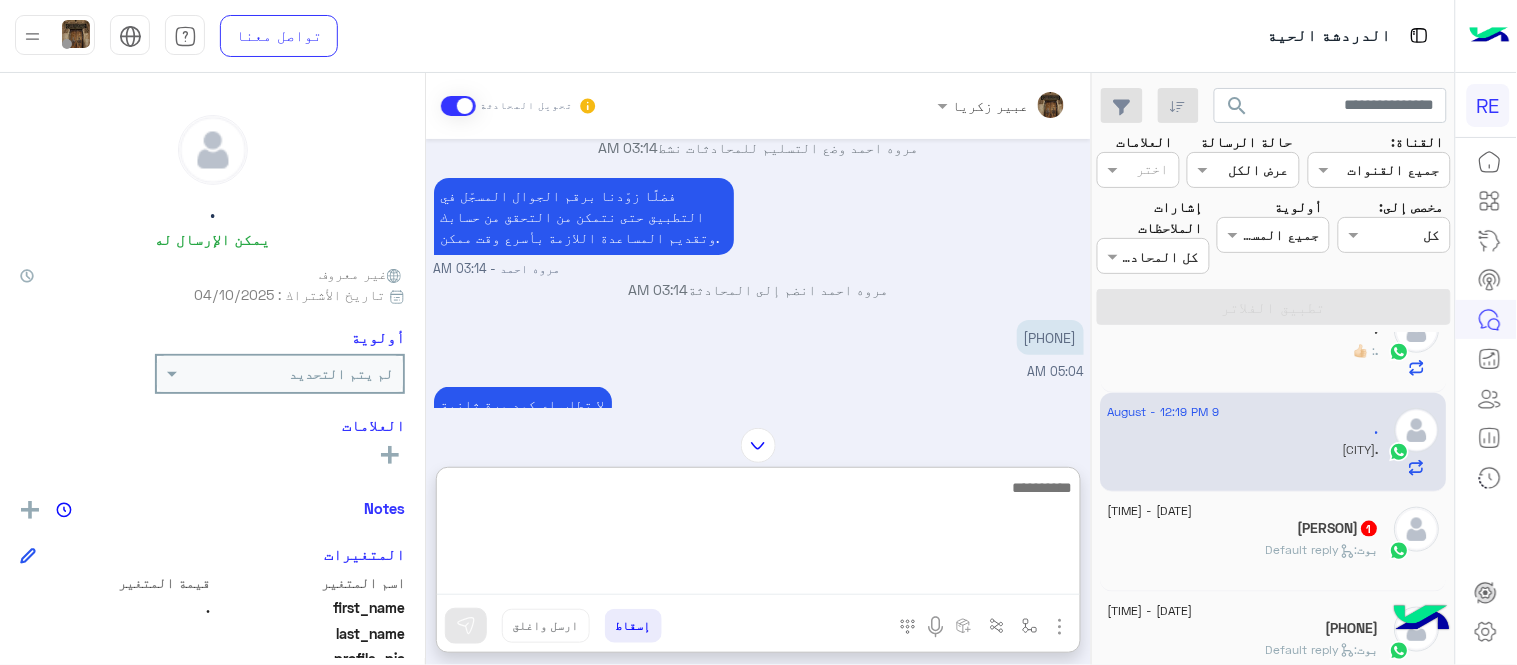 click at bounding box center [758, 535] 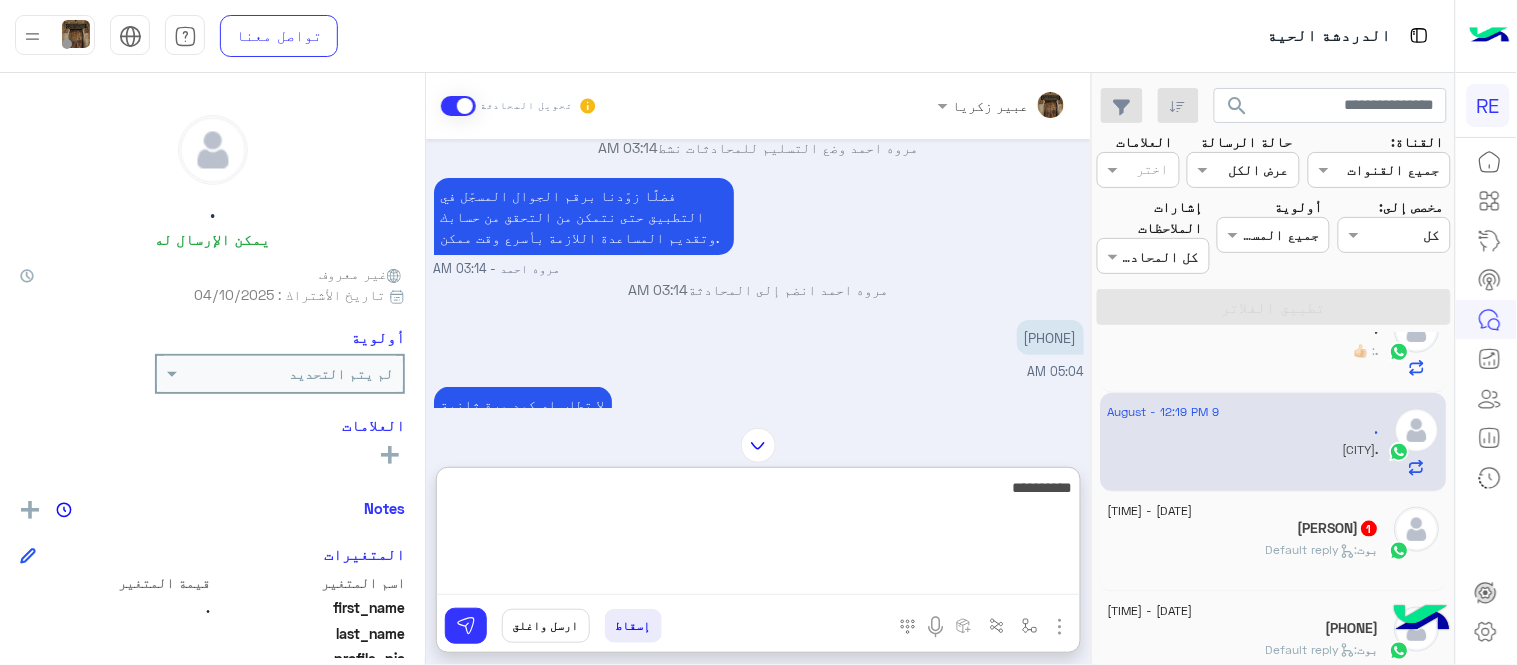 type on "**********" 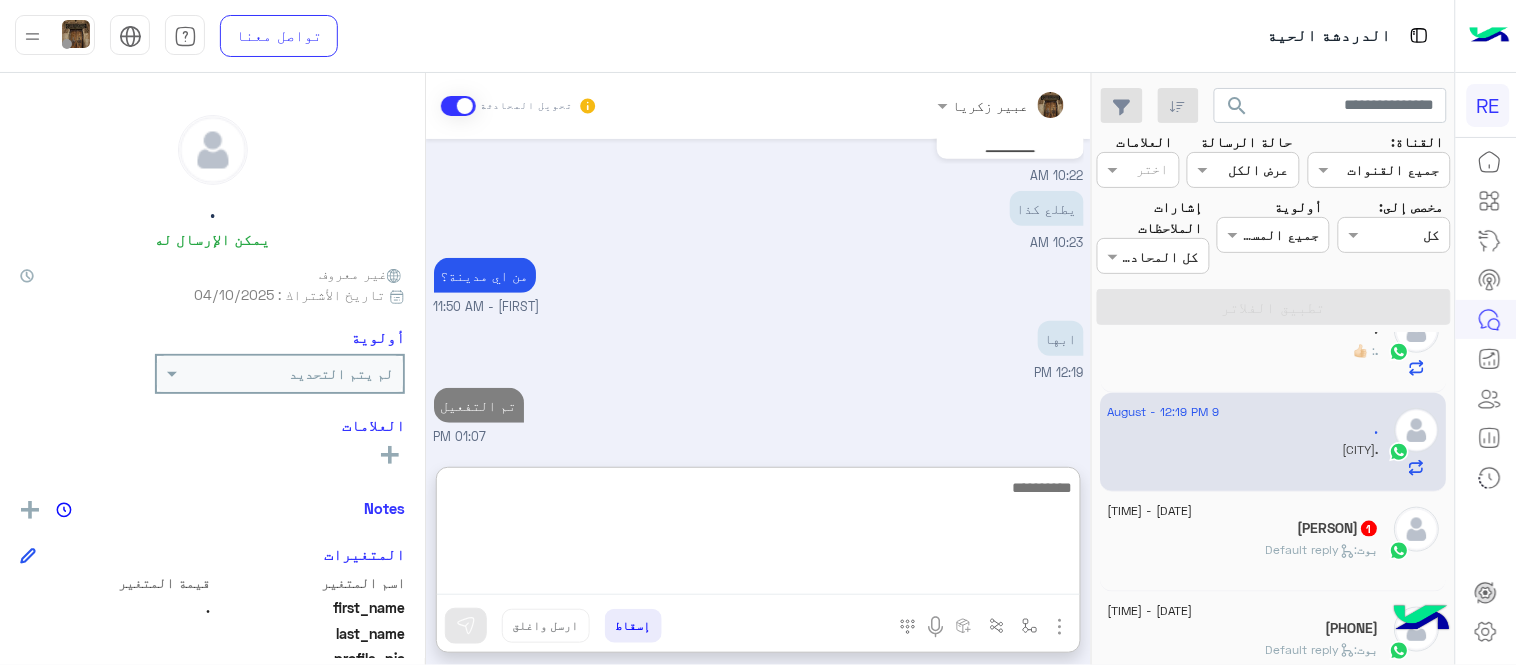 scroll, scrollTop: 2236, scrollLeft: 0, axis: vertical 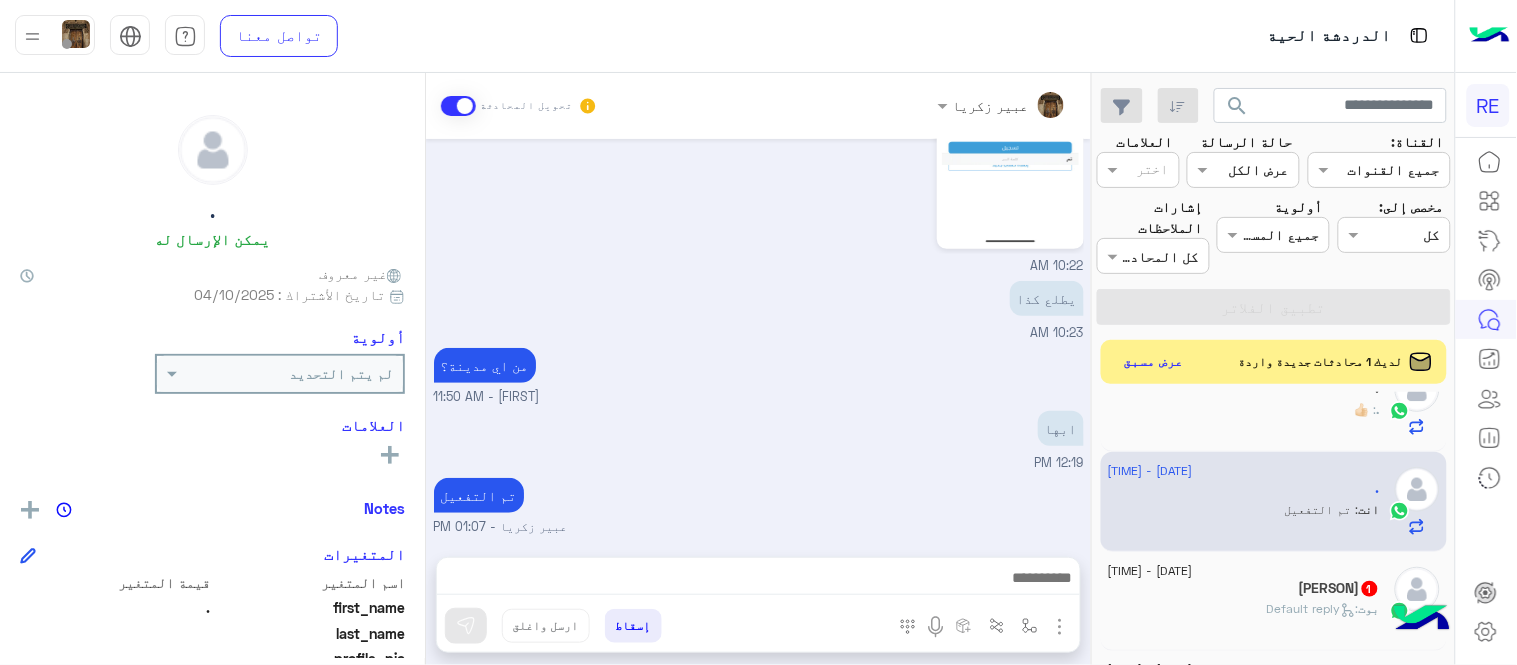 click on "Aug 9, 2025   مروه احمد وضع التسليم للمحادثات نشط   03:14 AM      فضلًا زوّدنا برقم الجوال المسجّل في التطبيق حتى نتمكن من التحقق من حسابك وتقديم المساعدة اللازمة بأسرع وقت ممكن.  مروه احمد -  03:14 AM   مروه احمد انضم إلى المحادثة   03:14 AM      [PHONE]   05:04 AM  لا تطلب اي كود مرة ثانية  عبير زكريا -  09:51 AM   عبير زكريا انضم إلى المحادثة   09:51 AM      سوي تسجيل دخول مباشرة  عبير زكريا -  09:51 AM  حط كلمة المرور رقم هويتك  عبير زكريا -  09:51 AM    09:56 AM  ادخل رقم الهوية يطلع كذا   09:56 AM  حط كلمة المرور رقم هويتك حطيت رقم الهوية يطلع كذا   09:57 AM  رقم الجوال بدون صفر  عبير زكريا -  10:05 AM  سويته بدون الصفر   10:07 AM    10:08 AM" at bounding box center [758, 338] 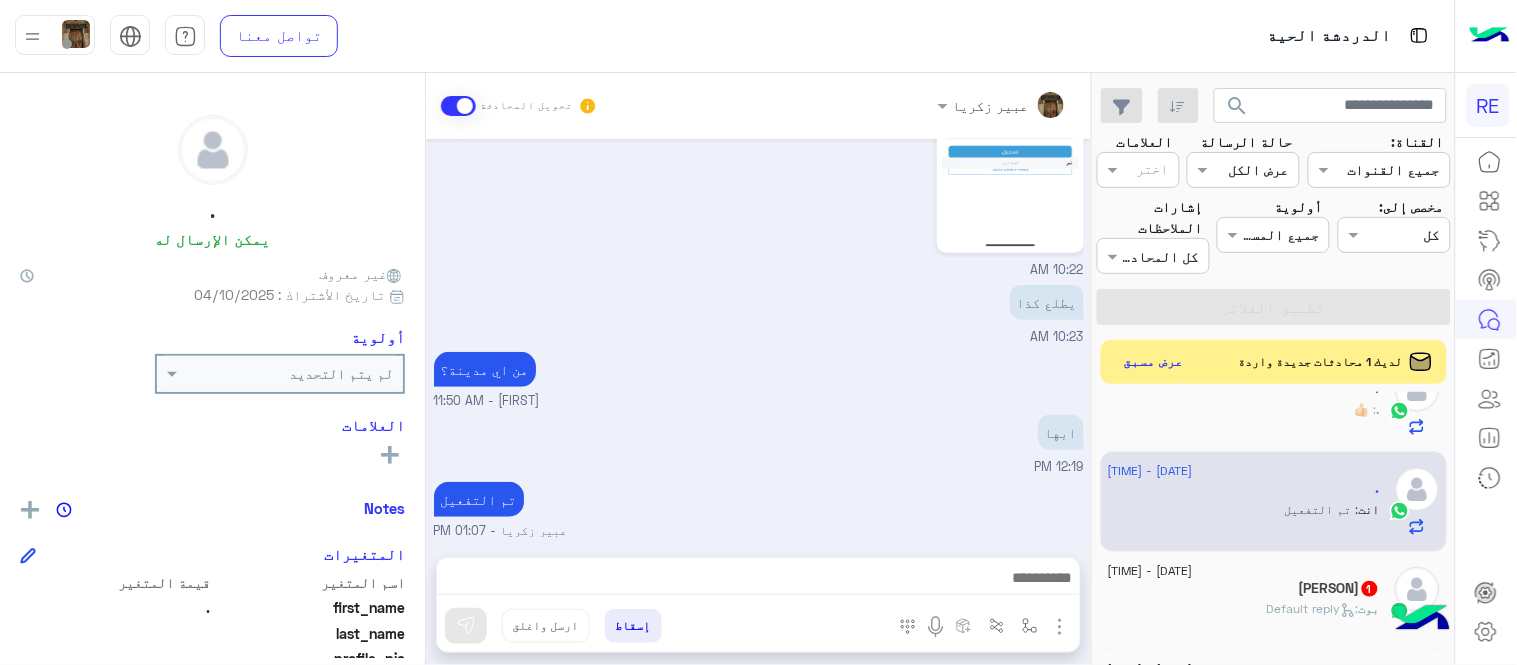 scroll, scrollTop: 0, scrollLeft: 0, axis: both 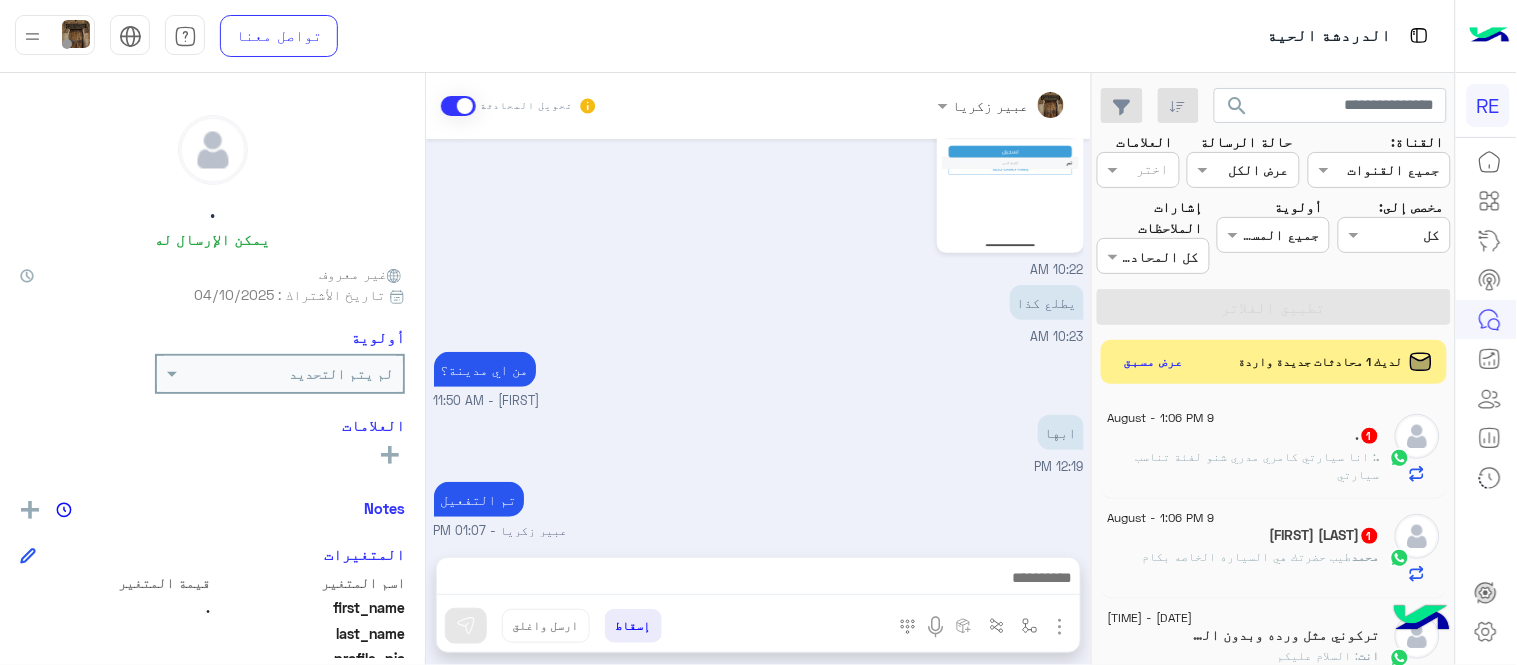 click on ".   1" 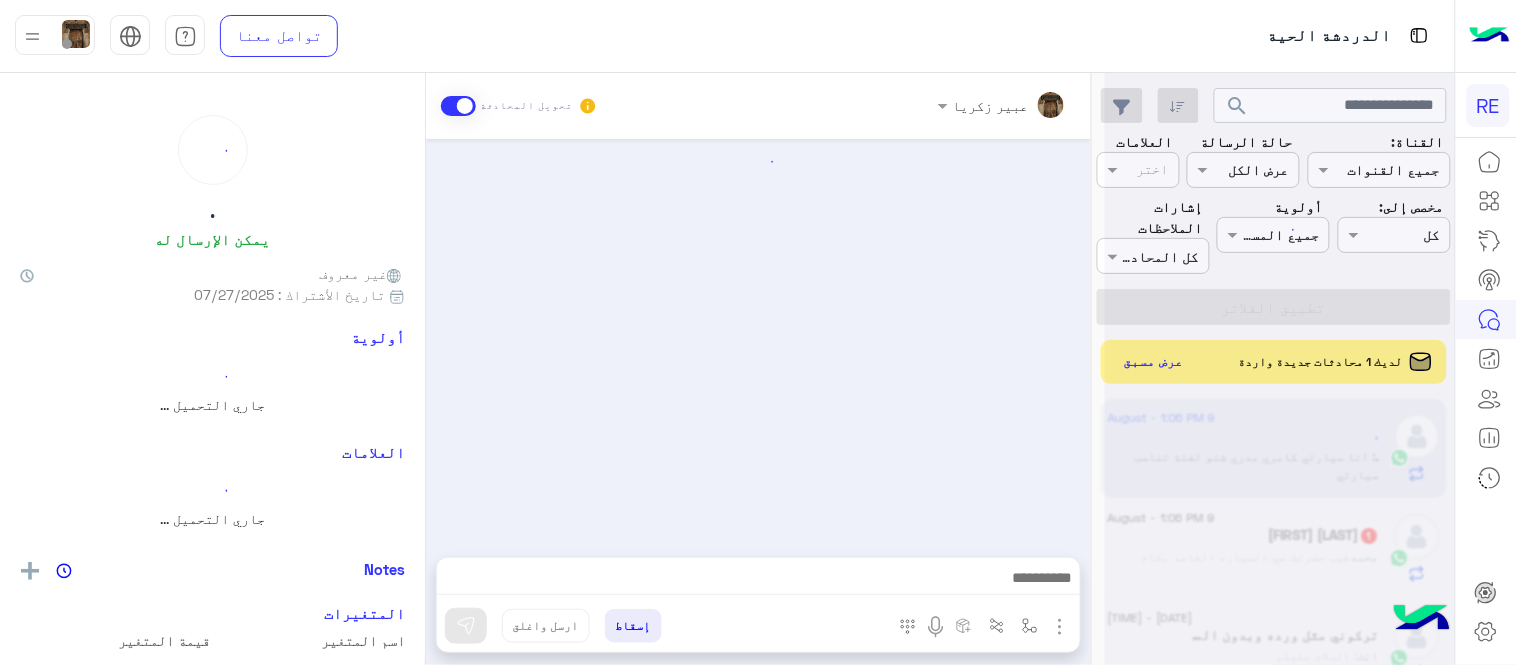 scroll, scrollTop: 360, scrollLeft: 0, axis: vertical 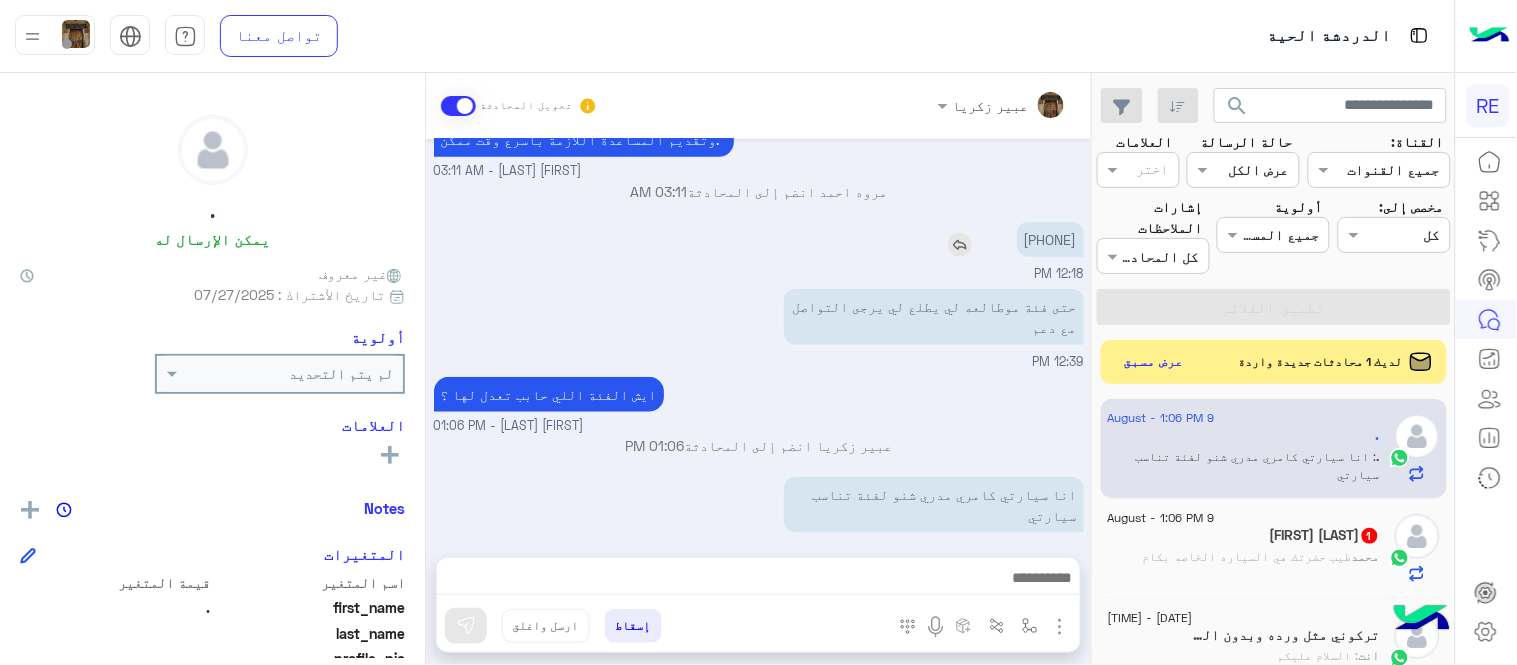 click on "[PHONE]" at bounding box center (1050, 239) 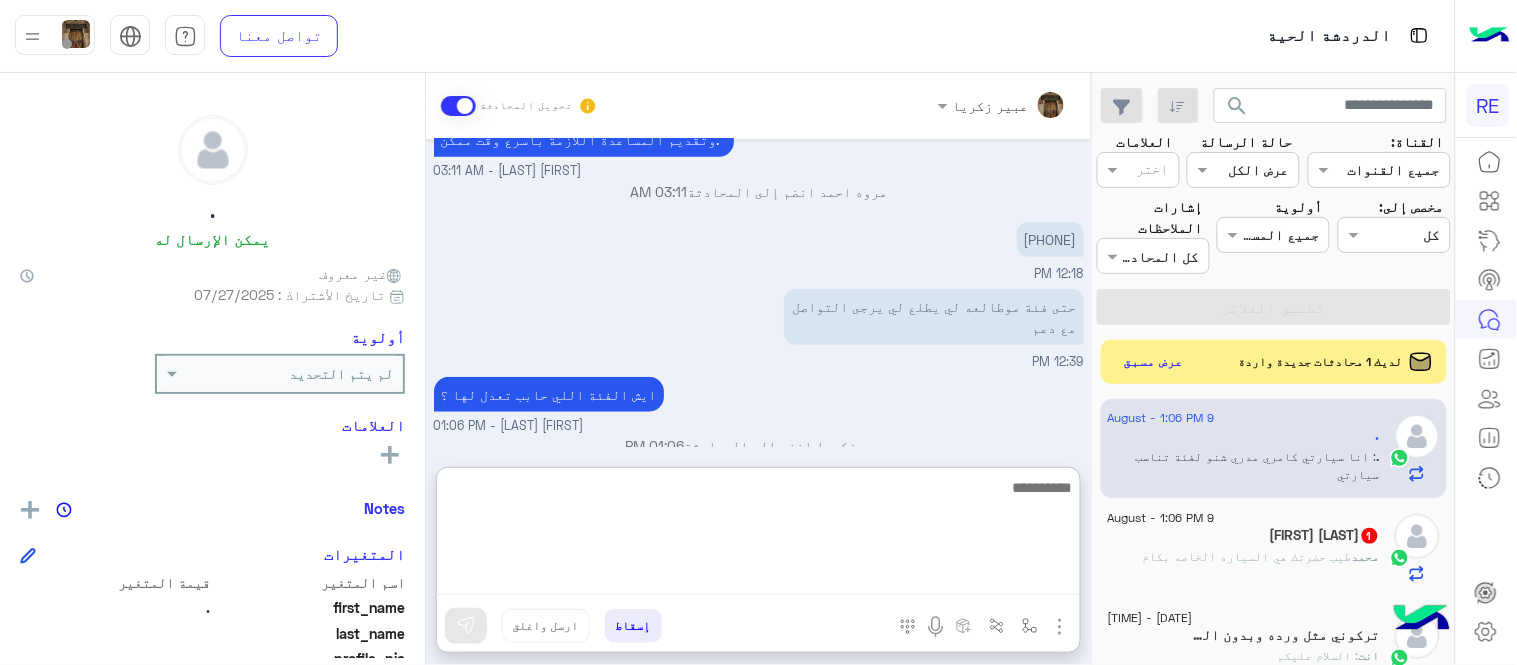 click at bounding box center (758, 535) 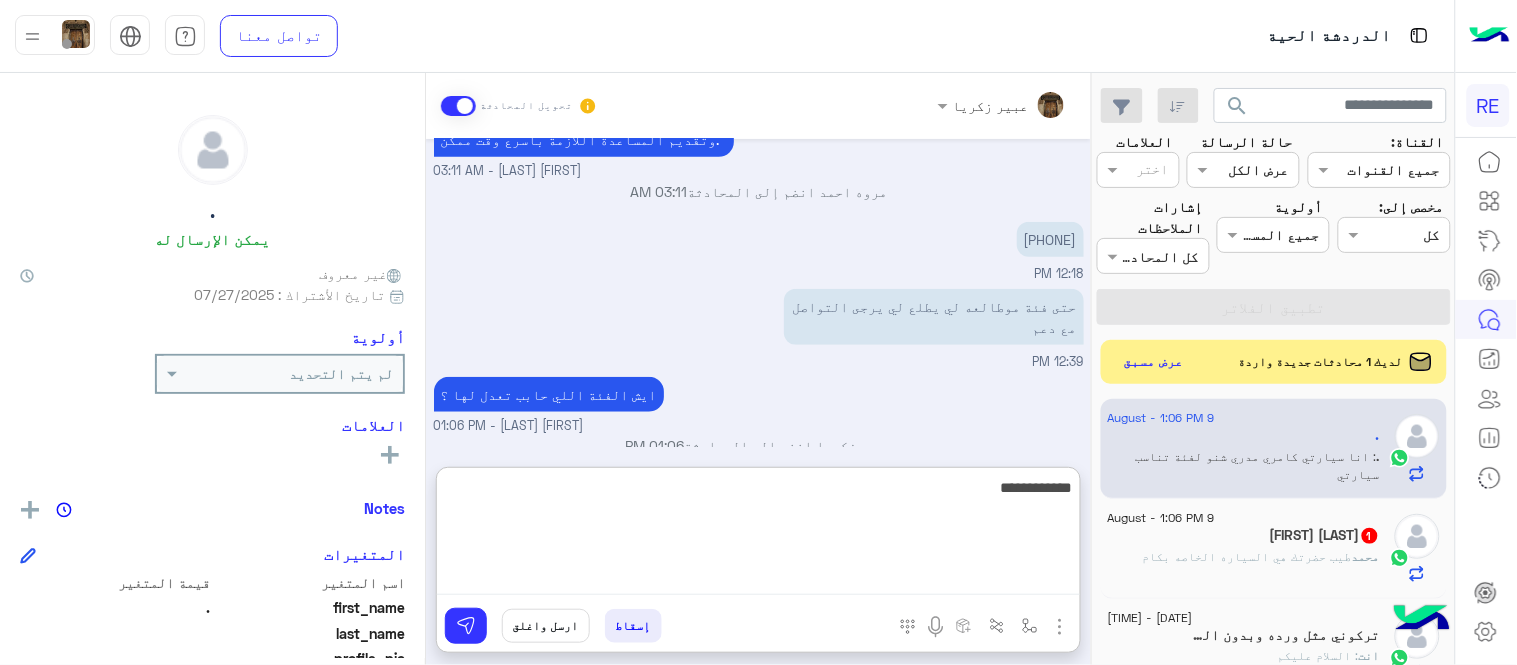 type on "**********" 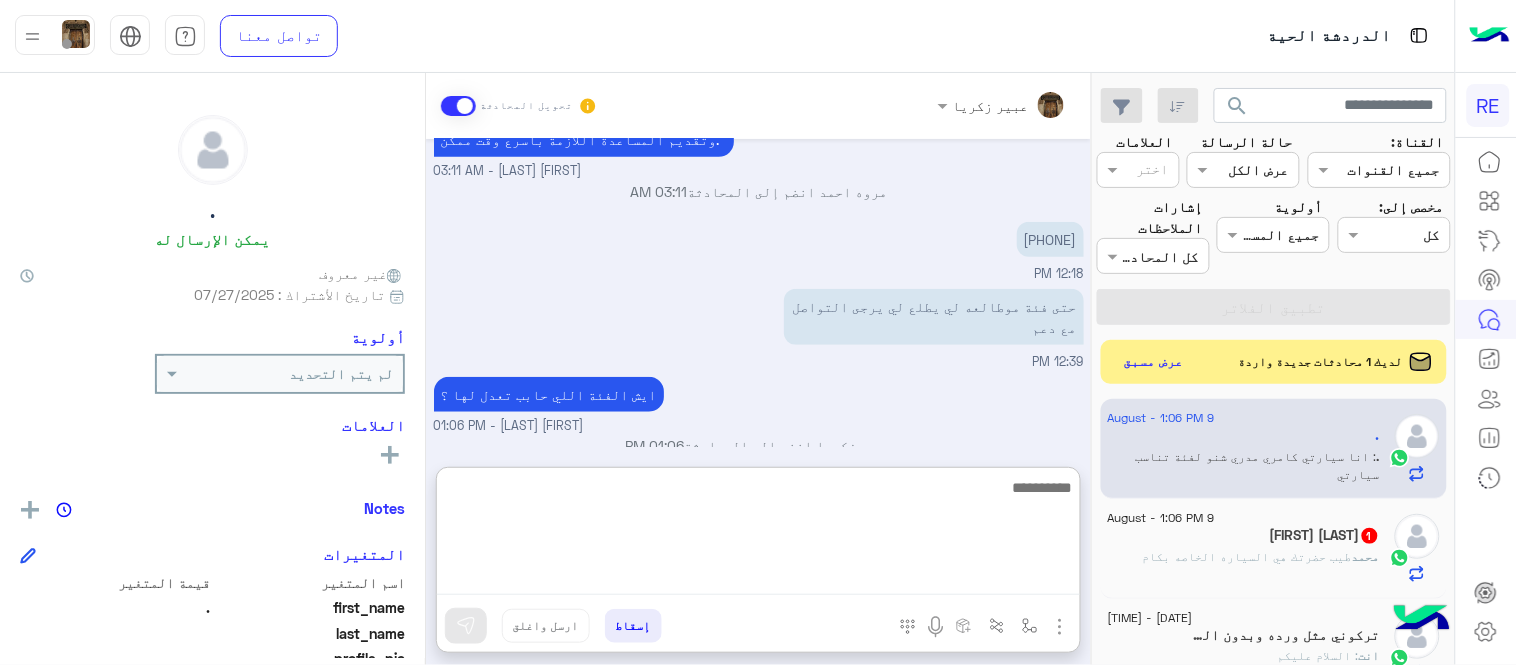 scroll, scrollTop: 514, scrollLeft: 0, axis: vertical 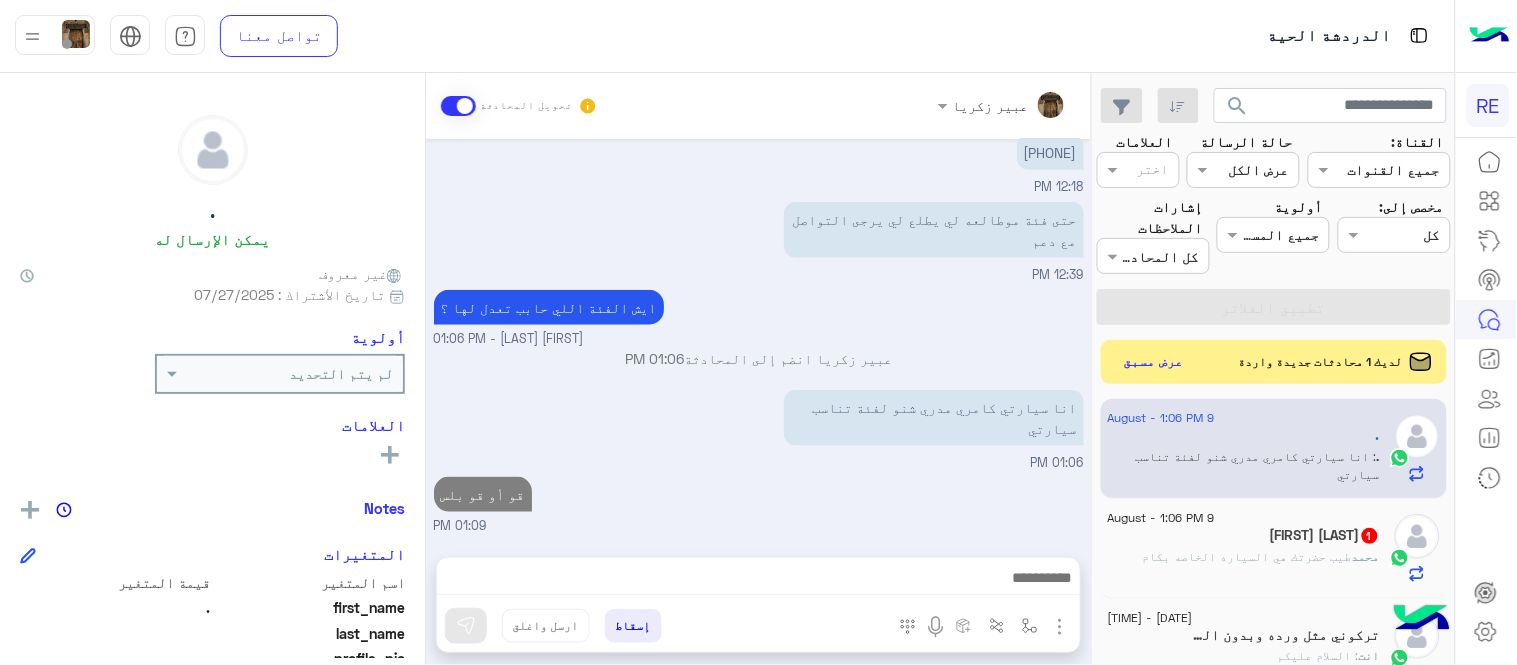 click on "[FIRST] [LAST] تحويل المحادثة     Aug 5, 2025  طيب   05:22 PM   Aug 9, 2025  اهلا بك عزيزنا الكابتن، سيتم مراجعة حسابك وابلاغك في اقرب وقت ايش صار   02:00 AM   مروه احمد وضع التسليم للمحادثات نشط   03:11 AM      فضلًا زوّدنا برقم الجوال المسجّل في التطبيق حتى نتمكن من التحقق من حسابك وتقديم المساعدة اللازمة بأسرع وقت ممكن.  مروه احمد -  03:11 AM   مروه احمد انضم إلى المحادثة   03:11 AM      [PHONE]   12:18 PM  حتى فئة موطالعه لي يطلع لي يرجى التواصل مع دعم   12:39 PM  ايش الفئة اللي حابب تعدل لها ؟  عبير زكريا -  01:06 PM   عبير زكريا انضم إلى المحادثة   01:06 PM      انا سيارتي كامري مدري شنو لفئة تناسب سيارتي   01:06 PM  قو أو قو بلس" at bounding box center [758, 373] 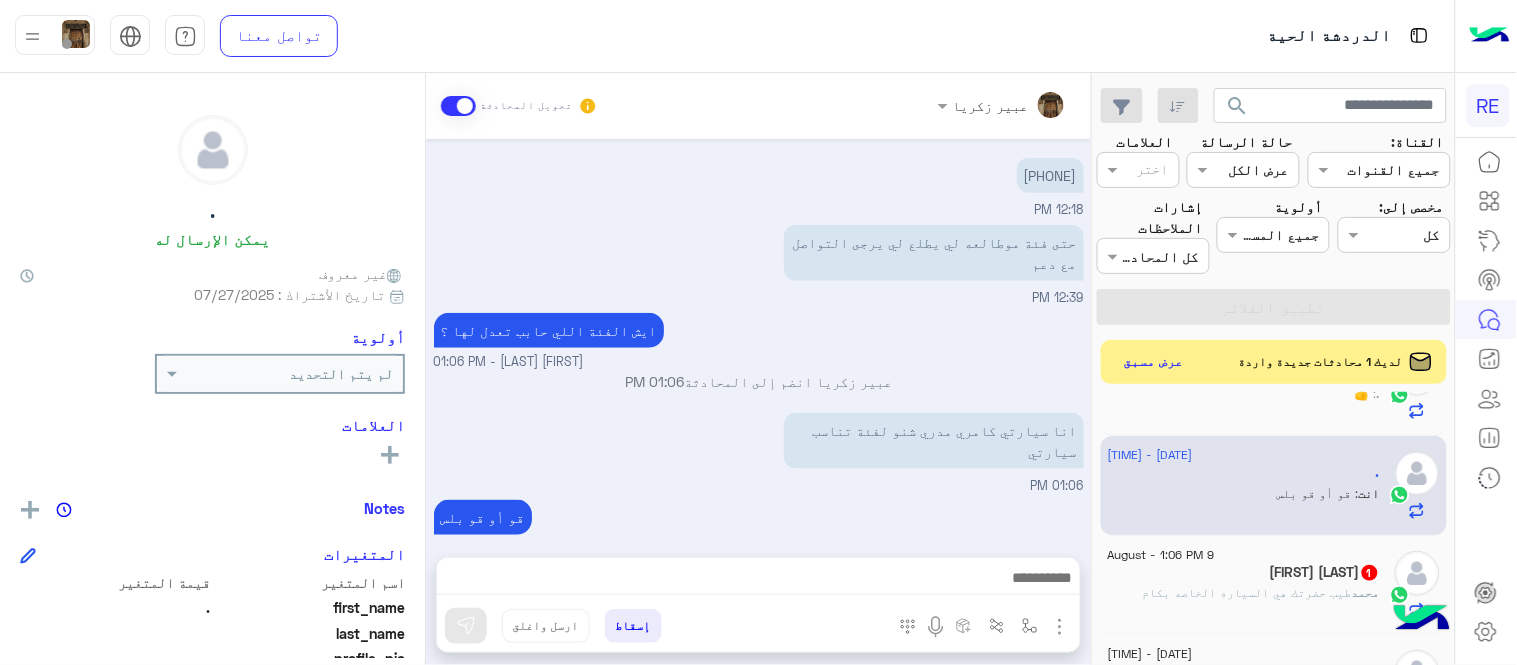 scroll, scrollTop: 103, scrollLeft: 0, axis: vertical 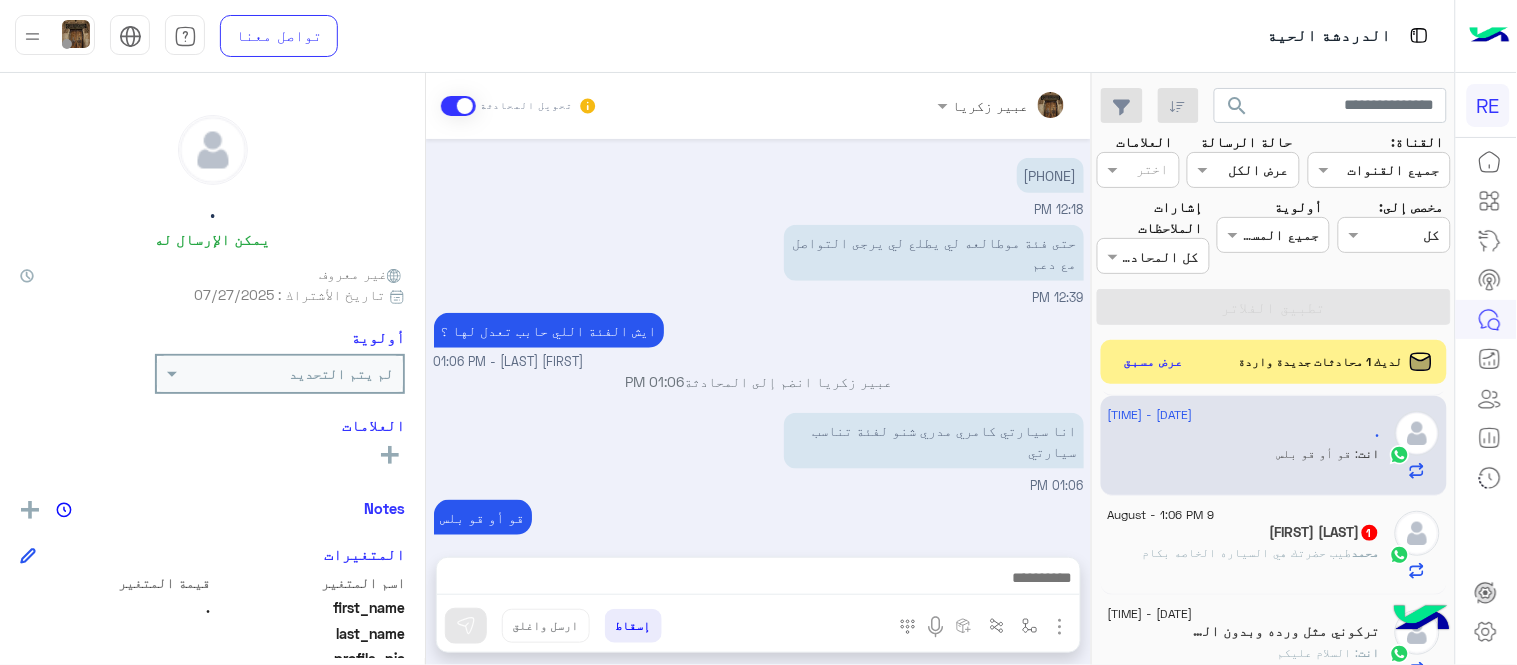 click on "[FIRST] [LAST]  1" 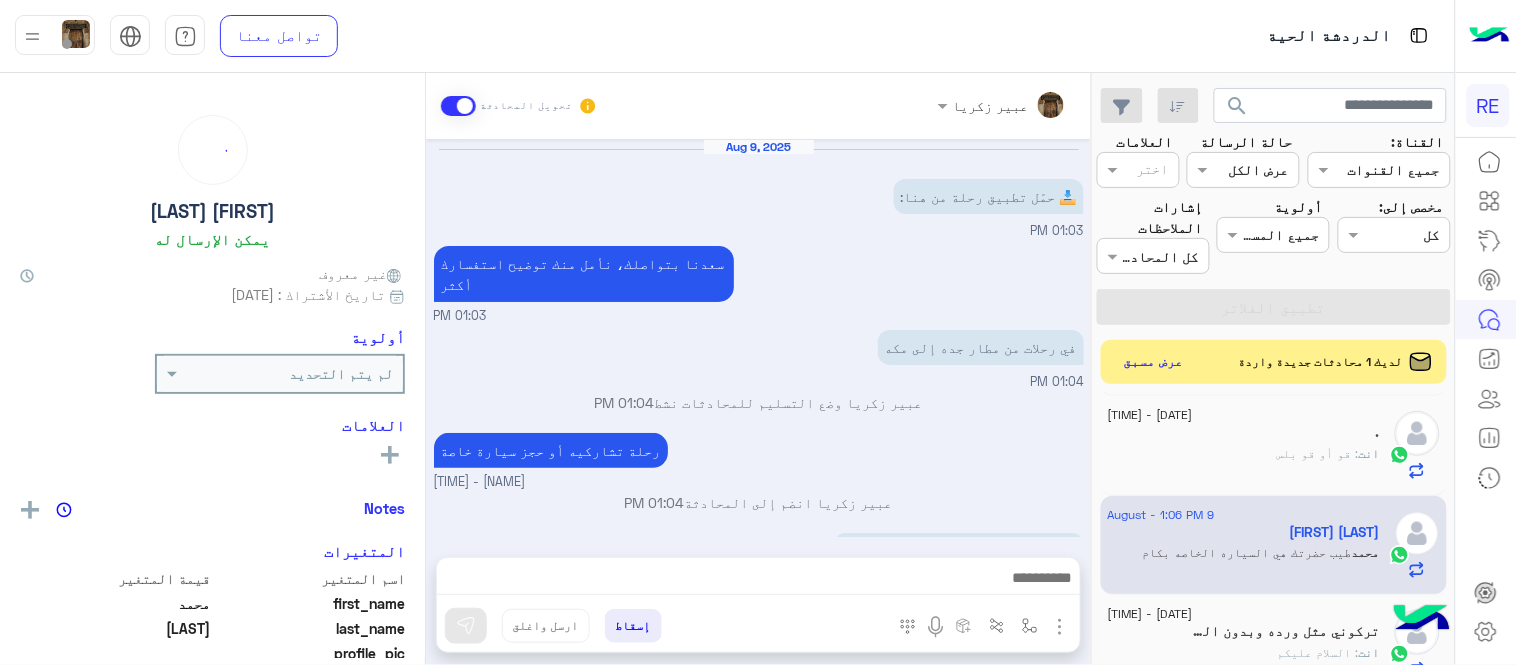 scroll, scrollTop: 36, scrollLeft: 0, axis: vertical 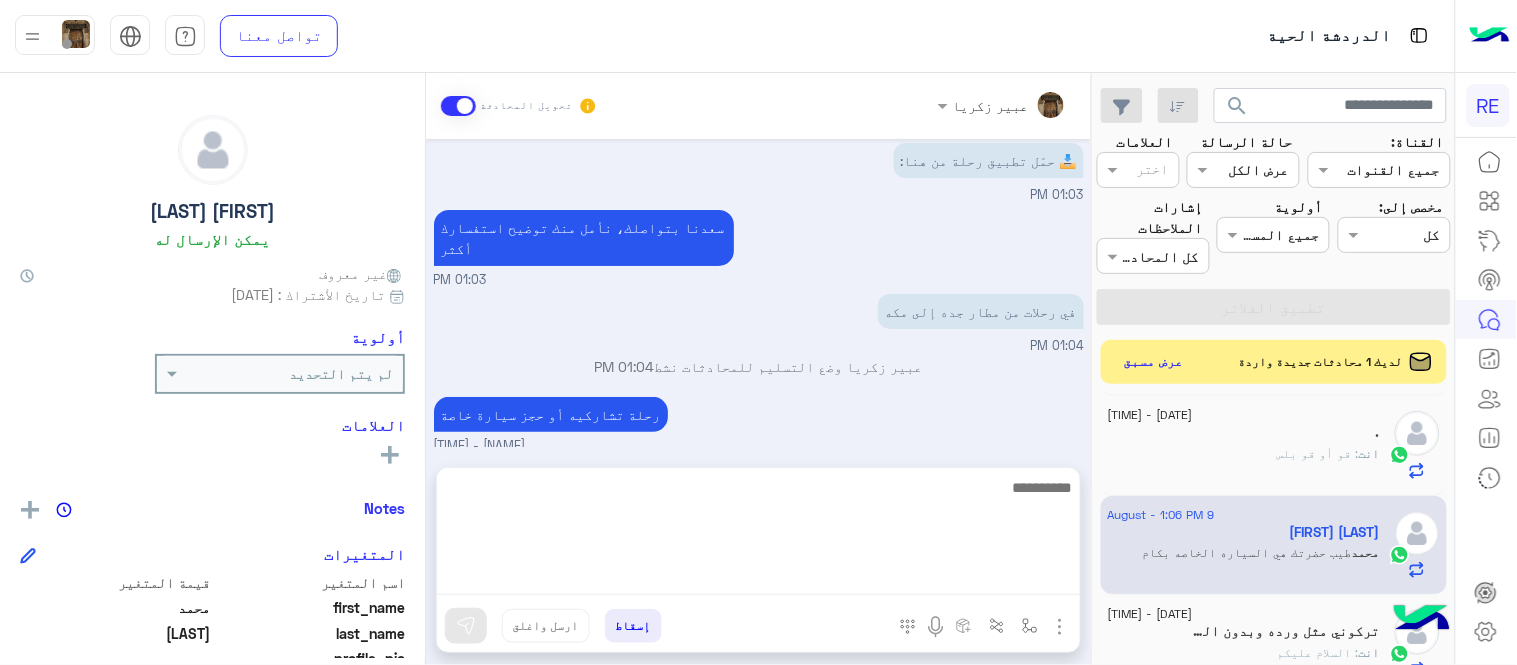 click at bounding box center (758, 535) 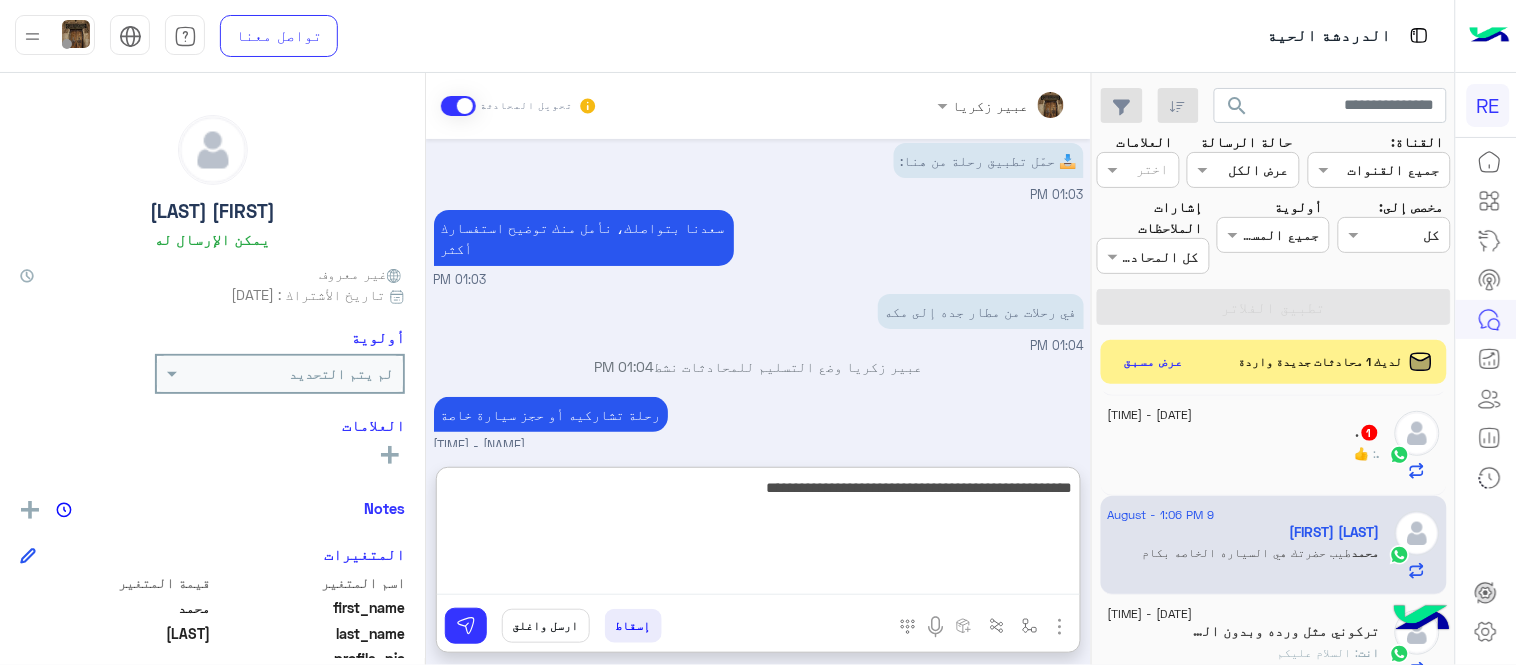type on "**********" 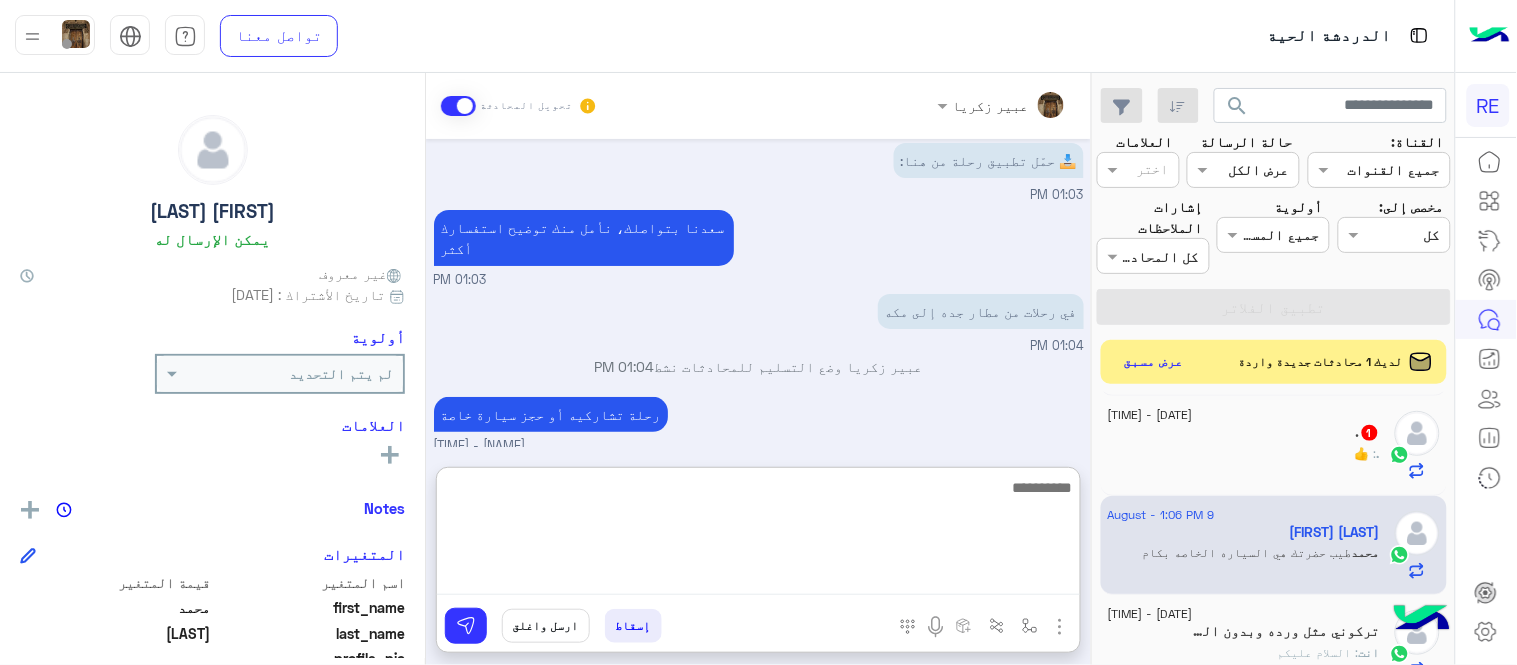 scroll, scrollTop: 211, scrollLeft: 0, axis: vertical 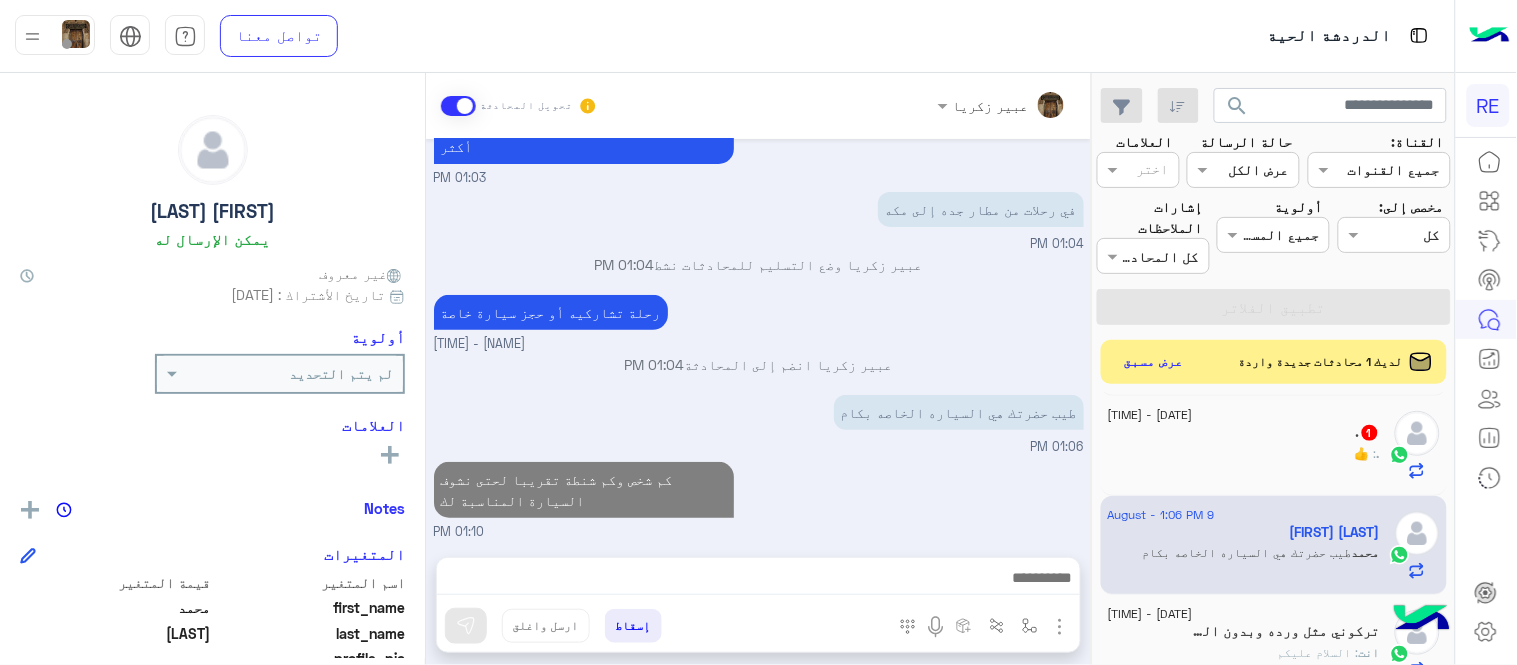 click on "كم شخص وكم شنطة تقريبا لحتى نشوف السيارة المناسبة لك   01:10 PM" at bounding box center [759, 499] 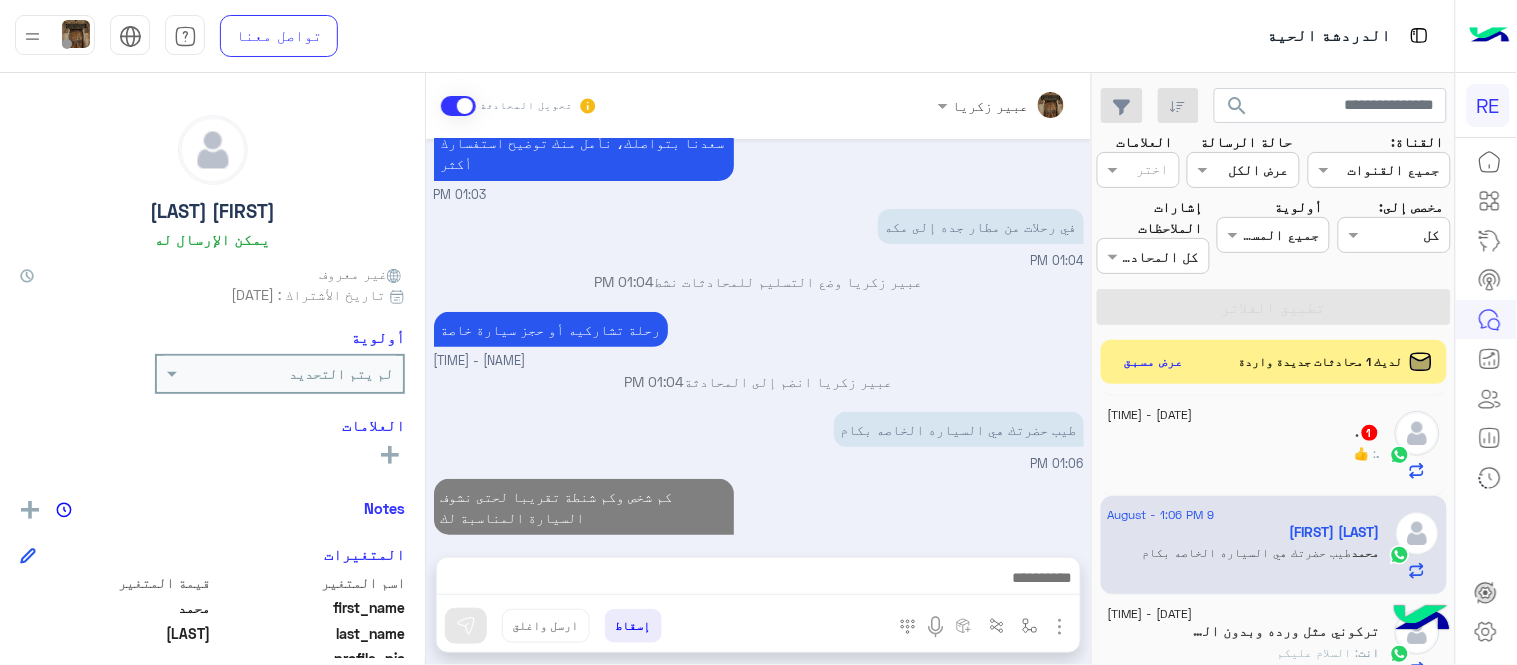 click on "[DATE] -  [TIME]" 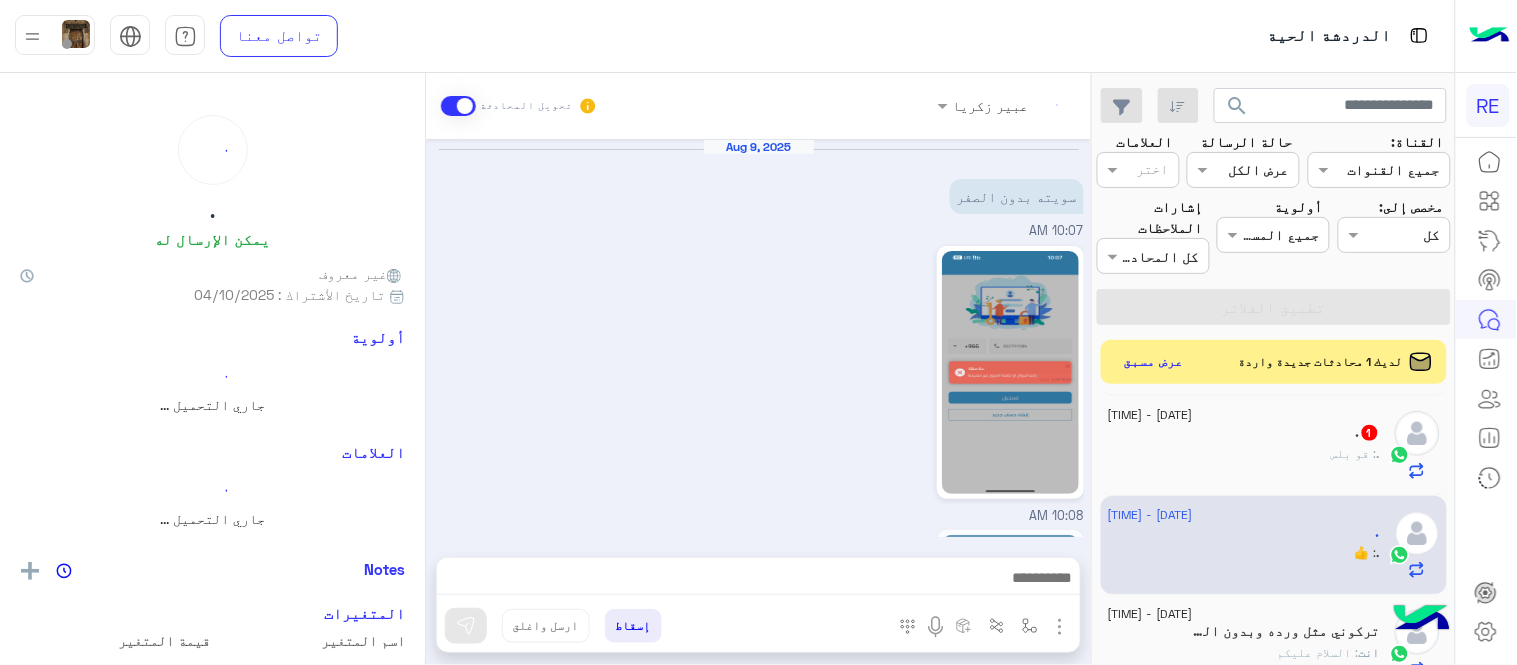 scroll, scrollTop: 982, scrollLeft: 0, axis: vertical 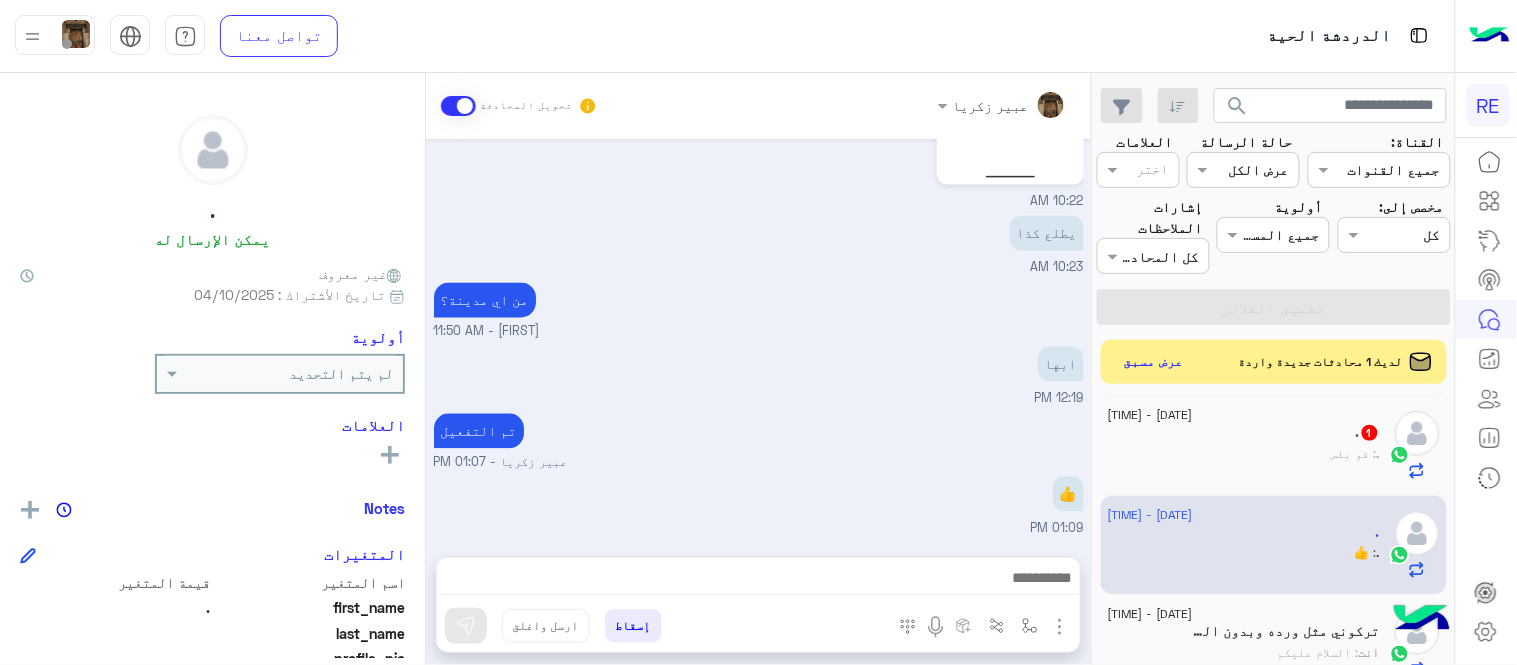 click on "قو بلس" 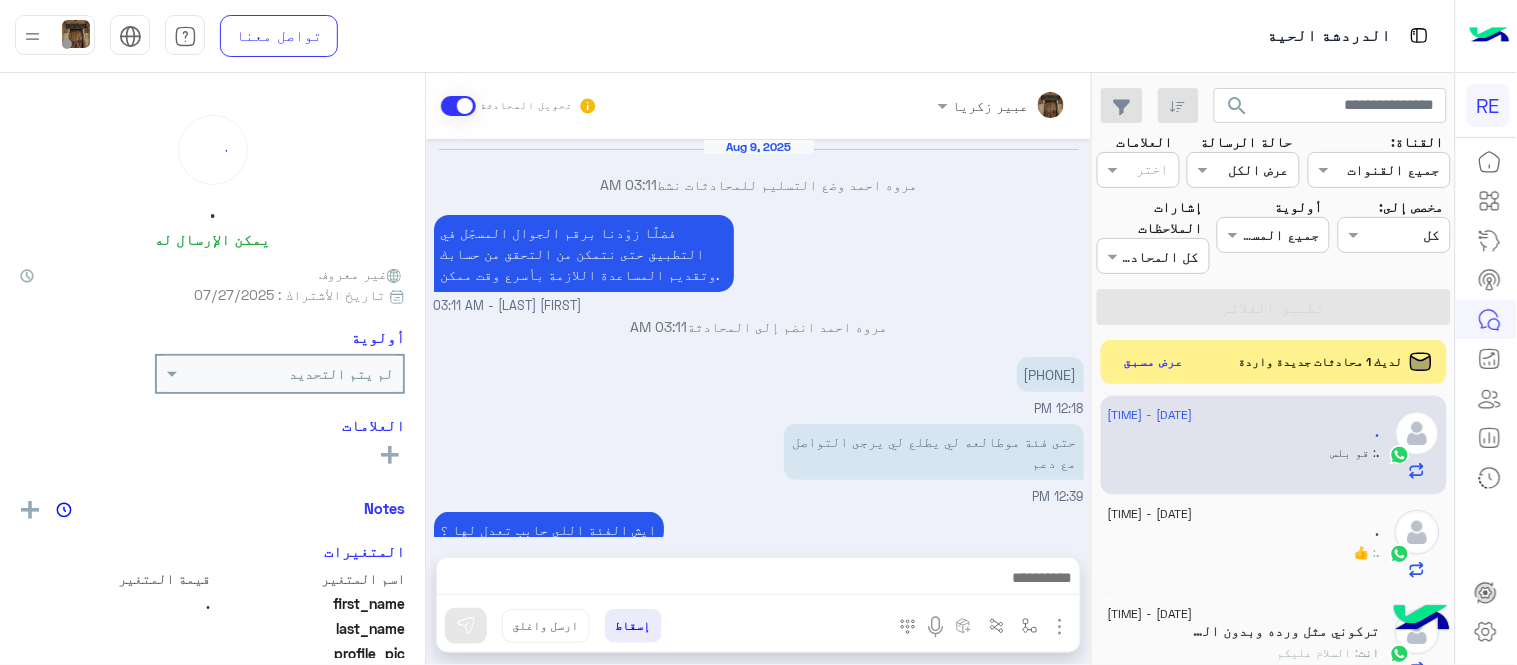 scroll, scrollTop: 266, scrollLeft: 0, axis: vertical 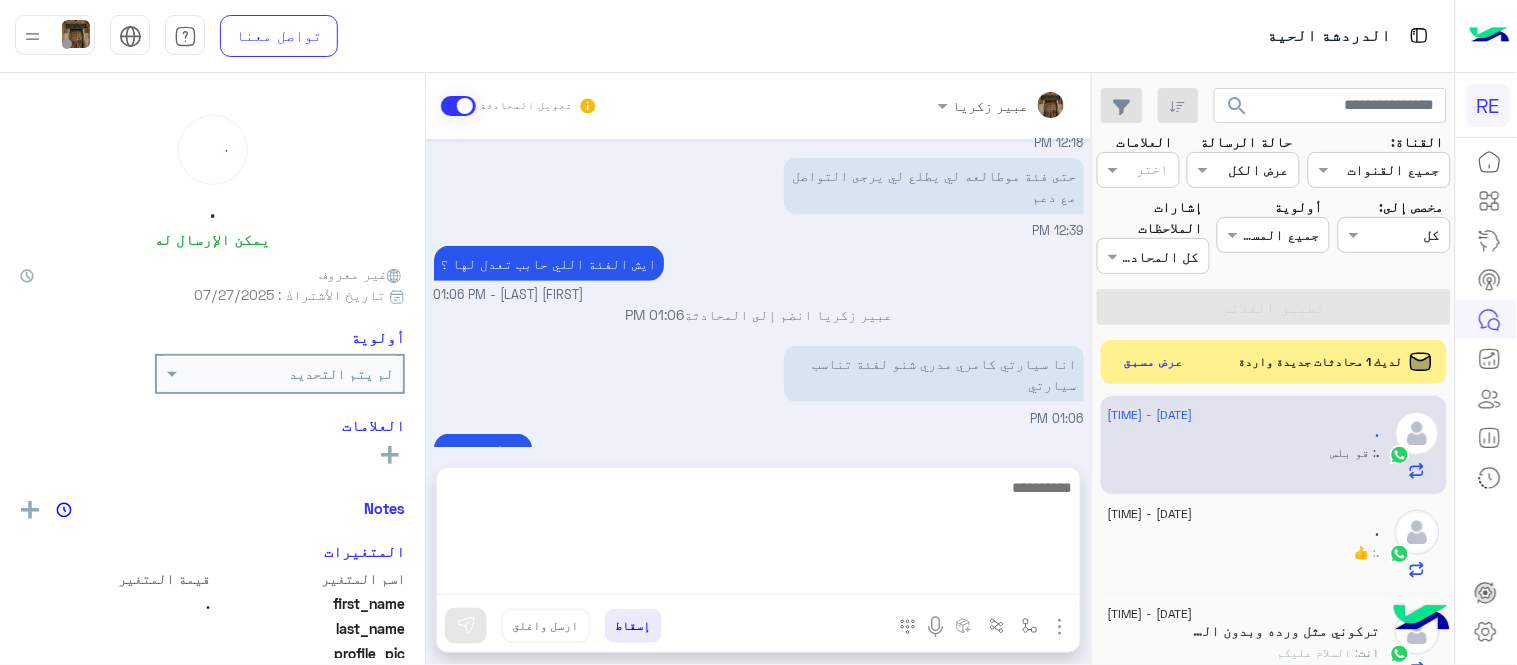 click at bounding box center [758, 535] 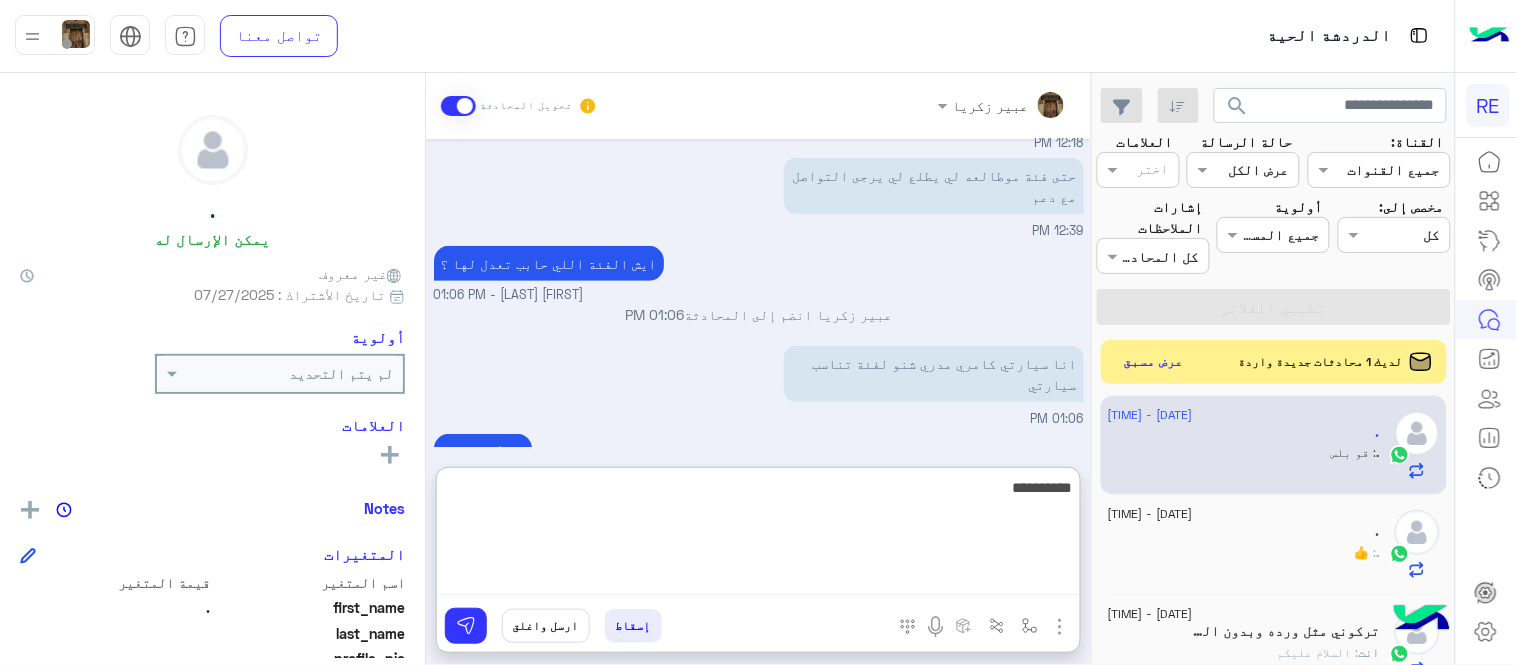 type on "**********" 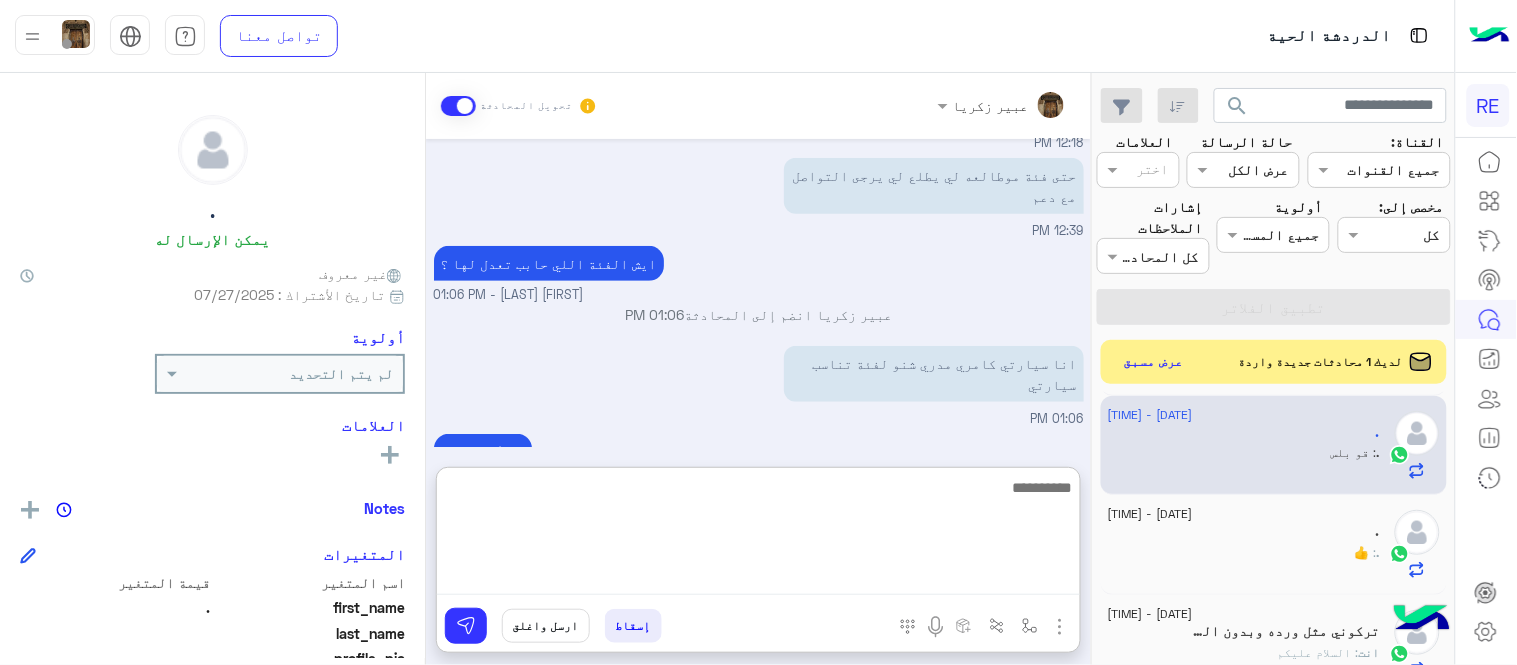 scroll, scrollTop: 420, scrollLeft: 0, axis: vertical 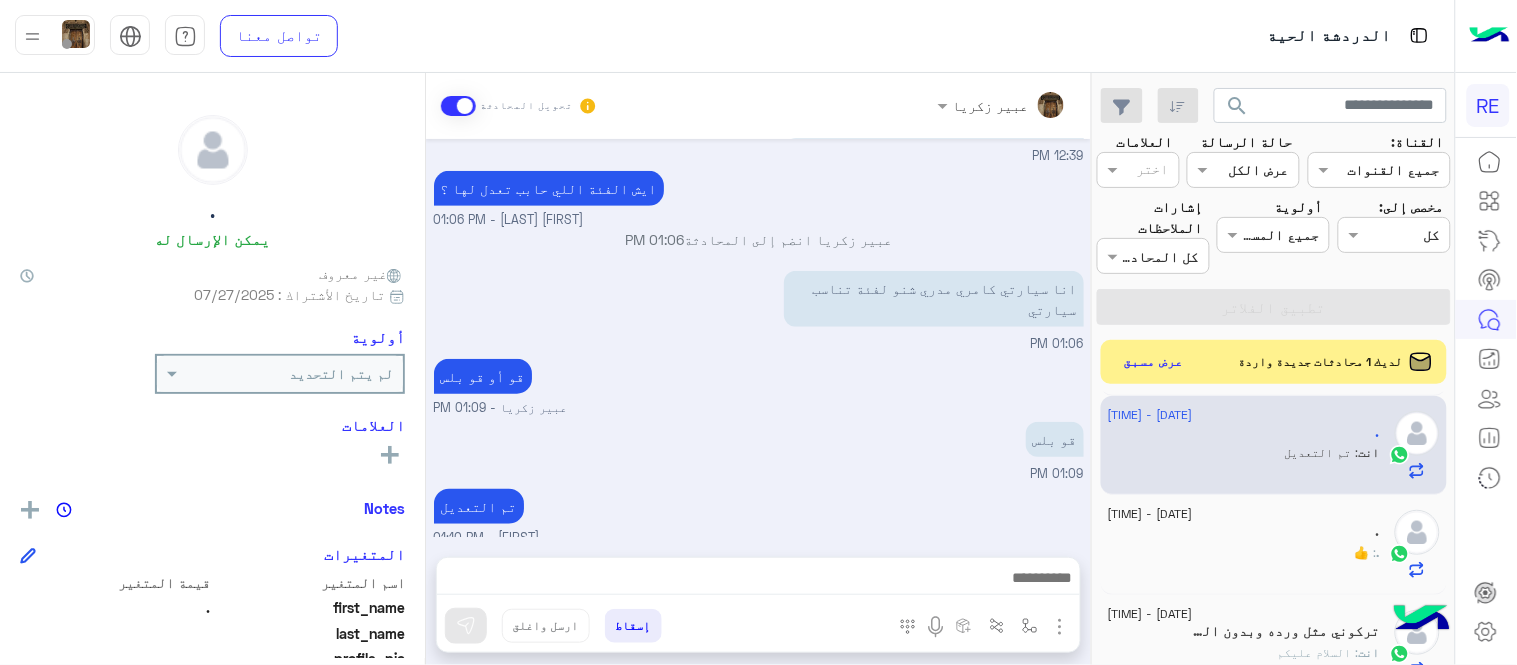 click on "[NAME] تحويل المحادثة     [DATE]   [NAME] وضع التسليم للمحادثات نشط   [TIME]      فضلًا زوّدنا برقم الجوال المسجّل في التطبيق حتى نتمكن من التحقق من حسابك وتقديم المساعدة اللازمة بأسرع وقت ممكن.  [NAME] -  [TIME]   [NAME] انضم إلى المحادثة   [TIME]      [PHONE]   [TIME]  حتى فئة موطالعه لي يطلع لي يرجى التواصل مع دعم   [TIME]  ايش الفئة اللي حابب تعدل لها ؟  [NAME] -  [TIME]   [NAME] انضم إلى المحادثة   [TIME]      انا سيارتي كامري مدري شنو لفئة تناسب سيارتي   [TIME]  قو أو قو بلس  [NAME] -  [TIME]  قو بلس   [TIME]  تم التعديل  [NAME] -  [TIME]  أدخل اسم مجموعة الرسائل  إسقاط" at bounding box center [758, 373] 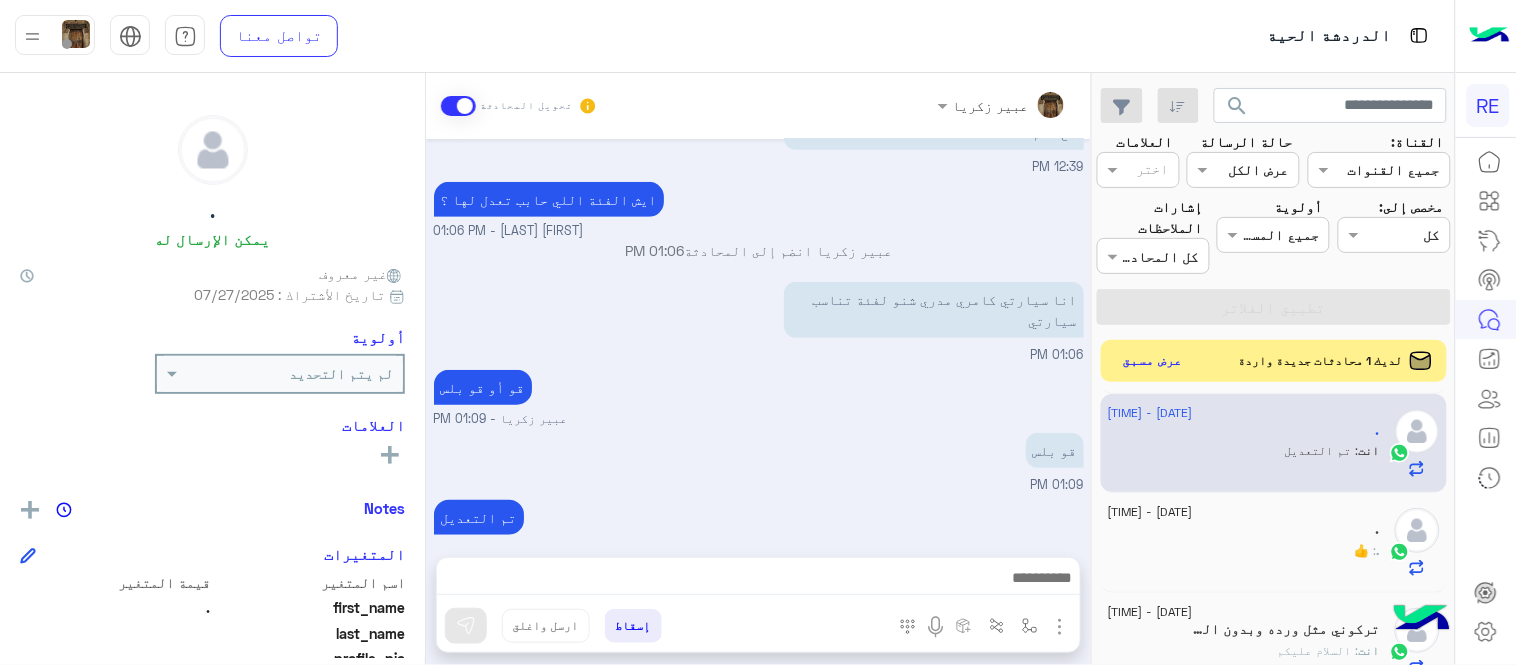 click on "عرض مسبق" 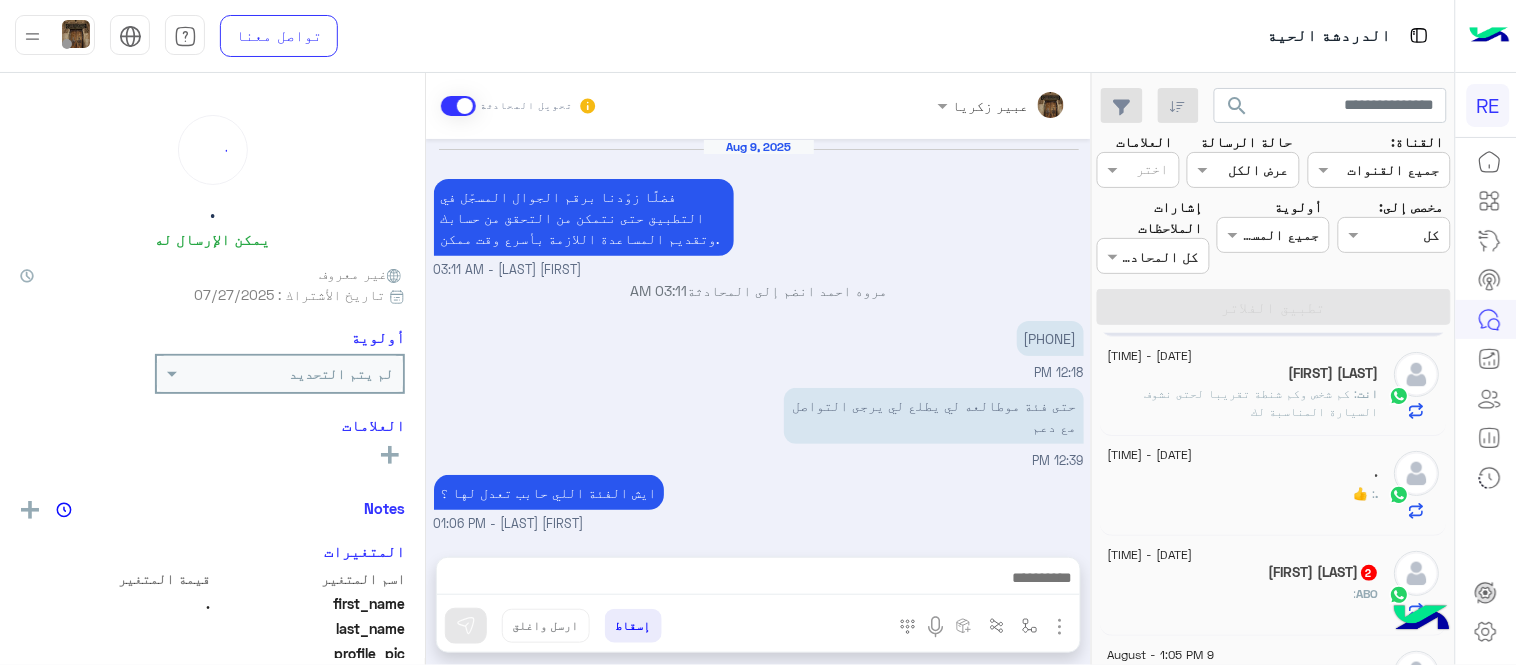 scroll, scrollTop: 293, scrollLeft: 0, axis: vertical 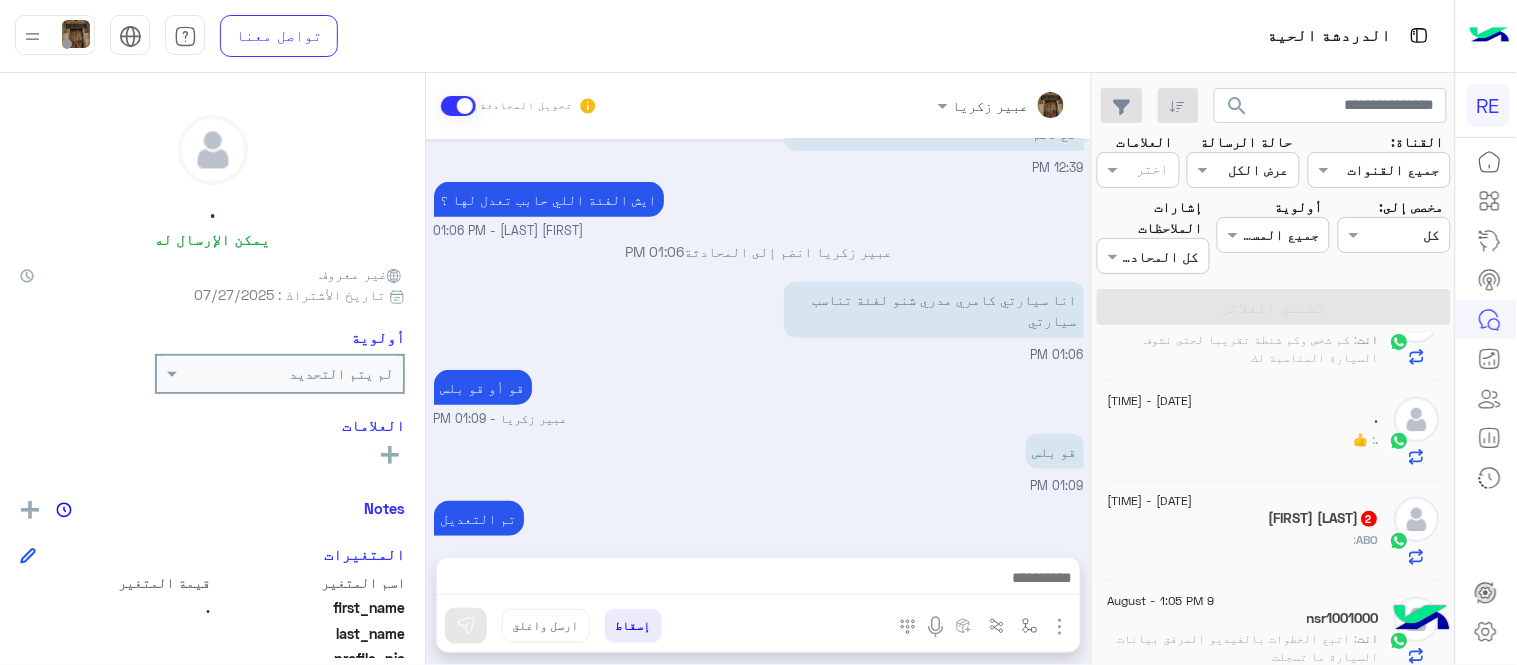 click on "[FIRST] [LAST]  2" 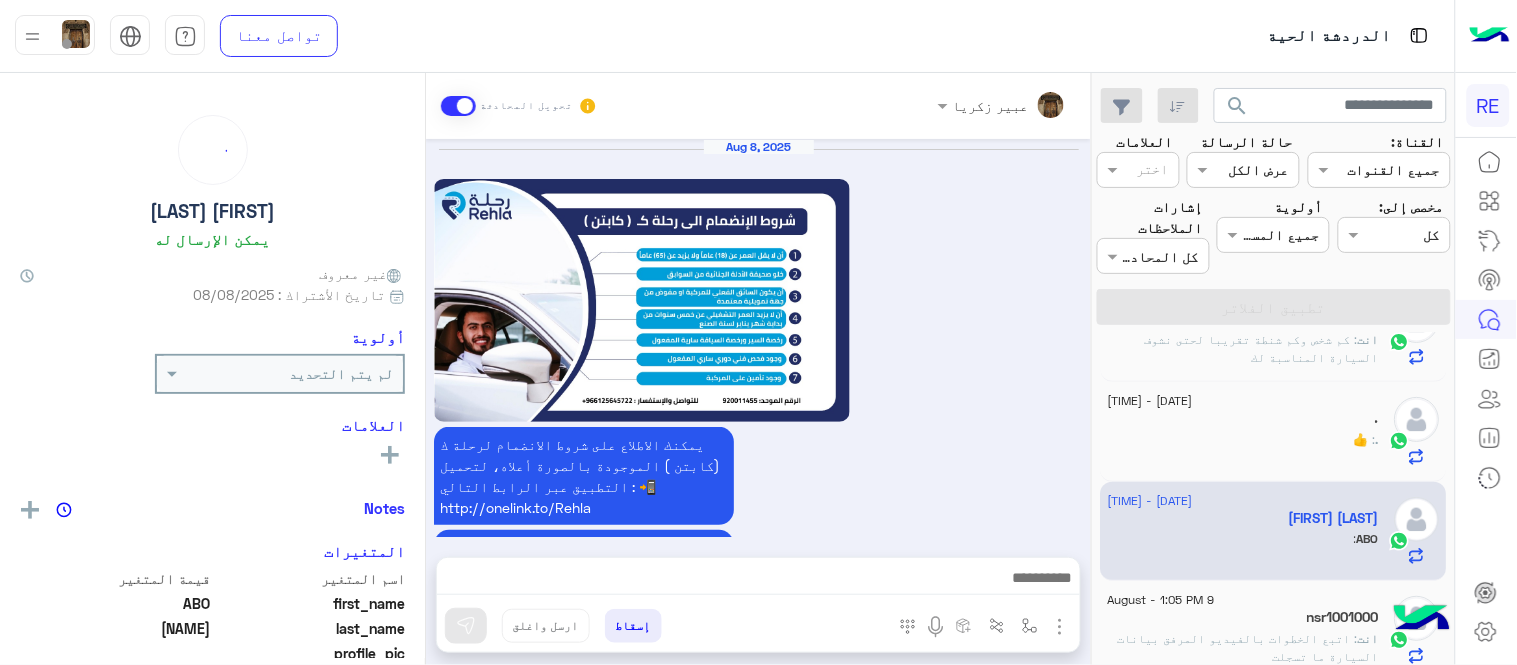 scroll, scrollTop: 1171, scrollLeft: 0, axis: vertical 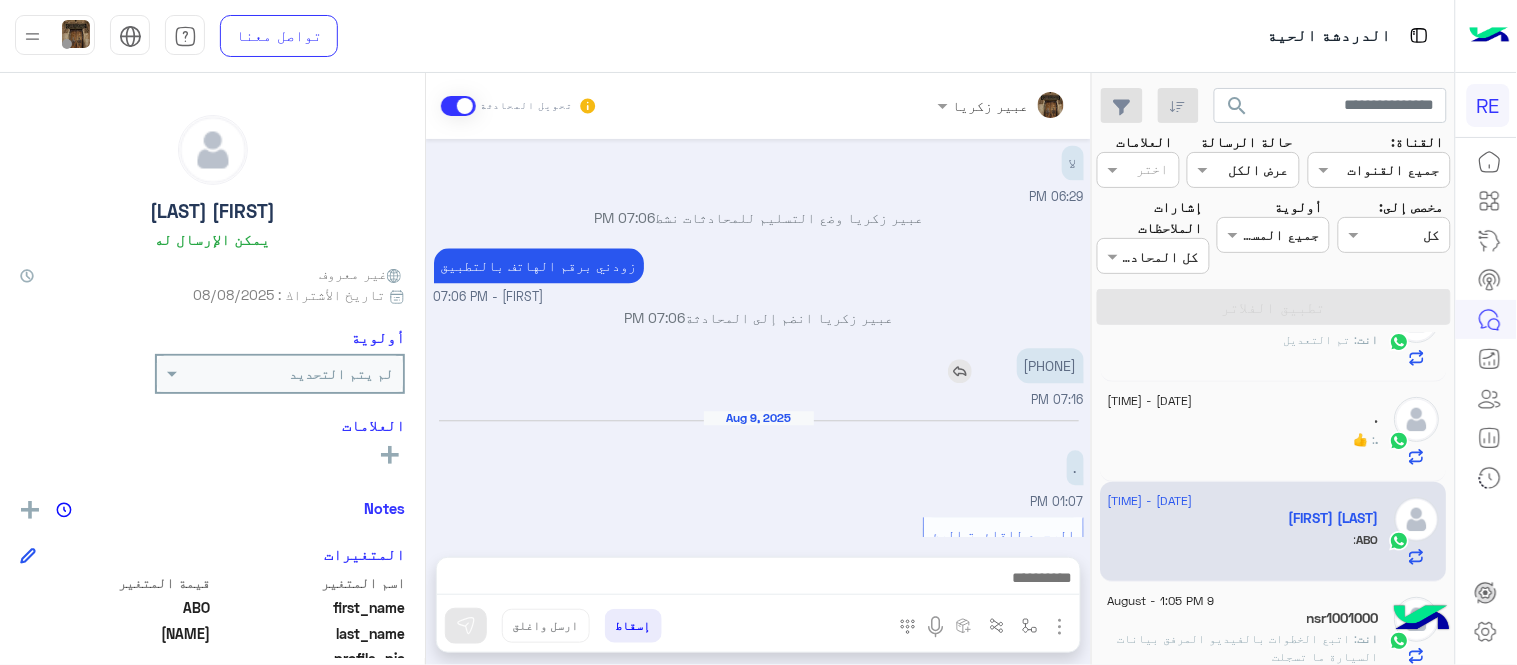 click on "[PHONE]" at bounding box center [1050, 365] 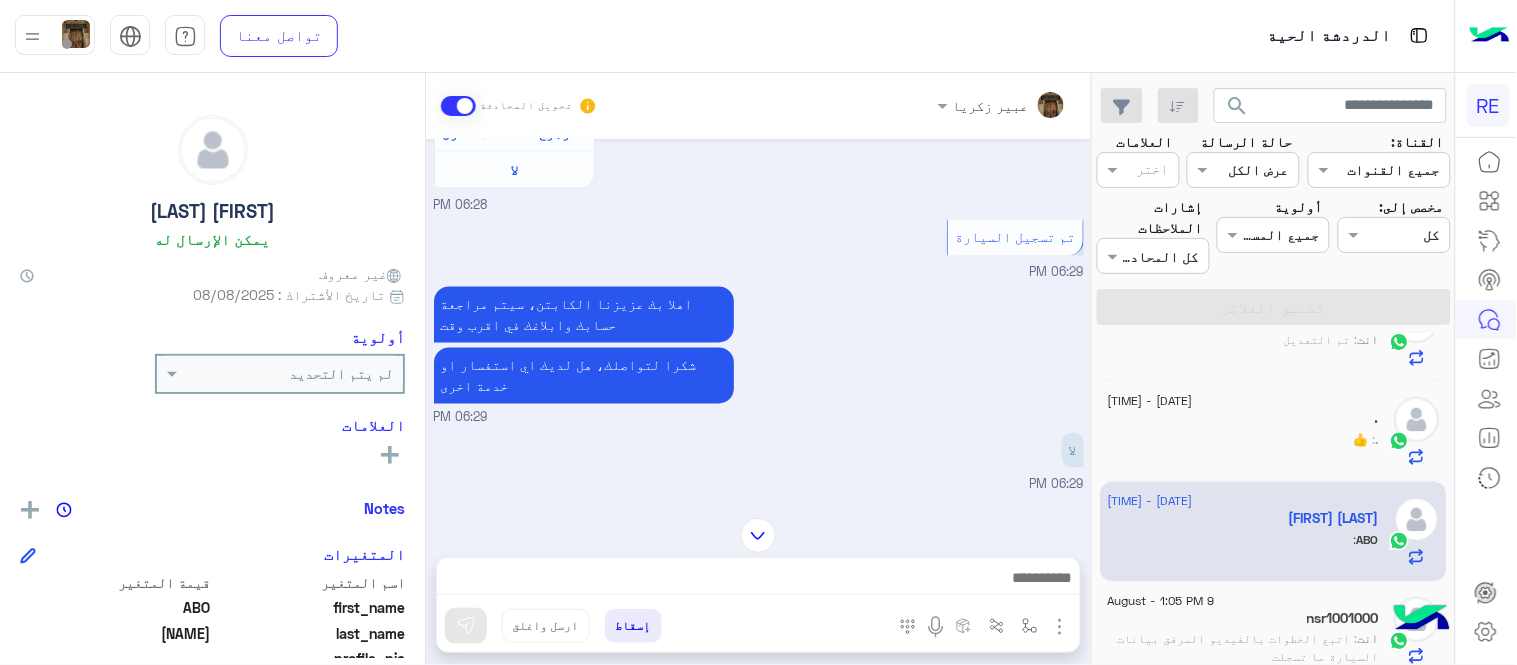 scroll, scrollTop: 887, scrollLeft: 0, axis: vertical 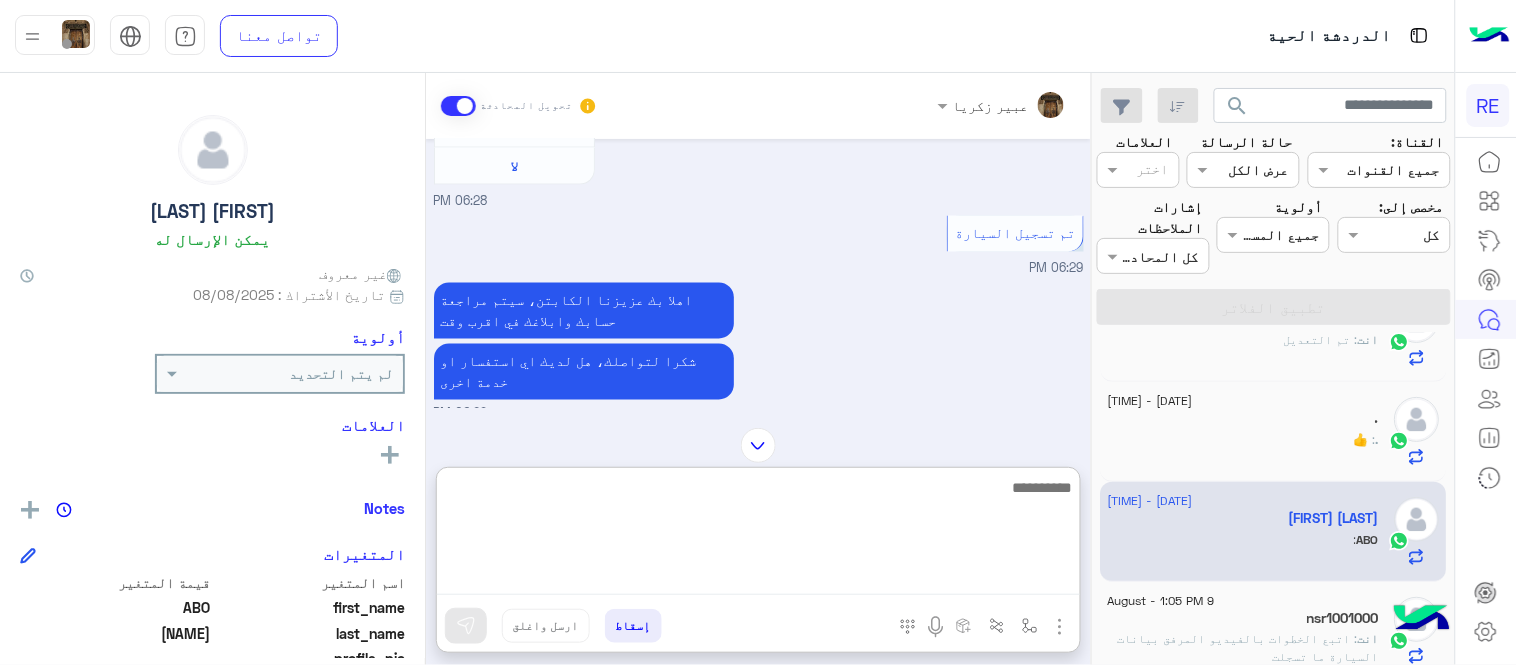 click at bounding box center (758, 535) 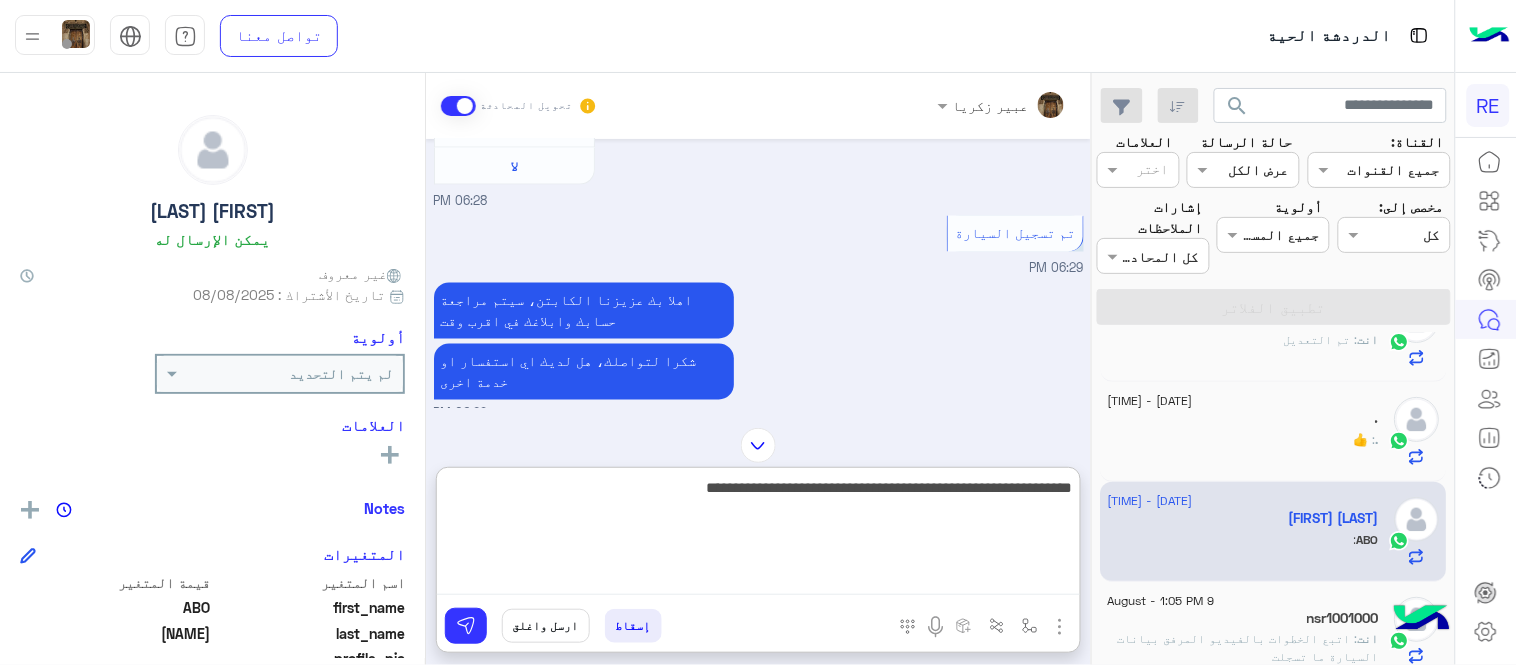 type on "**********" 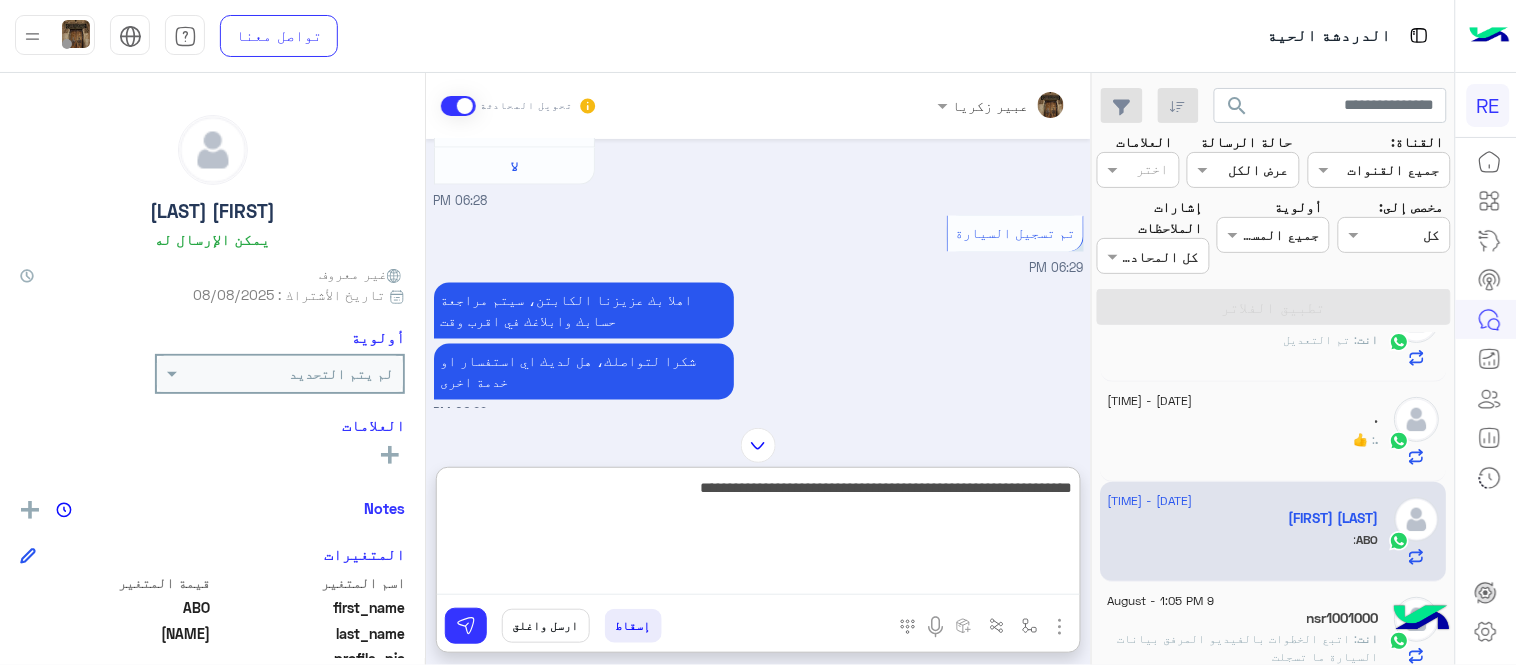 type 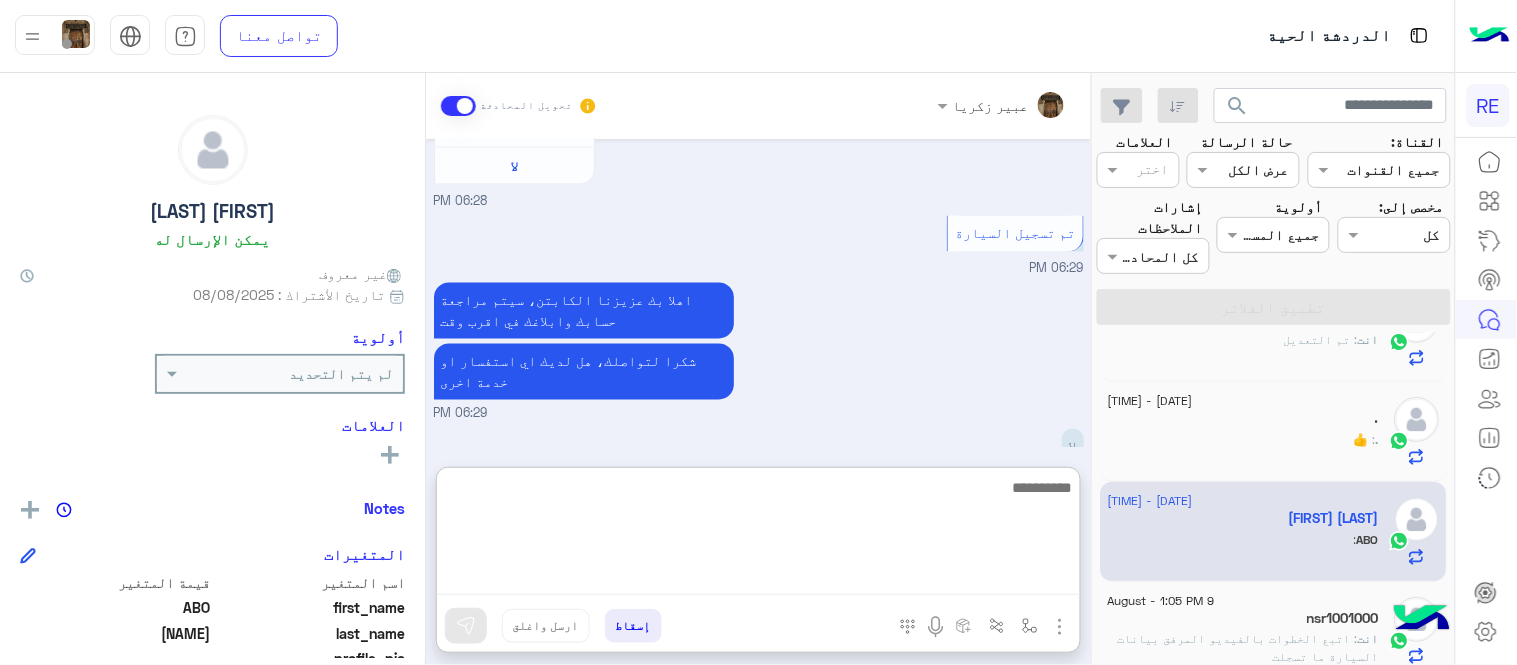 scroll, scrollTop: 1345, scrollLeft: 0, axis: vertical 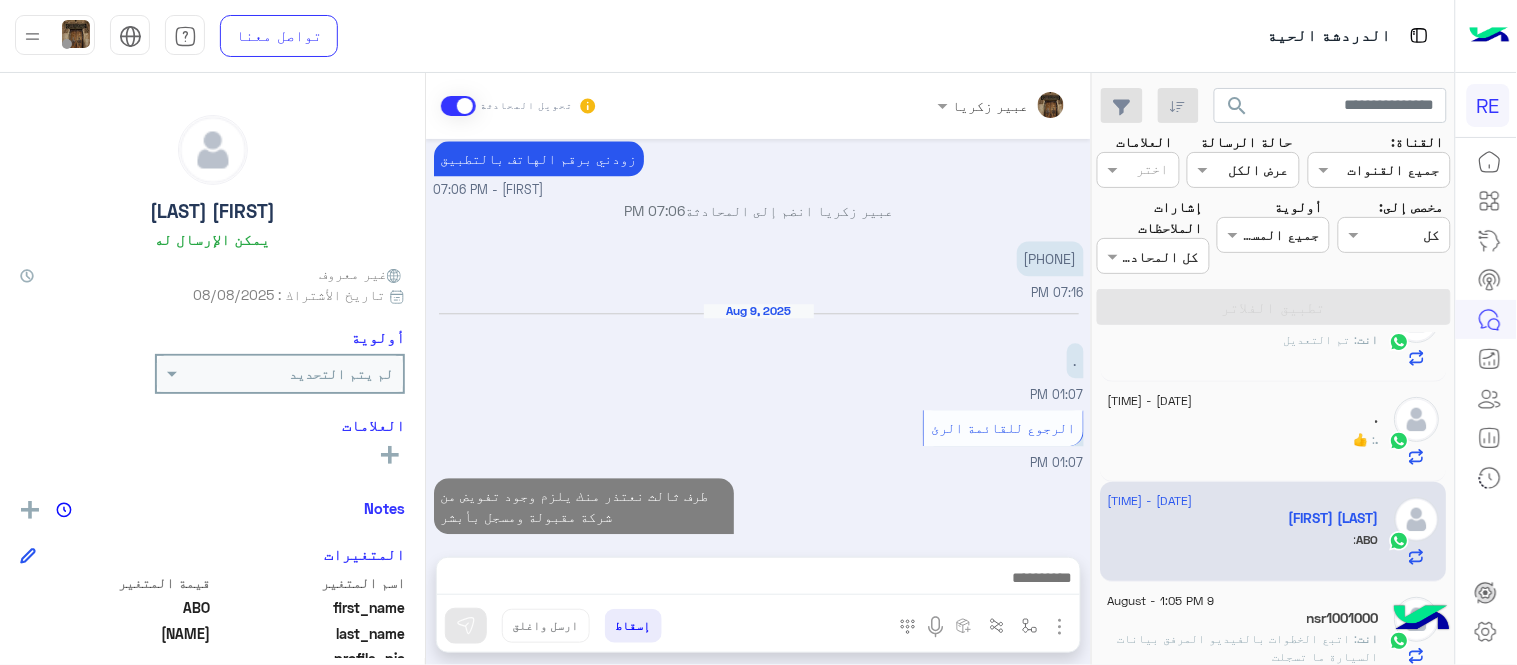 click on "طرف ثالث نعتذر منك يلزم وجود تفويض من شركة مقبولة ومسجل بأبشر   [TIME]" at bounding box center [759, 515] 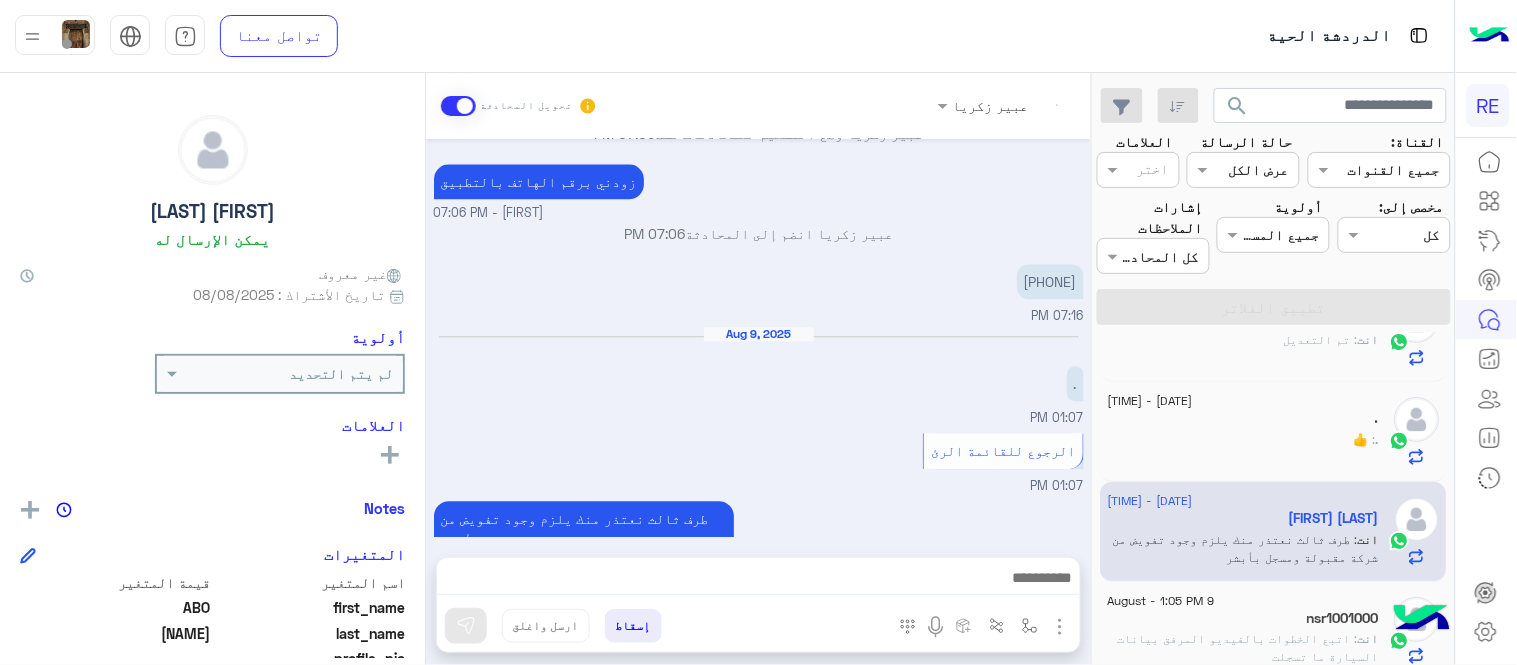 scroll, scrollTop: 0, scrollLeft: 0, axis: both 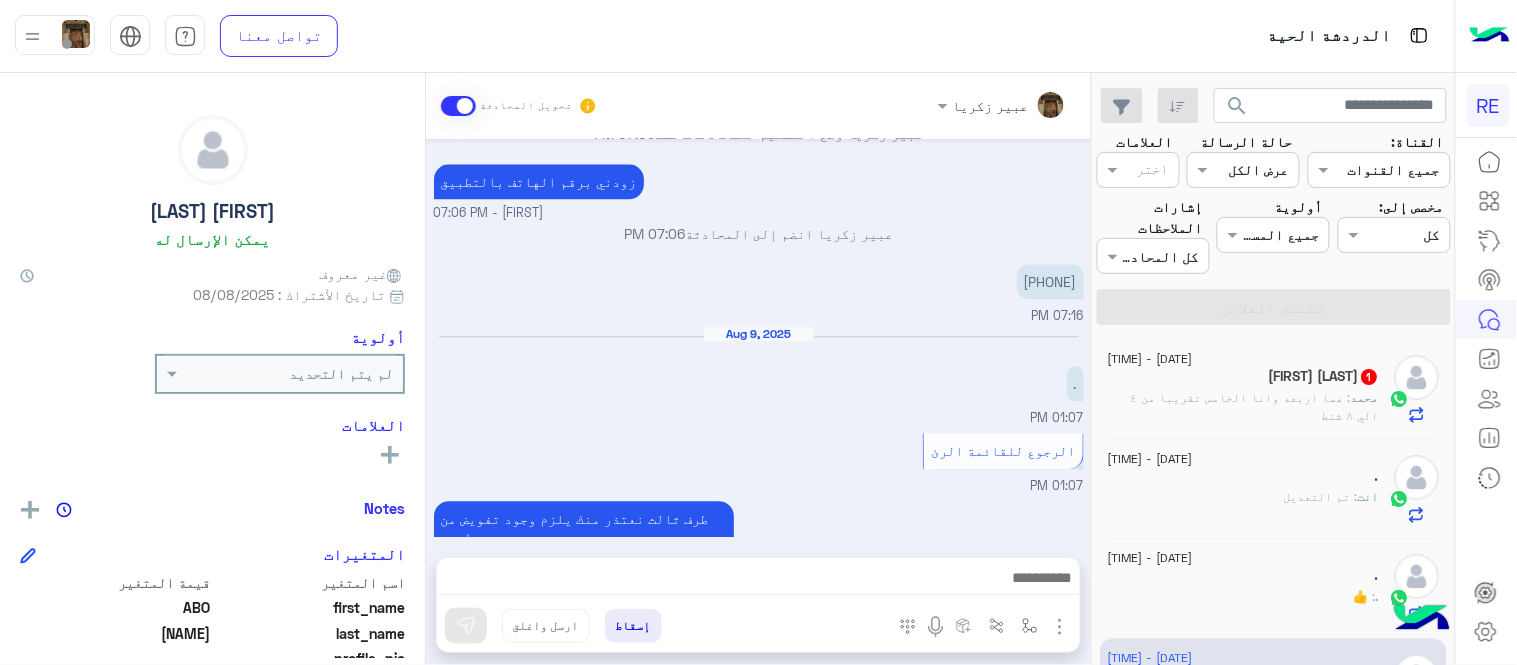 click on "[FIRST]: هما اربعه وانا الخامس تقريبا من ٤ الي ٨ شنط" 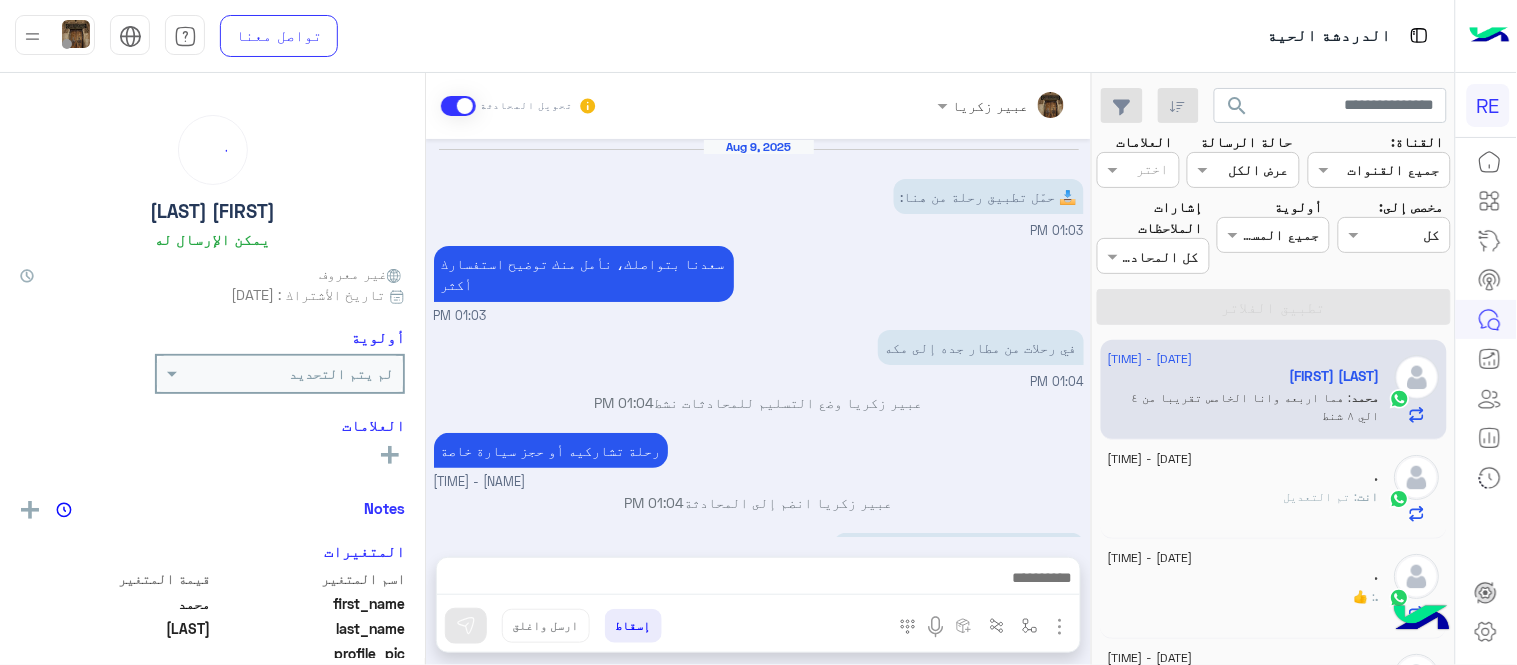 scroll, scrollTop: 187, scrollLeft: 0, axis: vertical 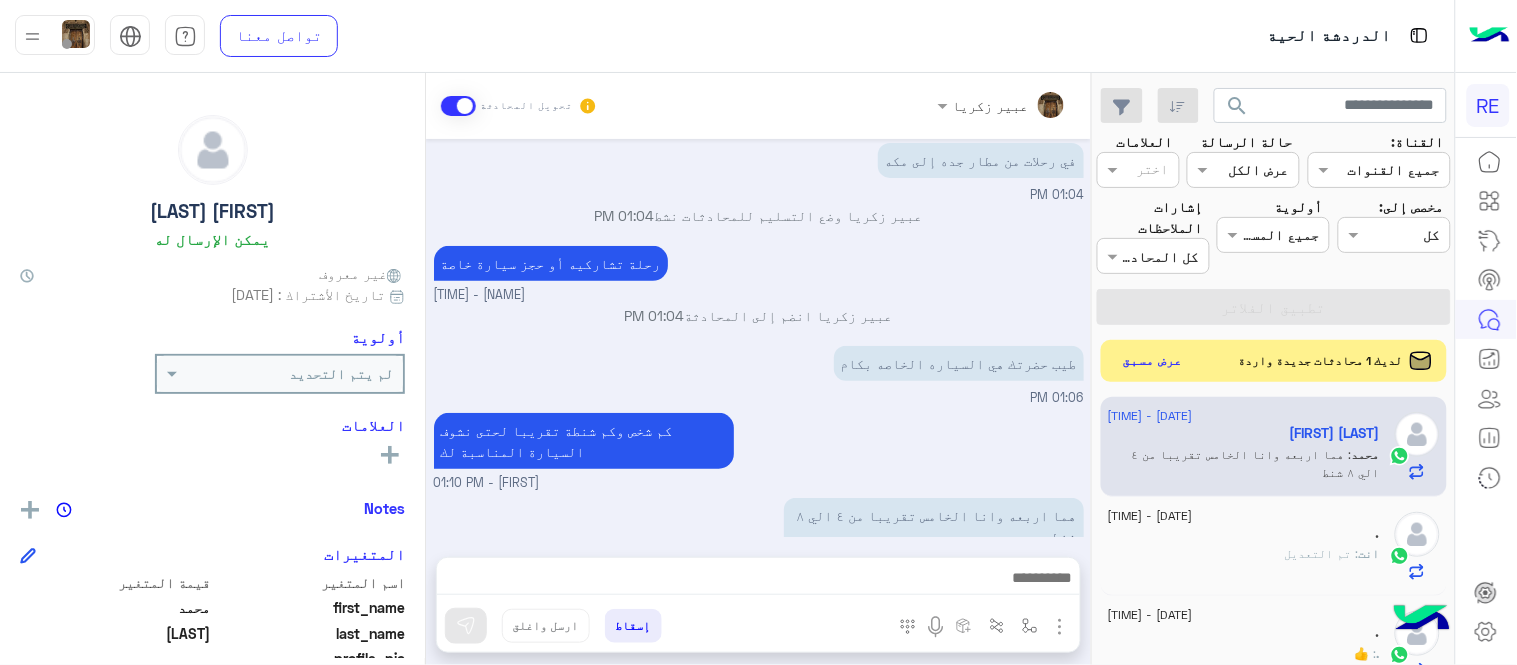 click on "عرض مسبق" 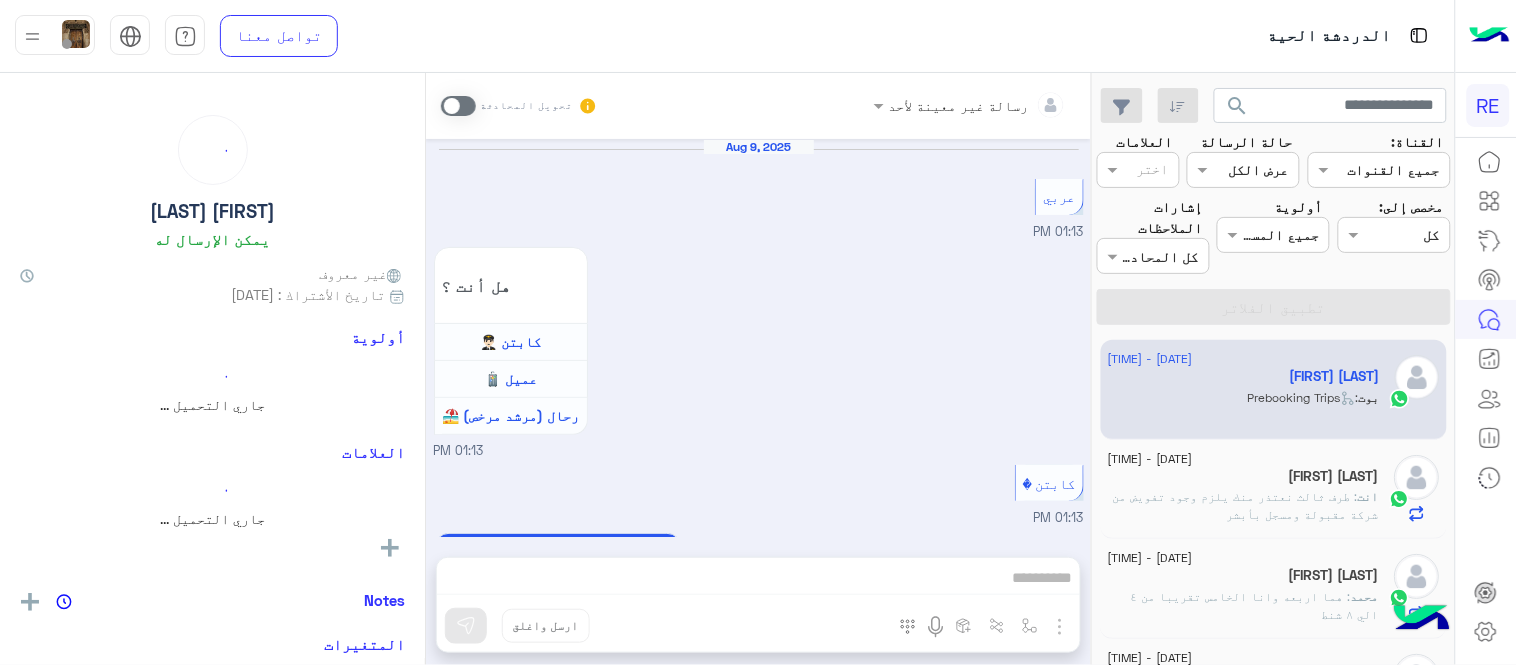 scroll, scrollTop: 1403, scrollLeft: 0, axis: vertical 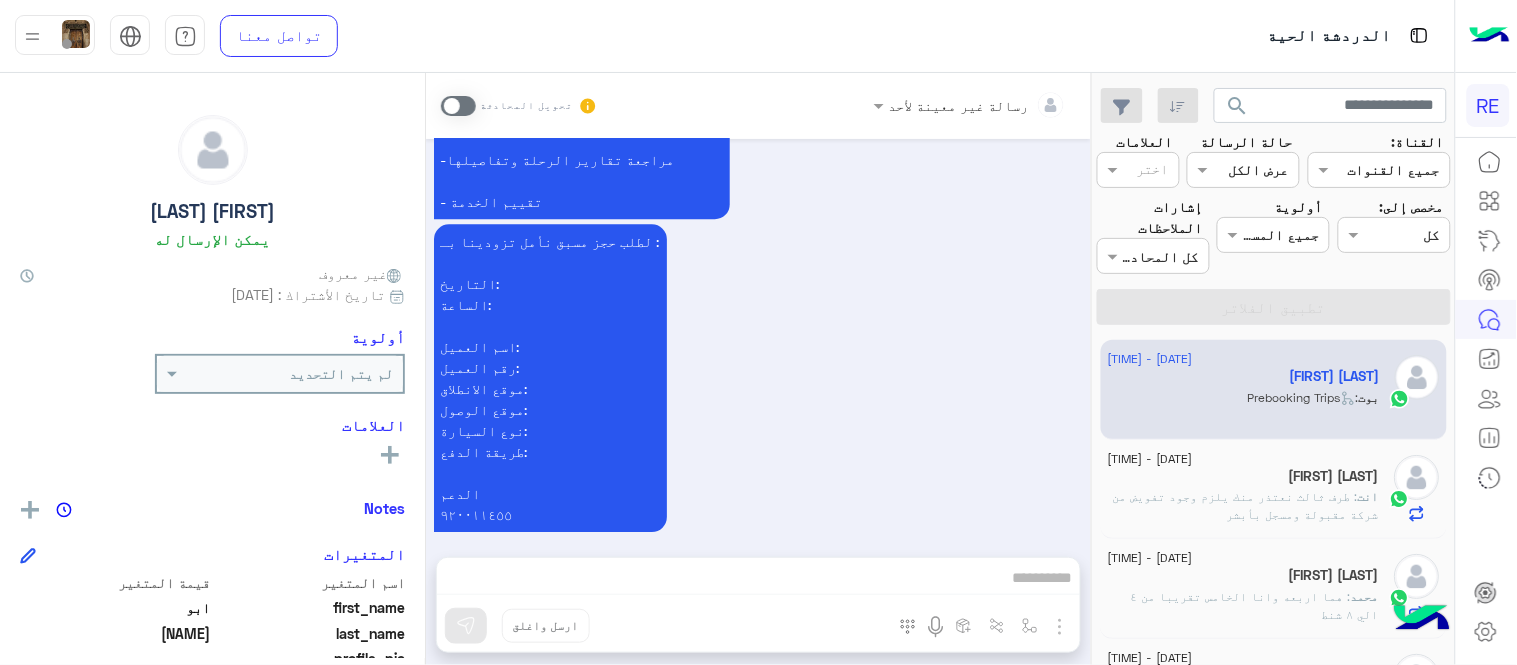 click on ": هما اربعه وانا الخامس تقريبا من ٤ الي ٨ شنط" 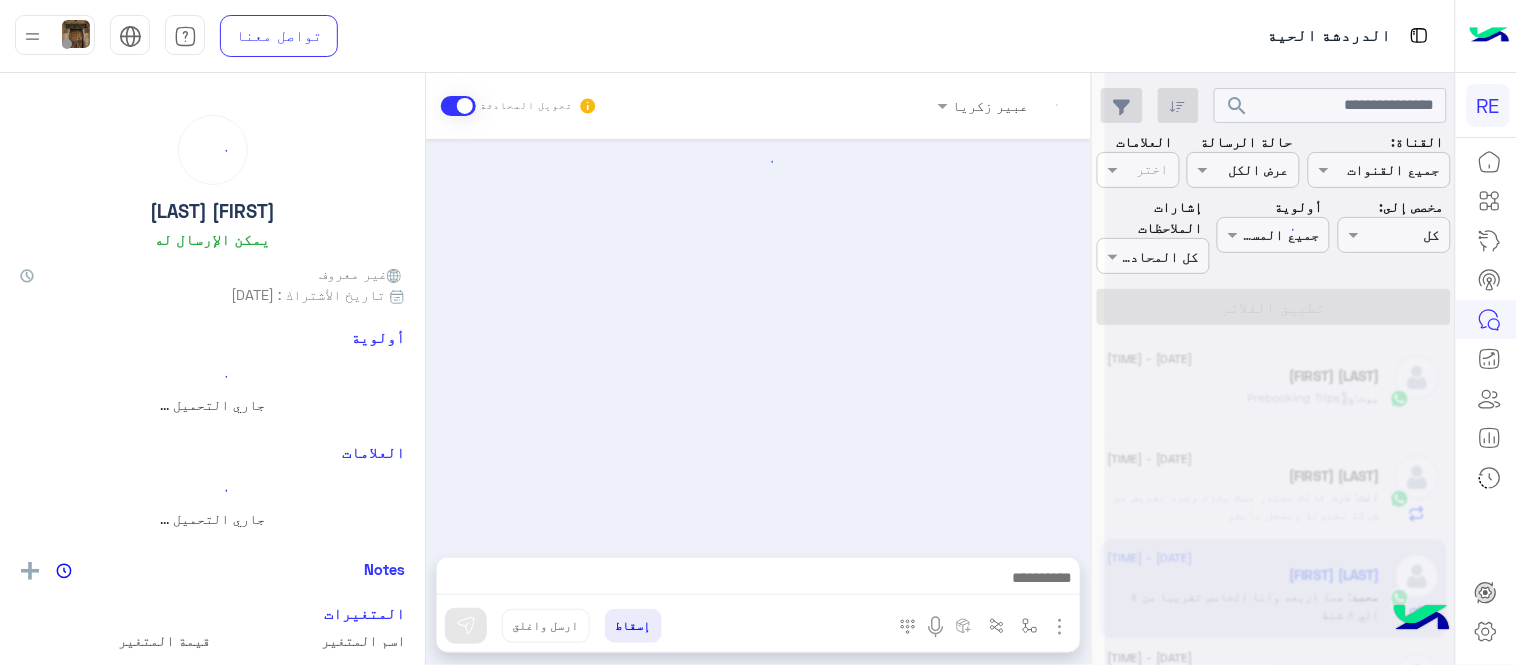 scroll, scrollTop: 187, scrollLeft: 0, axis: vertical 